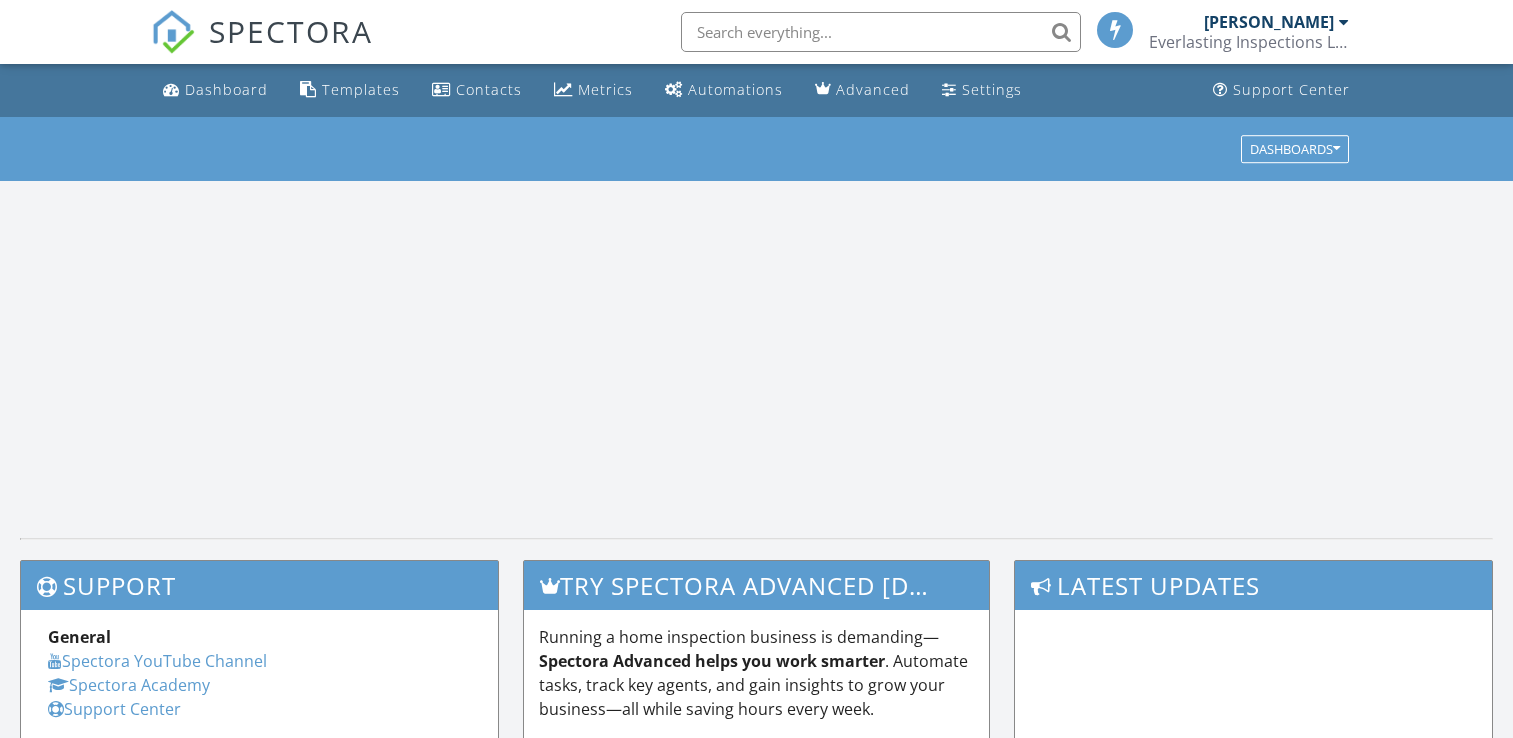 scroll, scrollTop: 0, scrollLeft: 0, axis: both 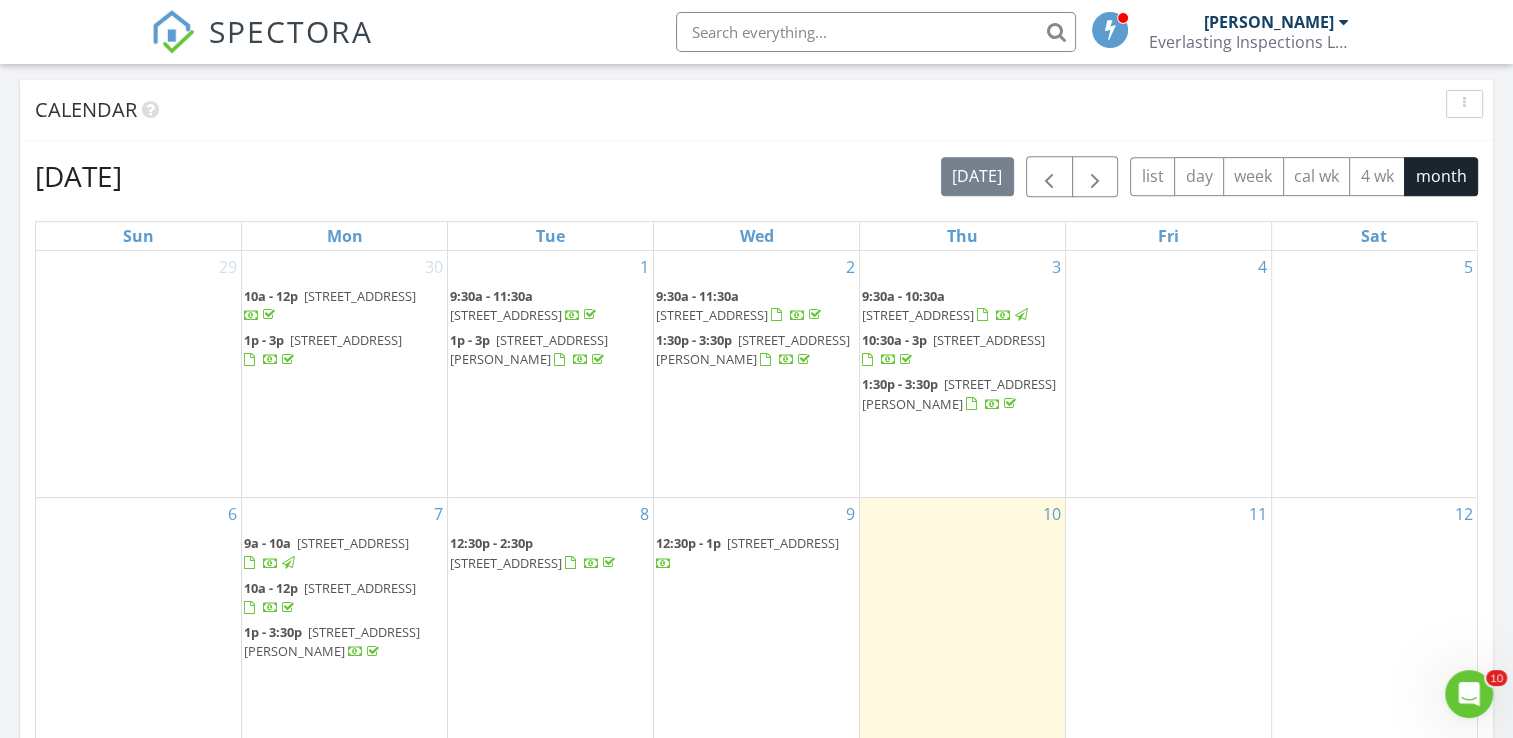 click on "156 Moonlite Dr, Welaka 32193" at bounding box center (783, 543) 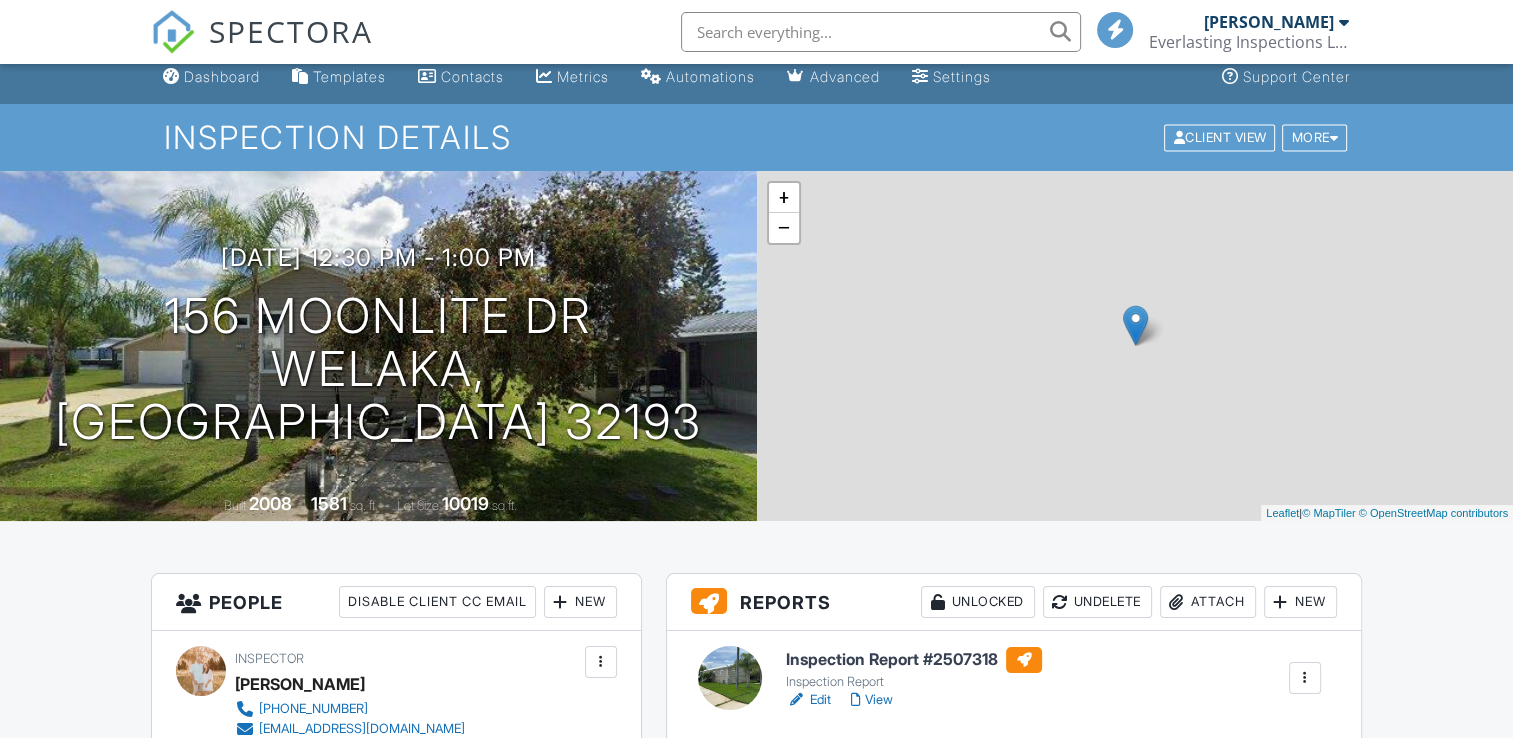 scroll, scrollTop: 0, scrollLeft: 0, axis: both 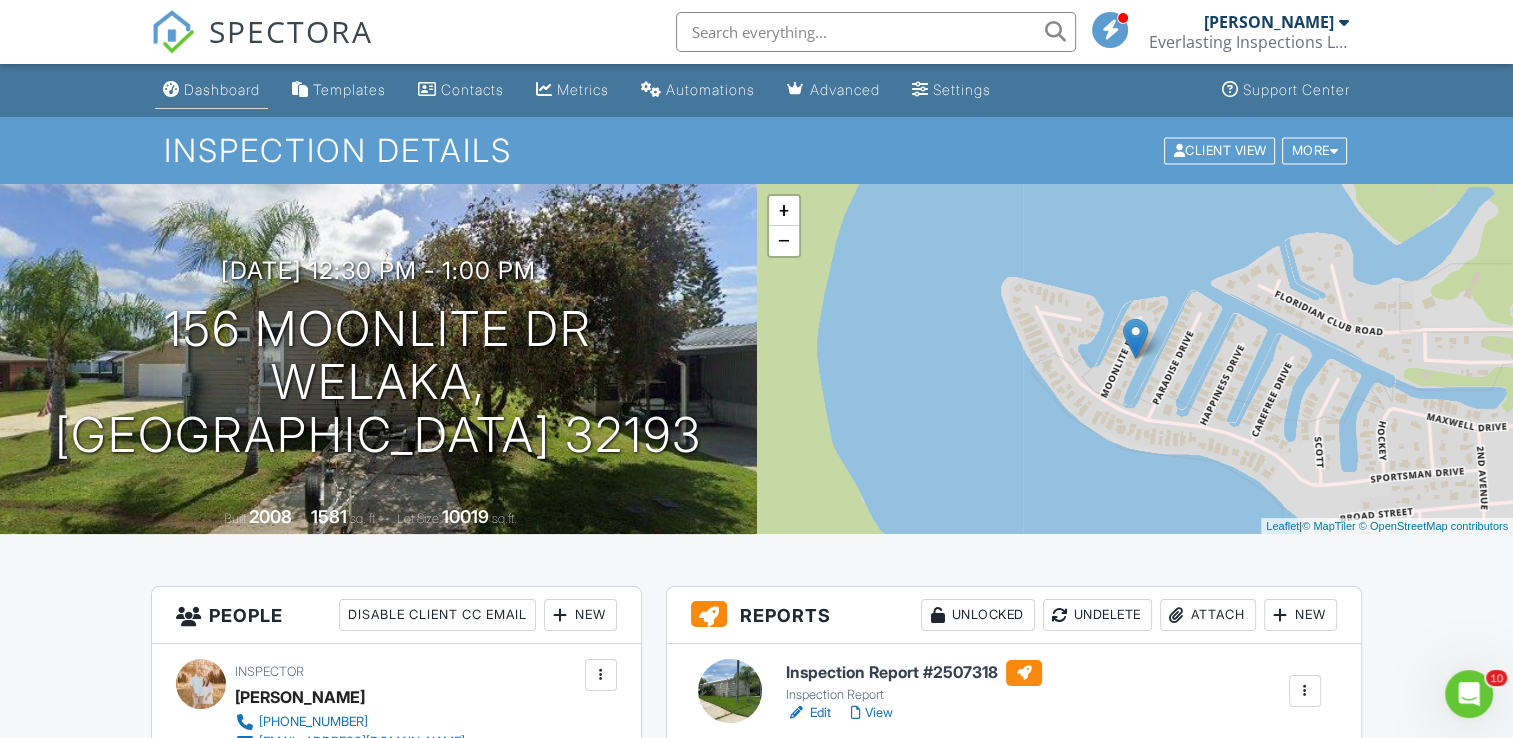 click on "Dashboard" at bounding box center [222, 89] 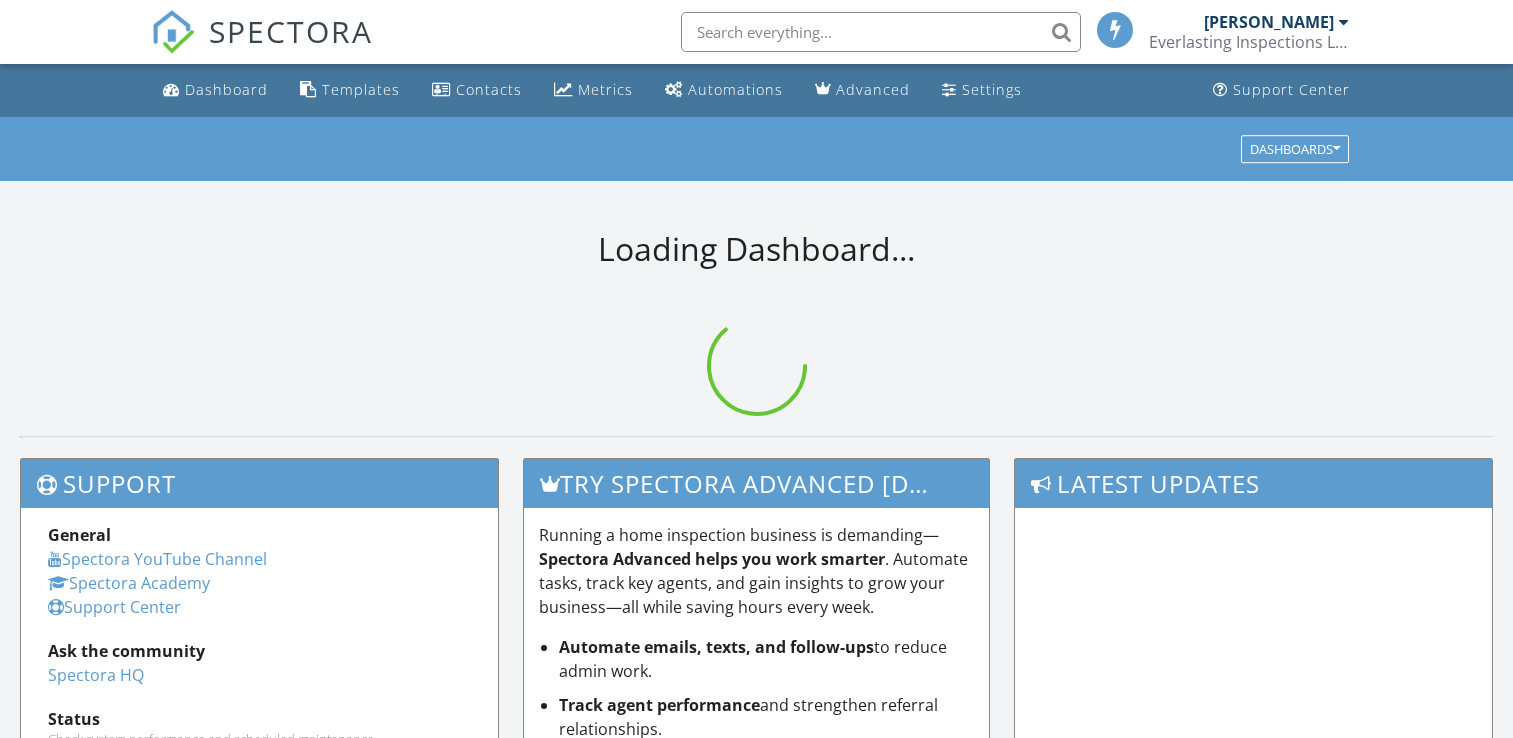scroll, scrollTop: 0, scrollLeft: 0, axis: both 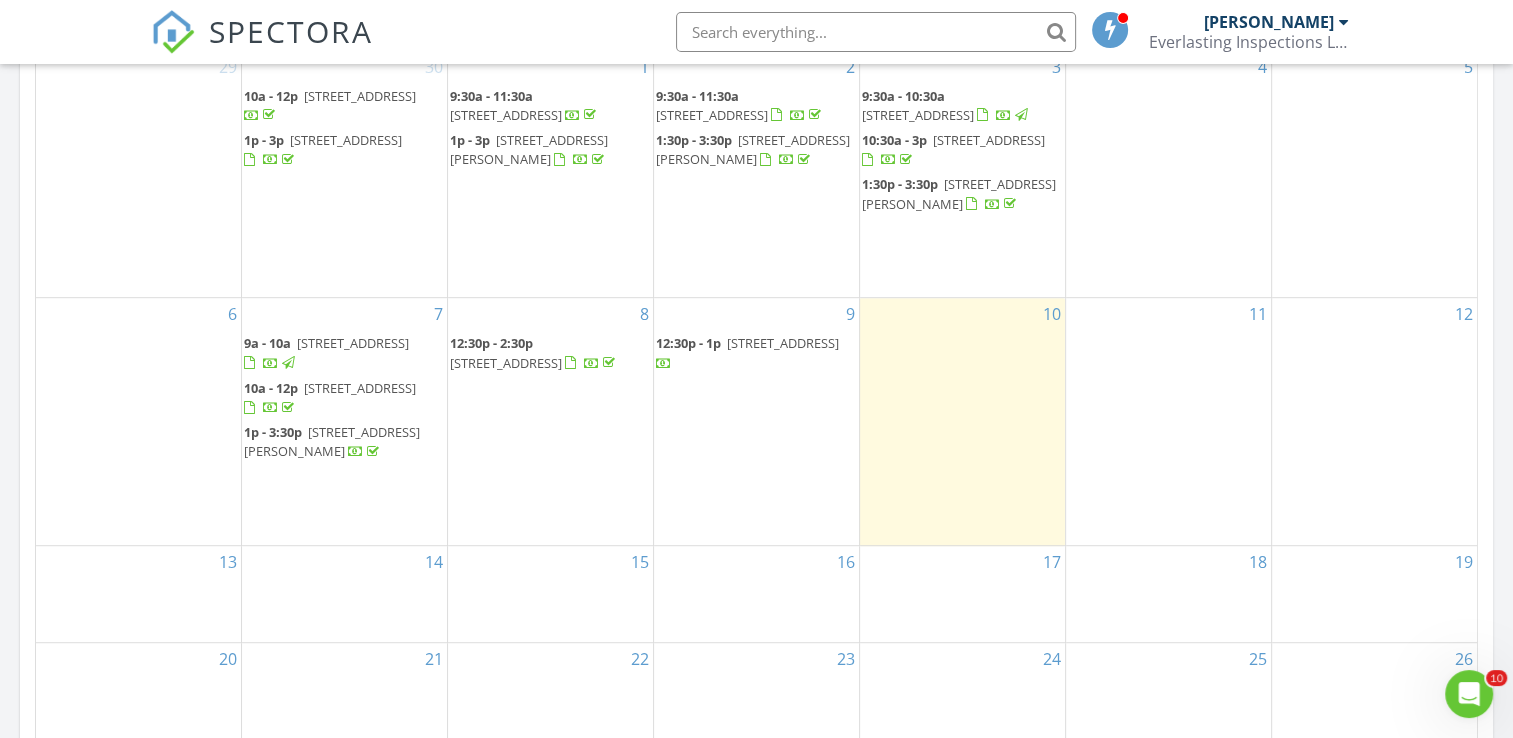 click on "10" at bounding box center [962, 421] 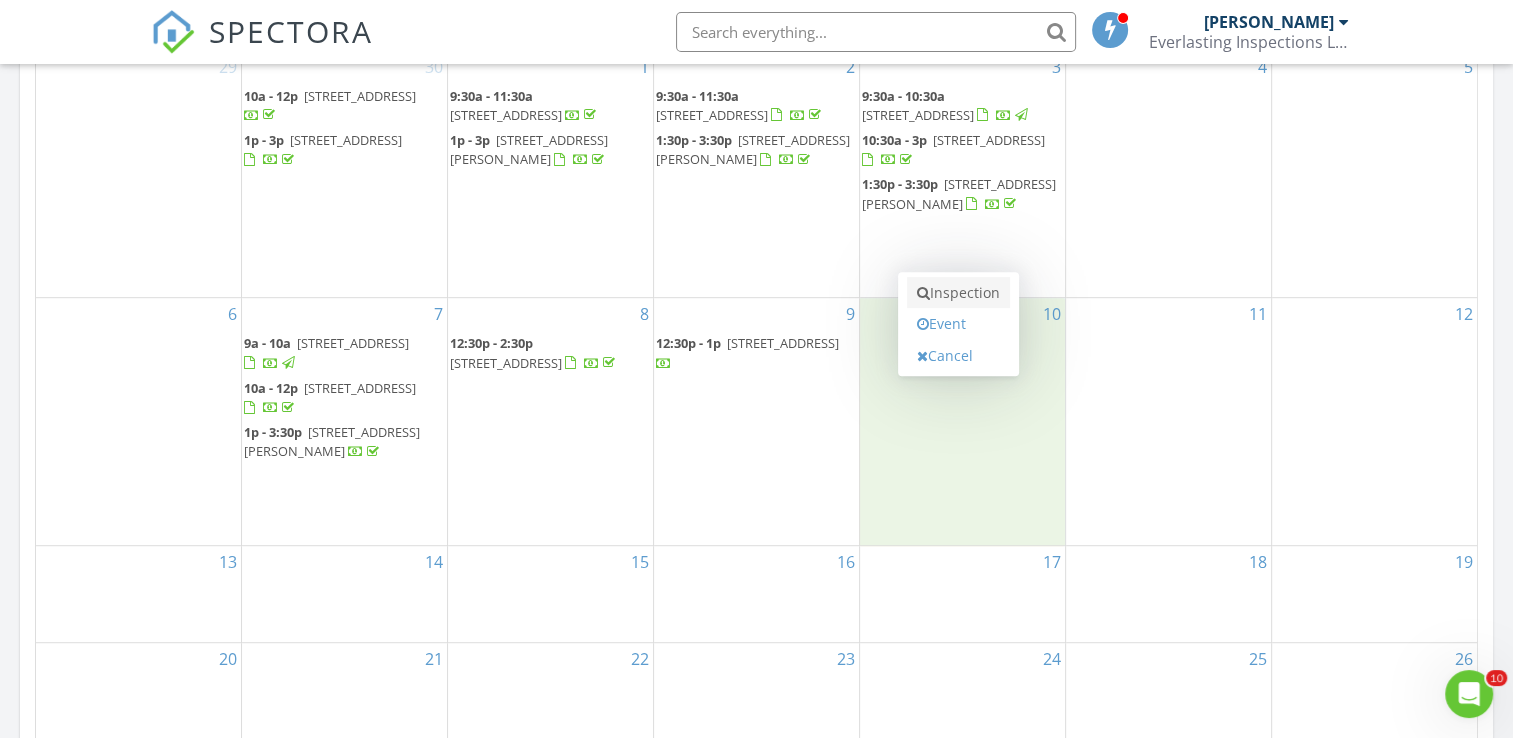 click on "Inspection" at bounding box center (958, 293) 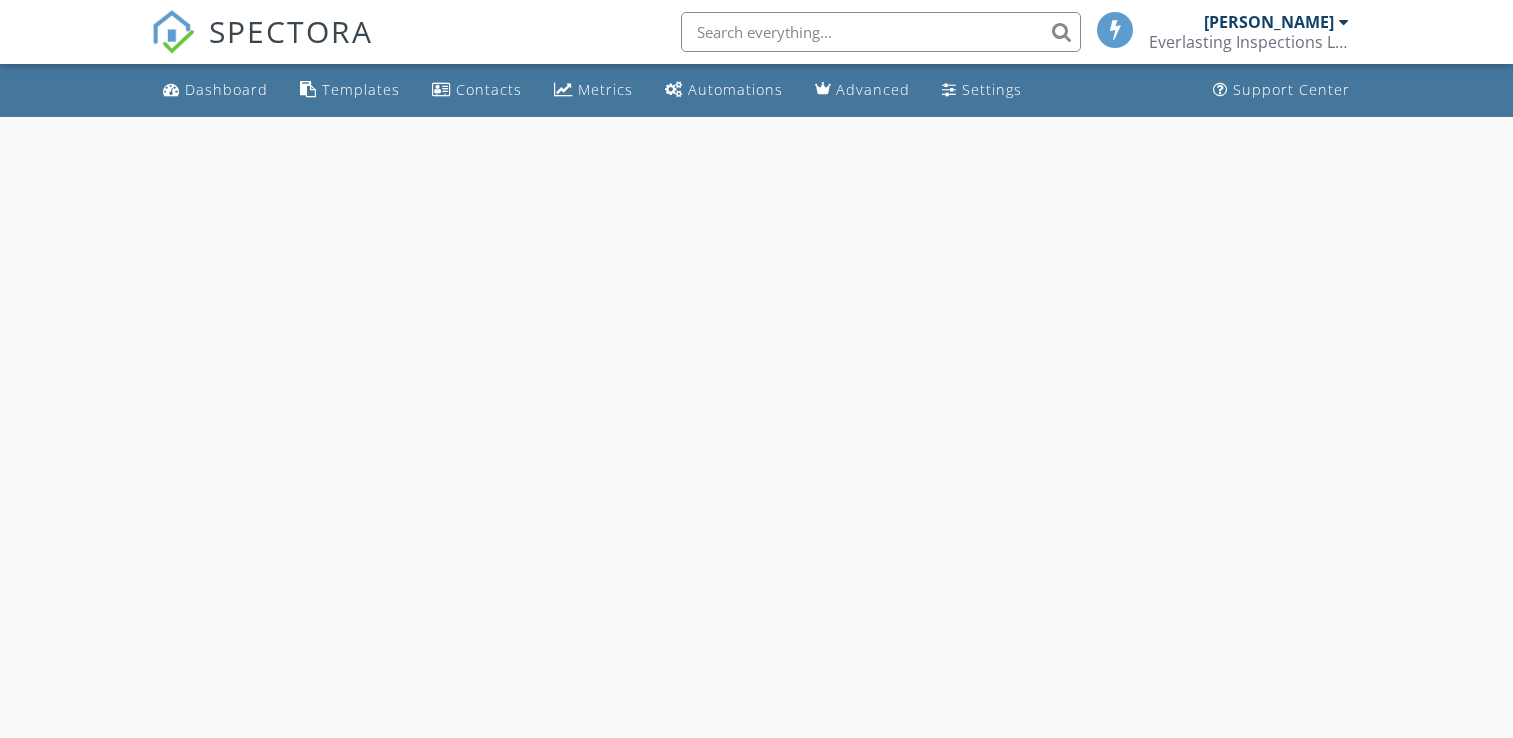 scroll, scrollTop: 0, scrollLeft: 0, axis: both 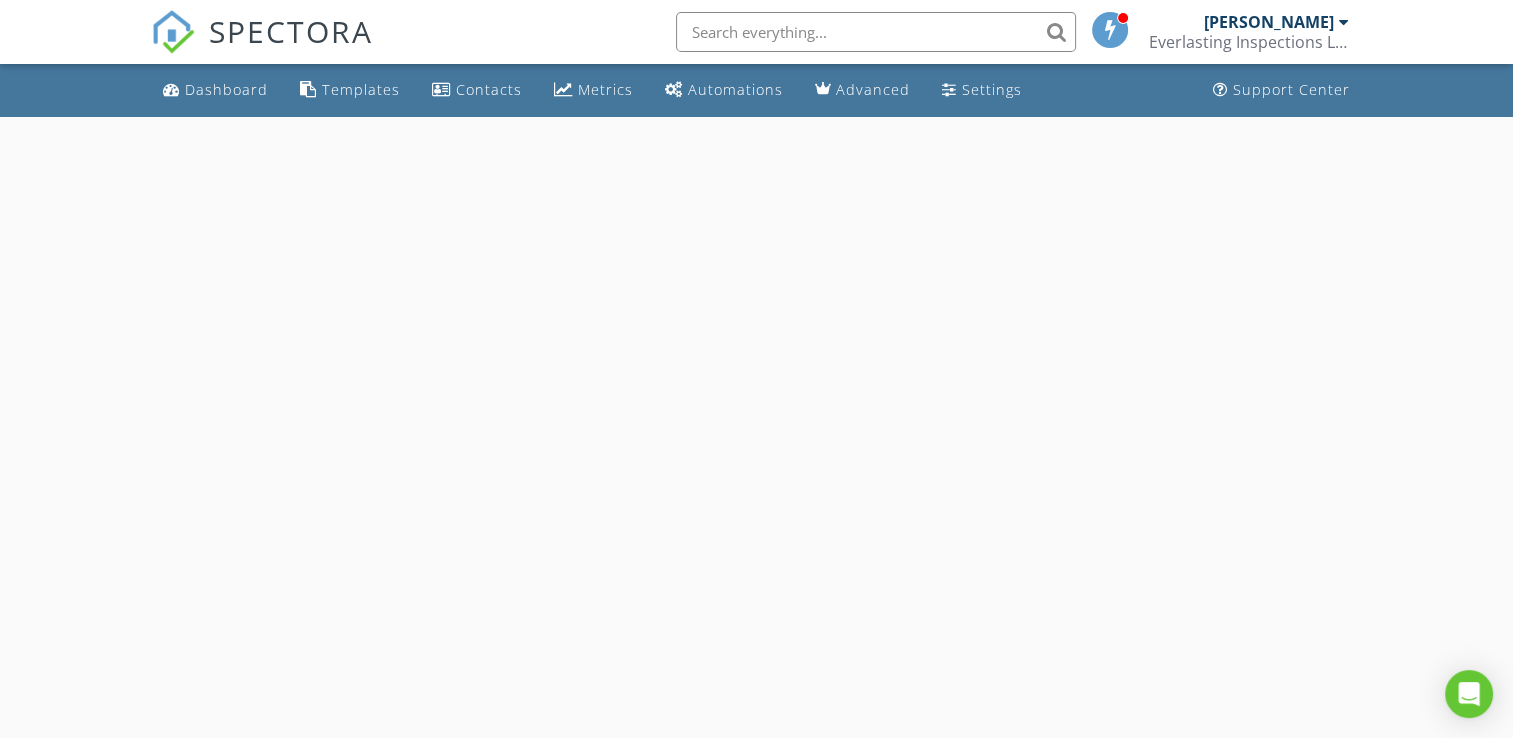 select on "6" 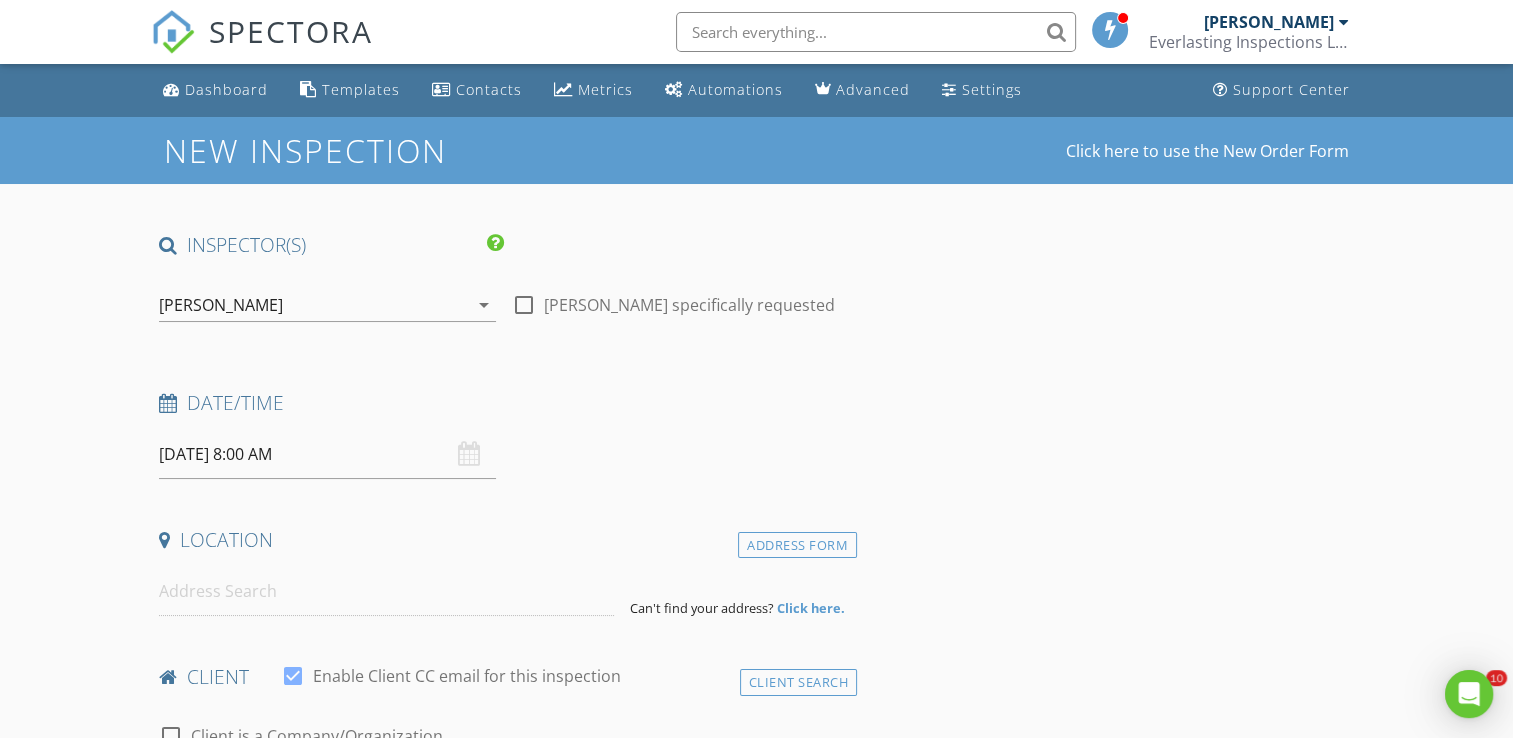 scroll, scrollTop: 0, scrollLeft: 0, axis: both 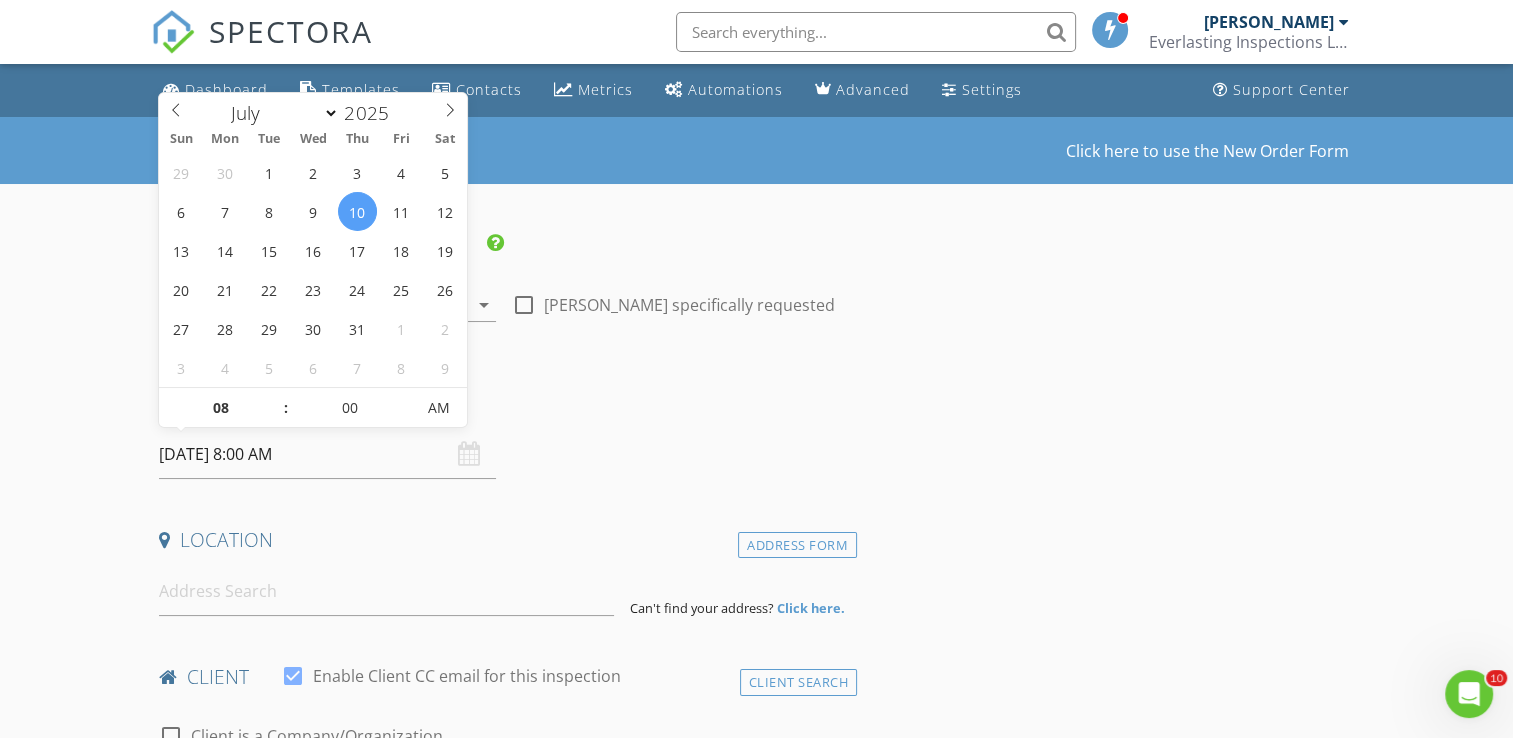 click on "[DATE] 8:00 AM" at bounding box center [327, 454] 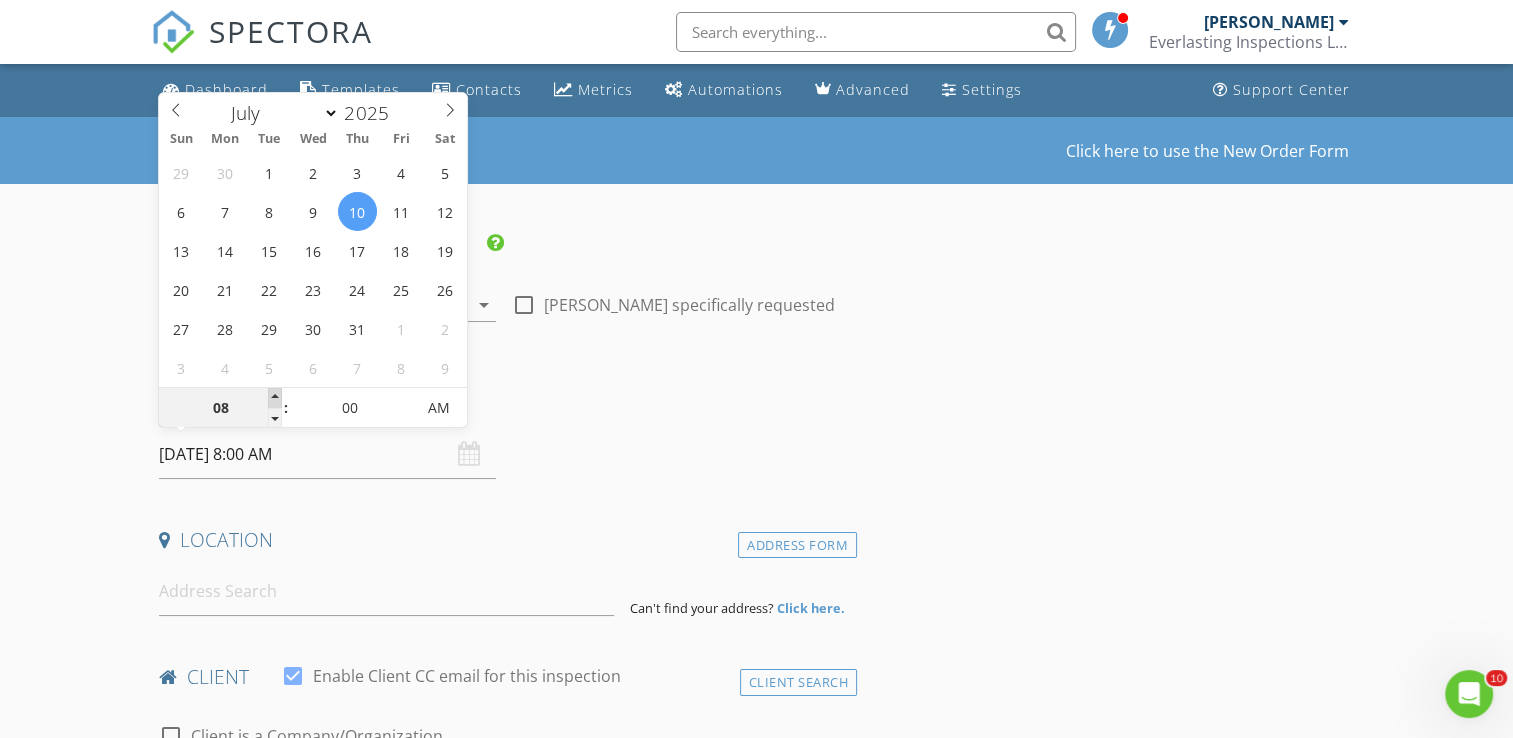 type on "09" 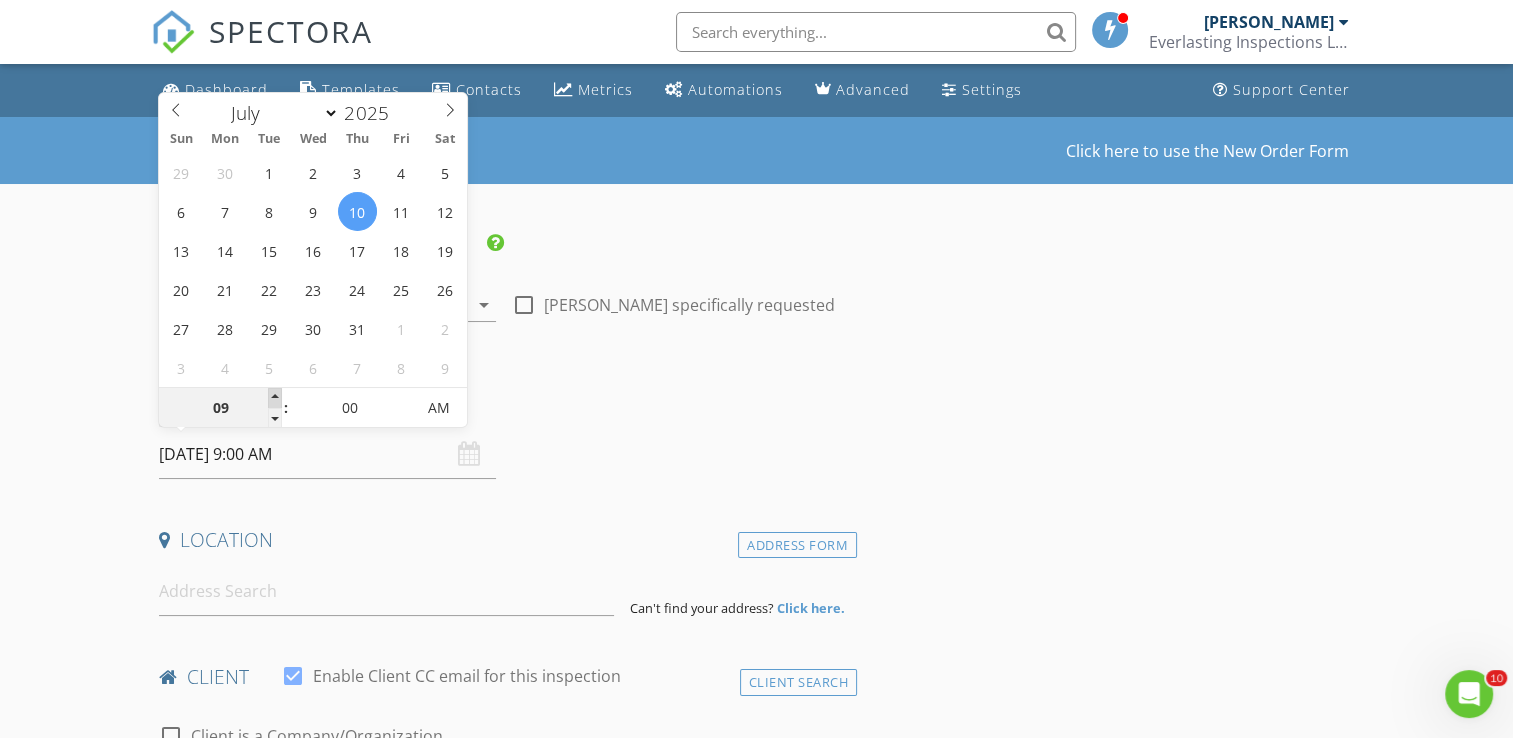 click at bounding box center (275, 398) 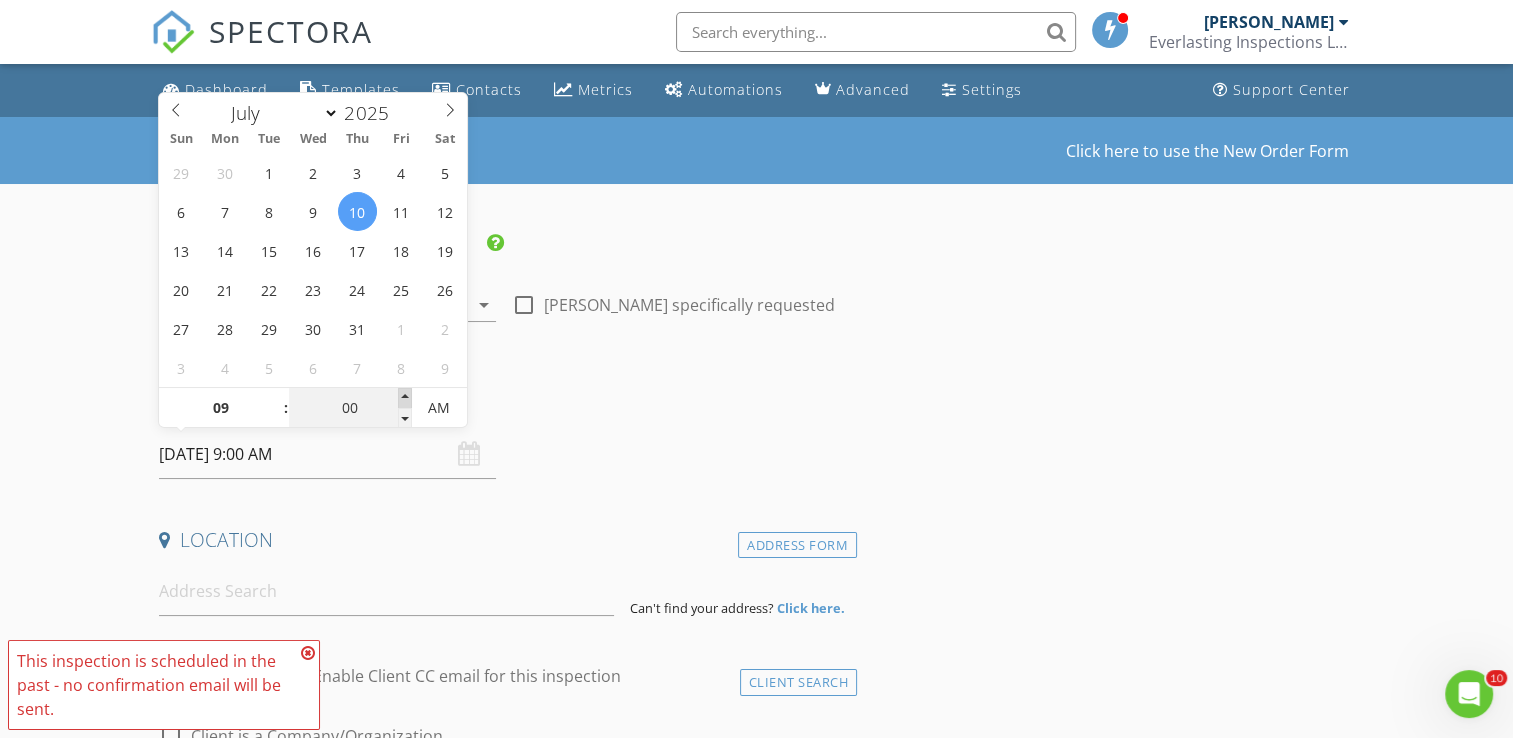 type on "05" 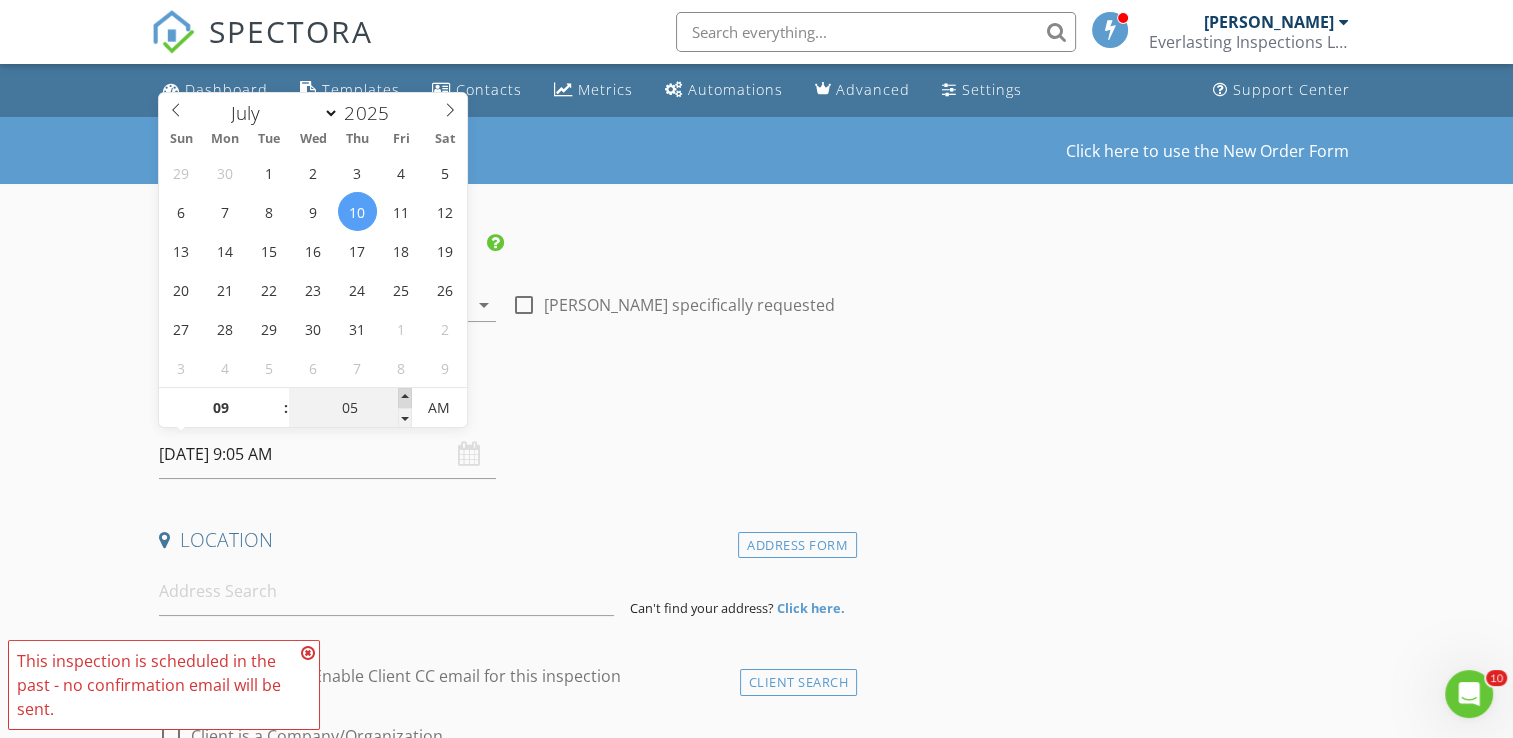 click at bounding box center (405, 398) 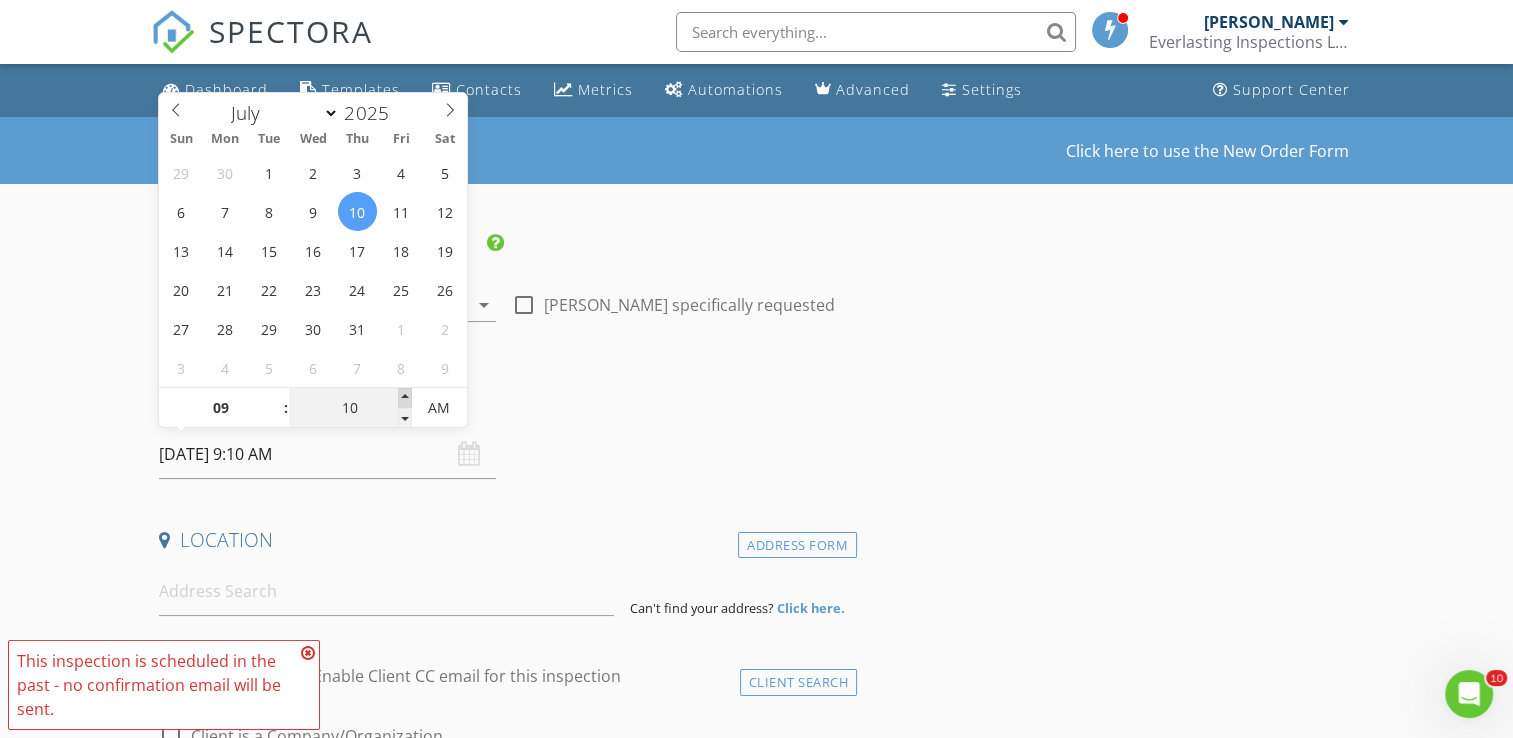 click at bounding box center (405, 398) 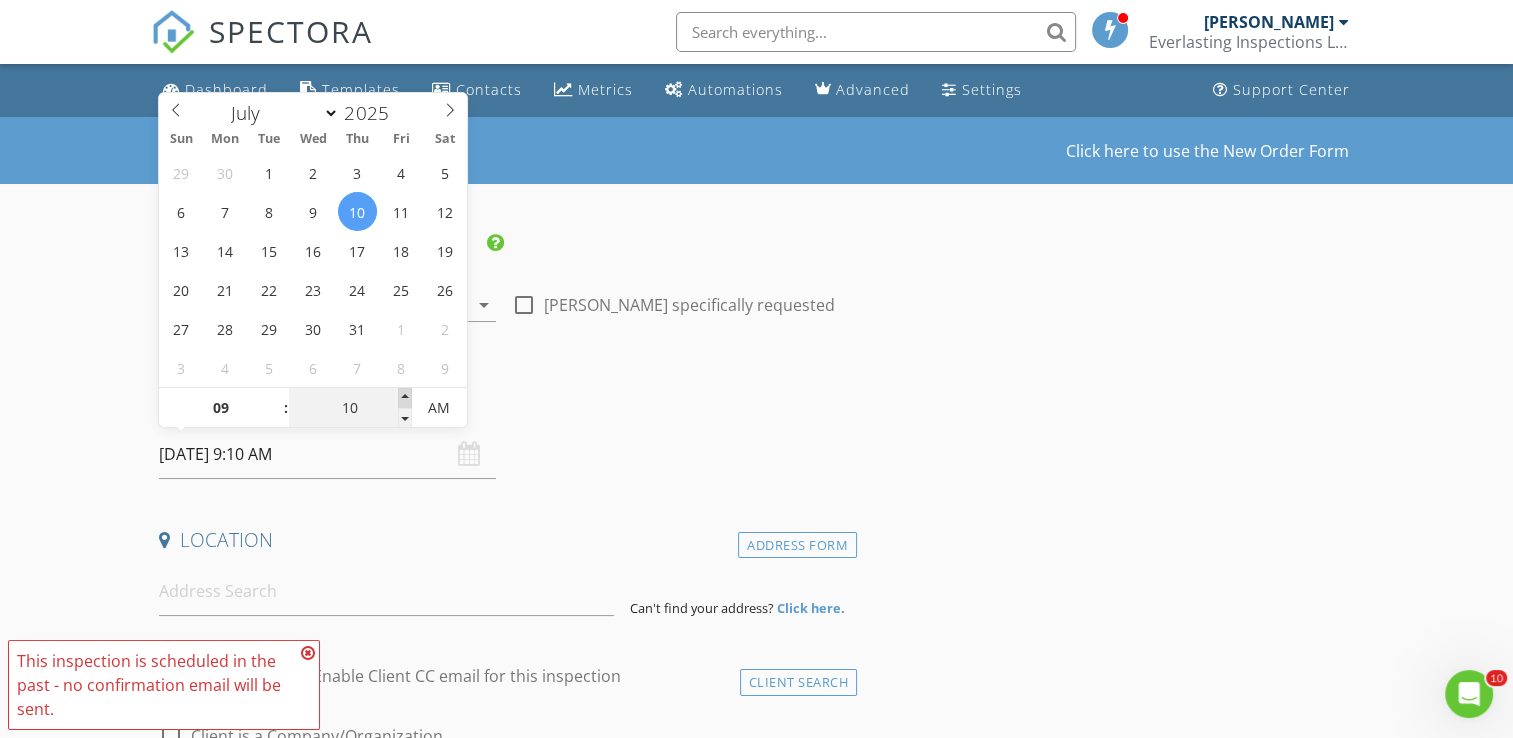 type on "15" 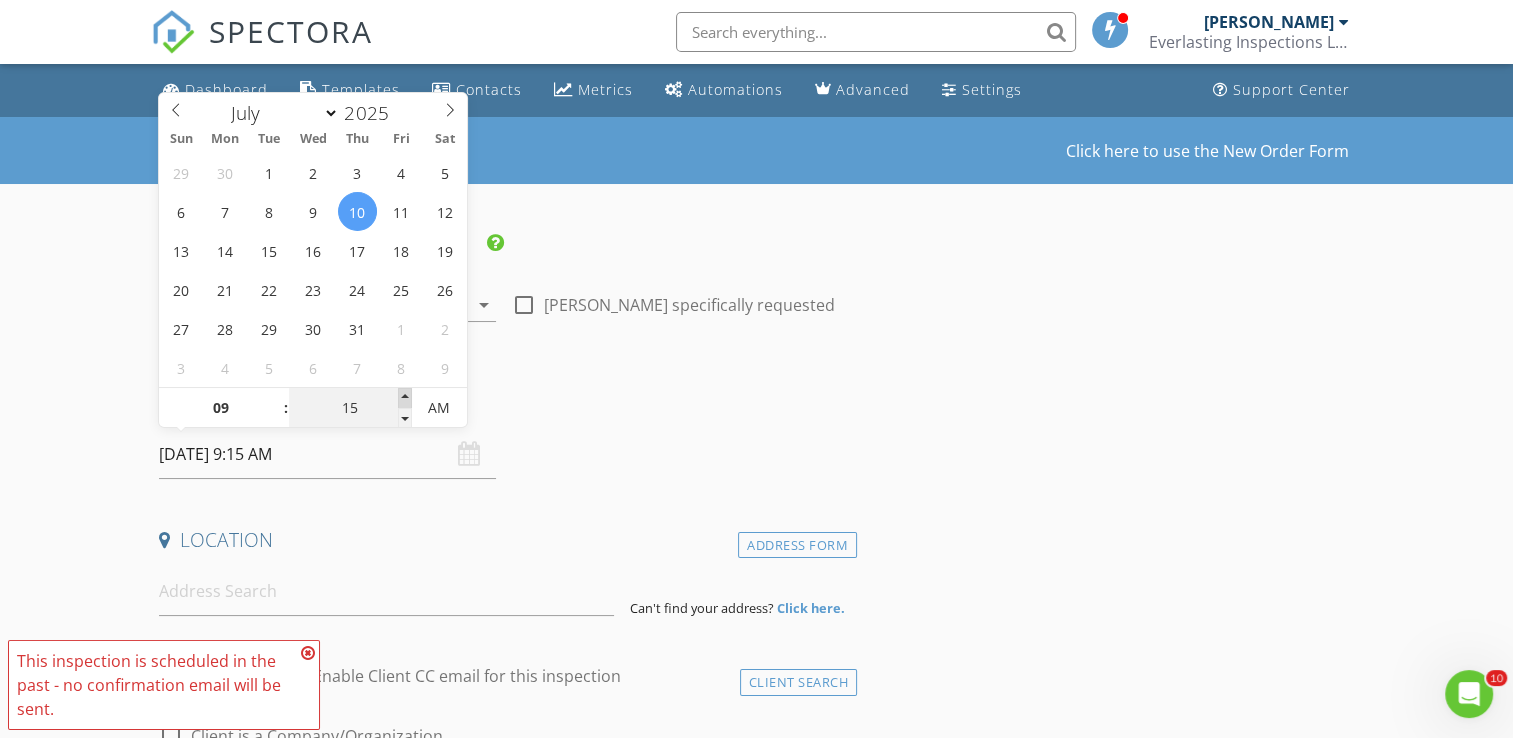 click at bounding box center (405, 398) 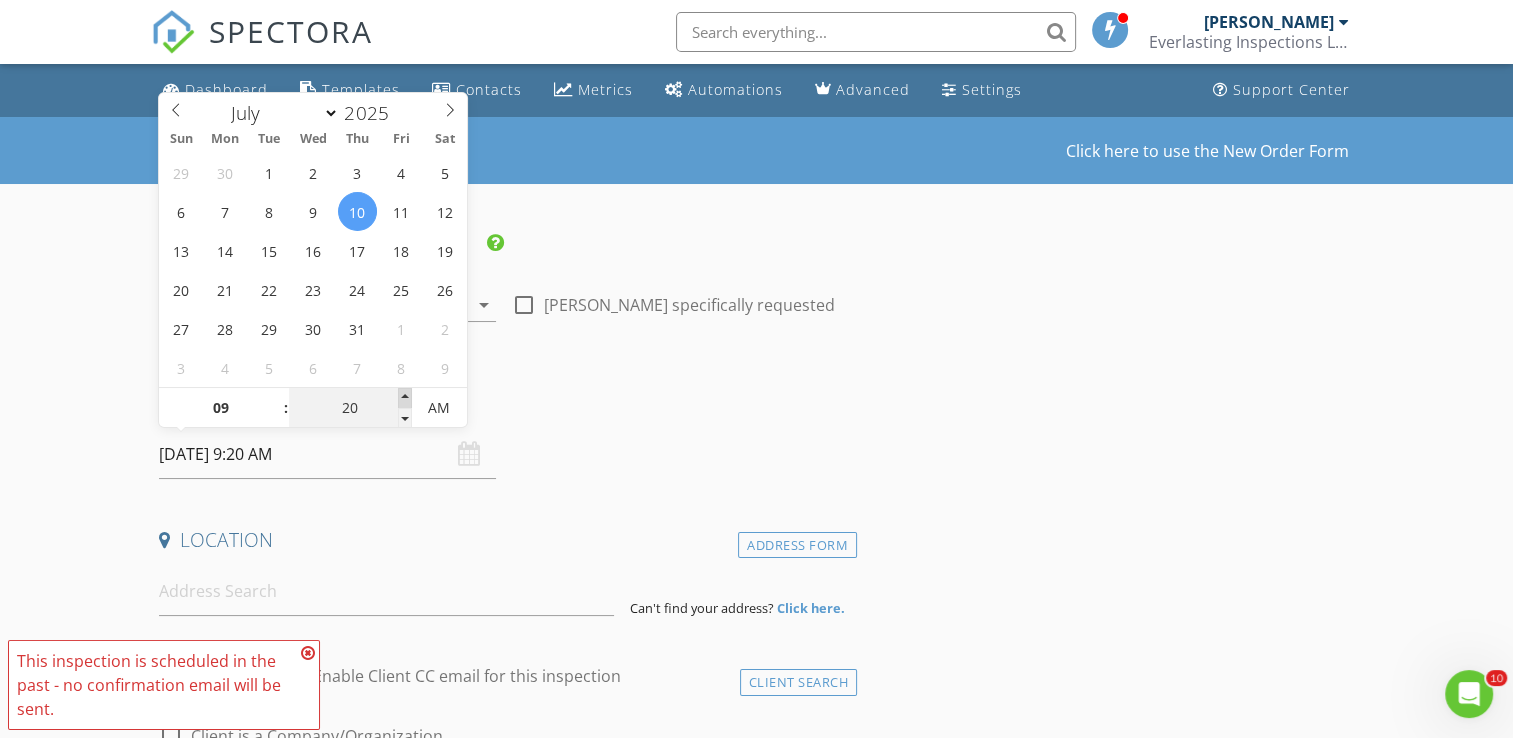 click at bounding box center [405, 398] 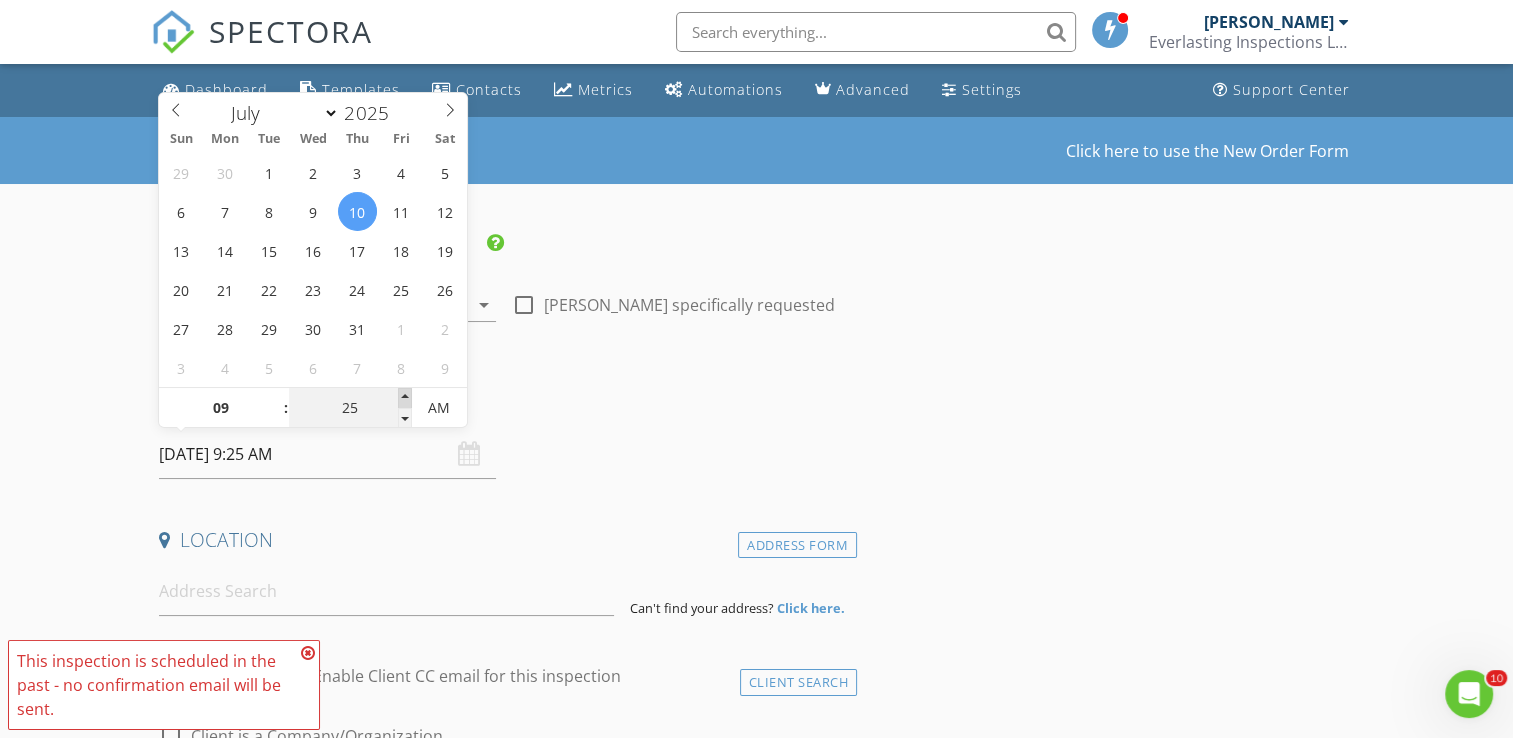 click at bounding box center [405, 398] 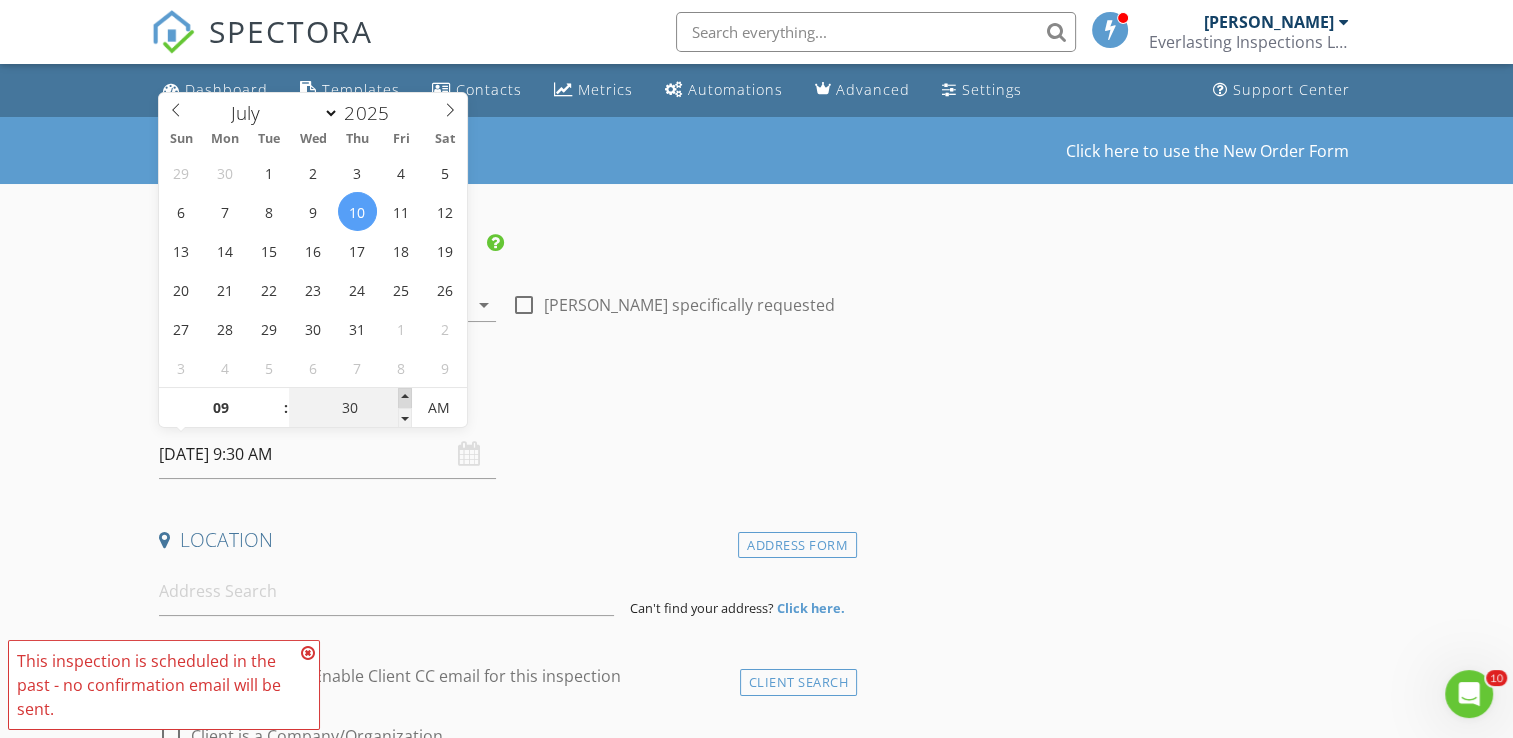 click at bounding box center (405, 398) 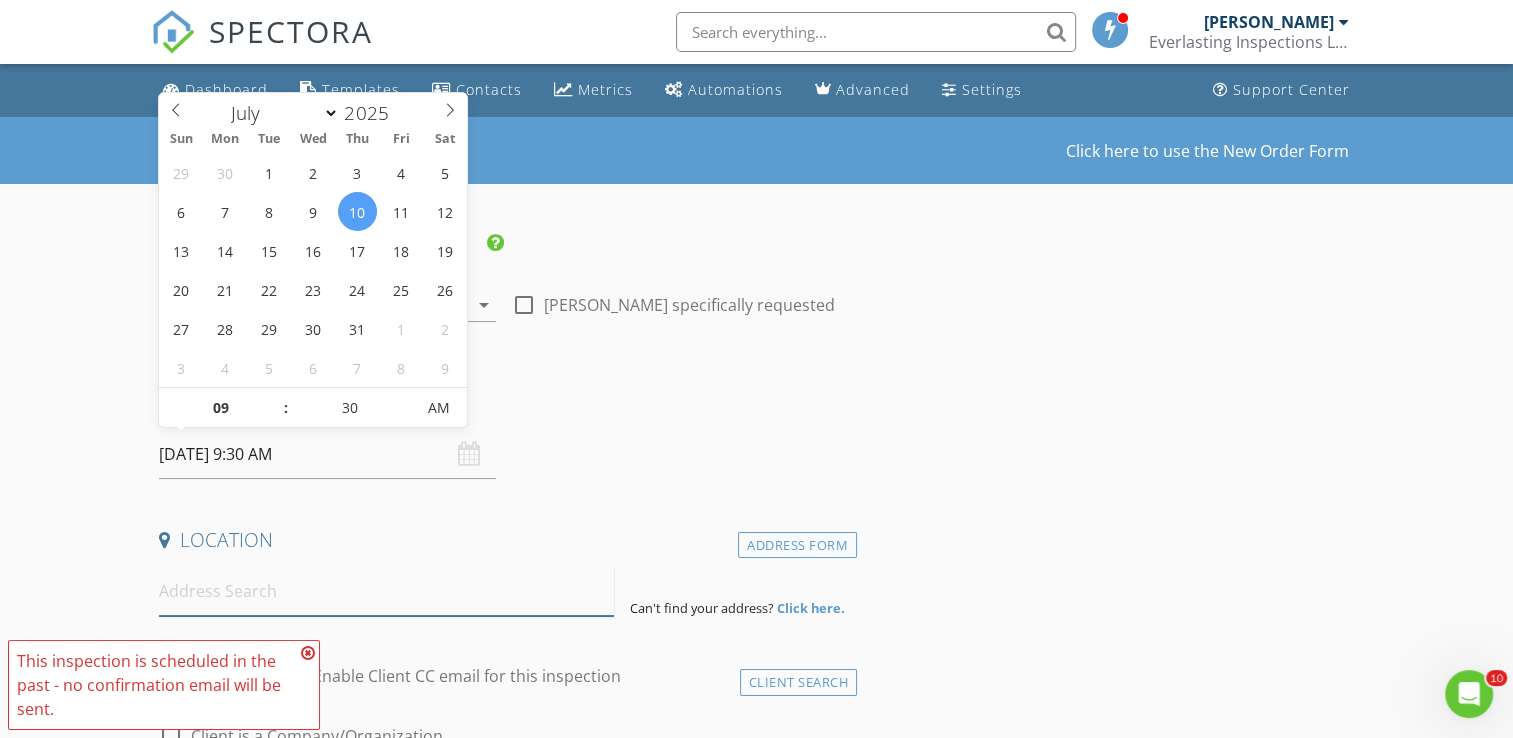click at bounding box center (386, 591) 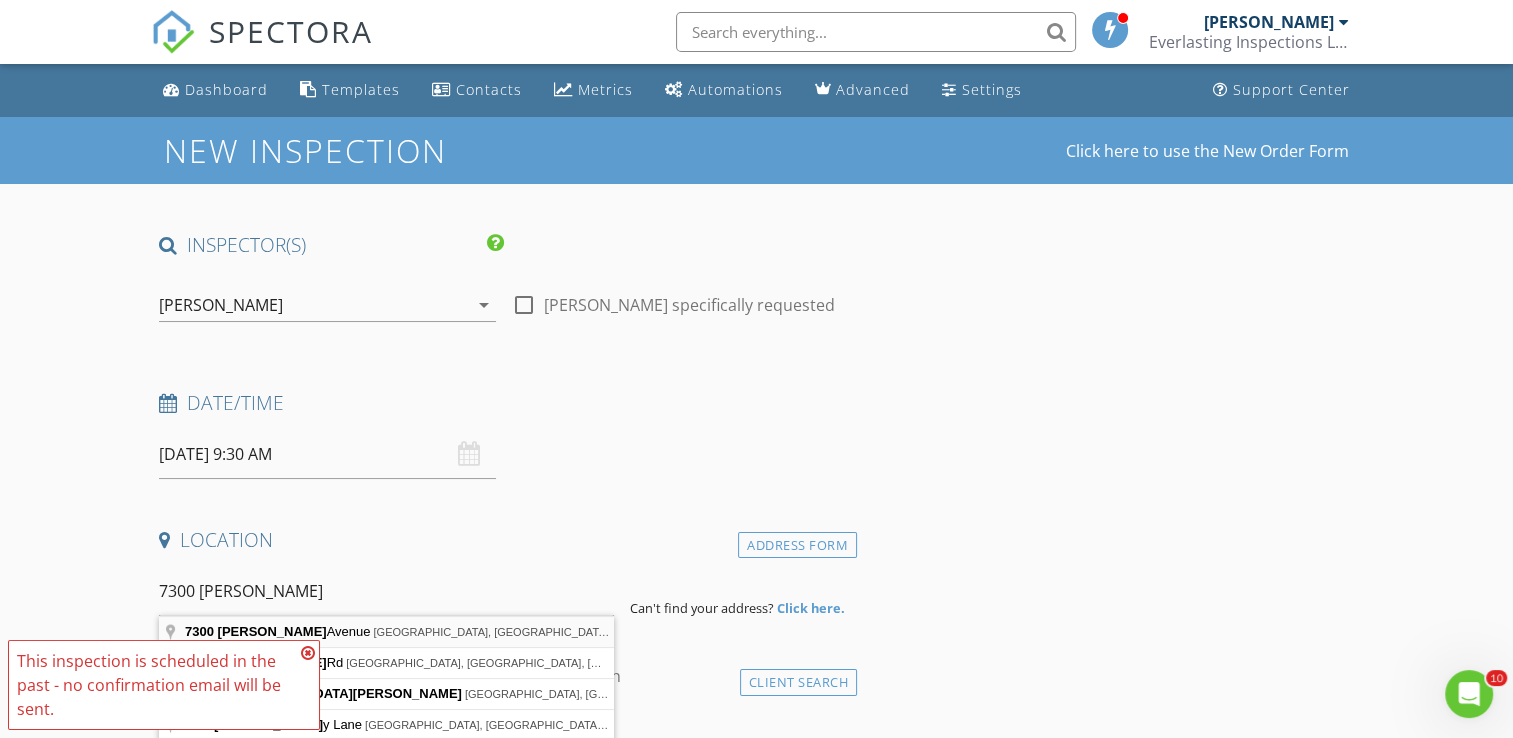 type on "7300 Crill Avenue, Palatka, FL, USA" 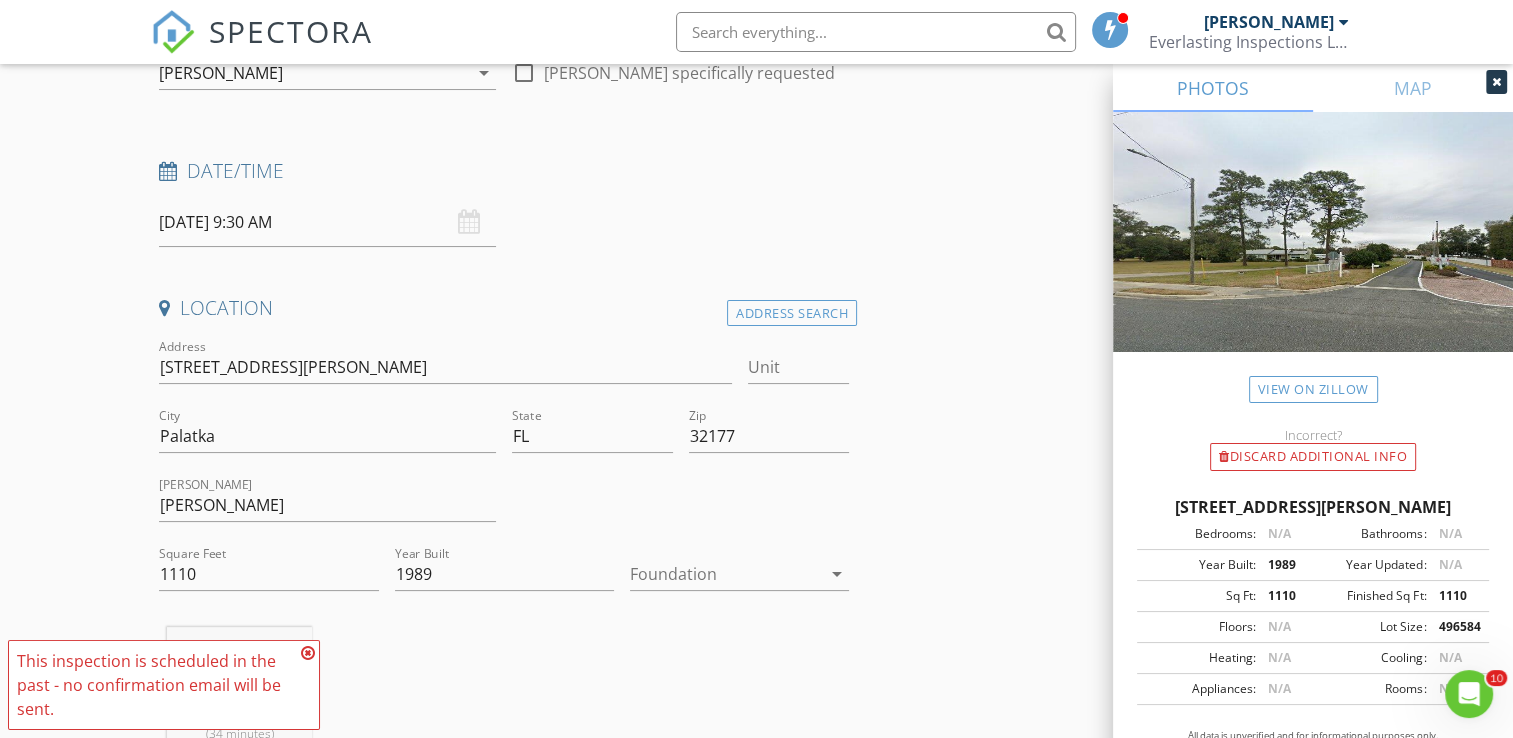 scroll, scrollTop: 300, scrollLeft: 0, axis: vertical 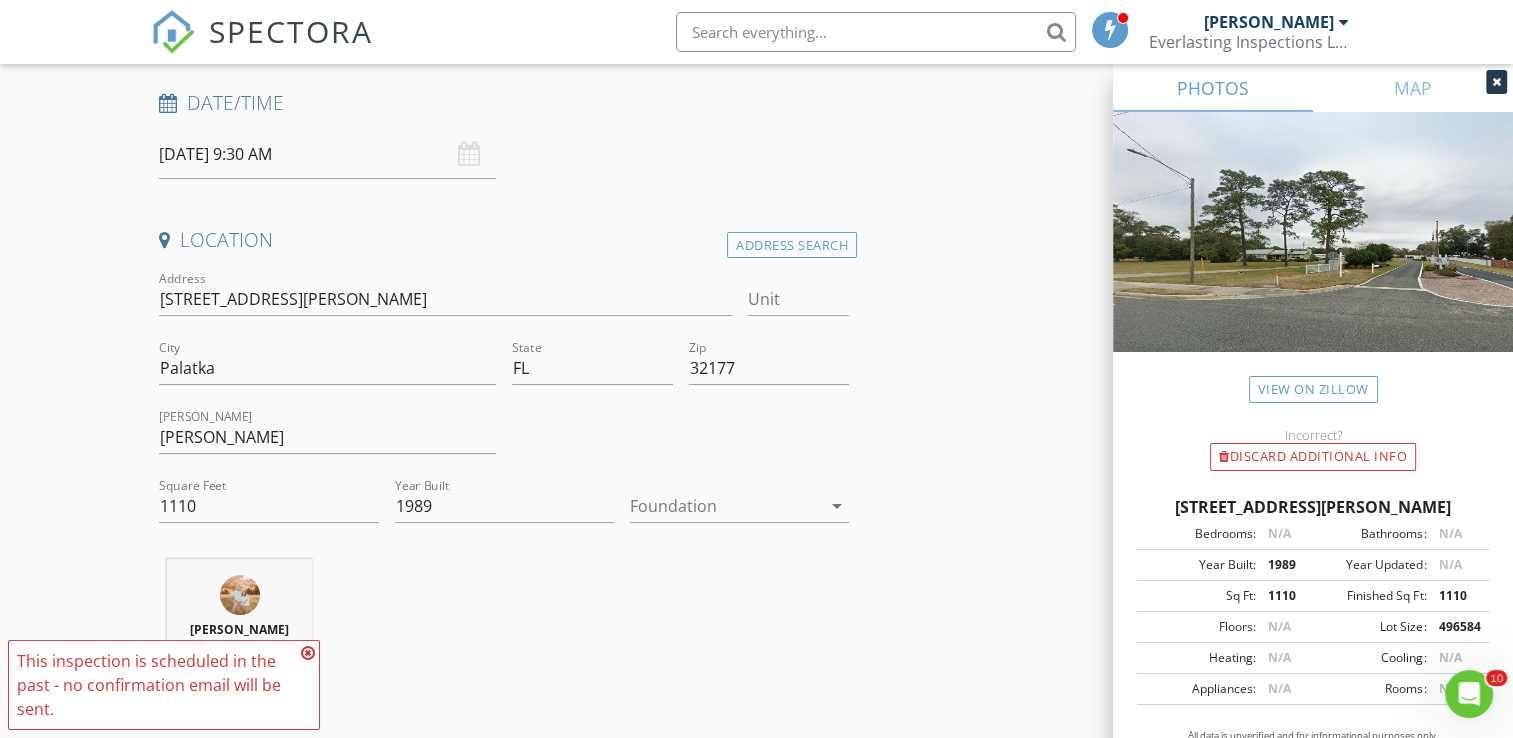 click at bounding box center (308, 653) 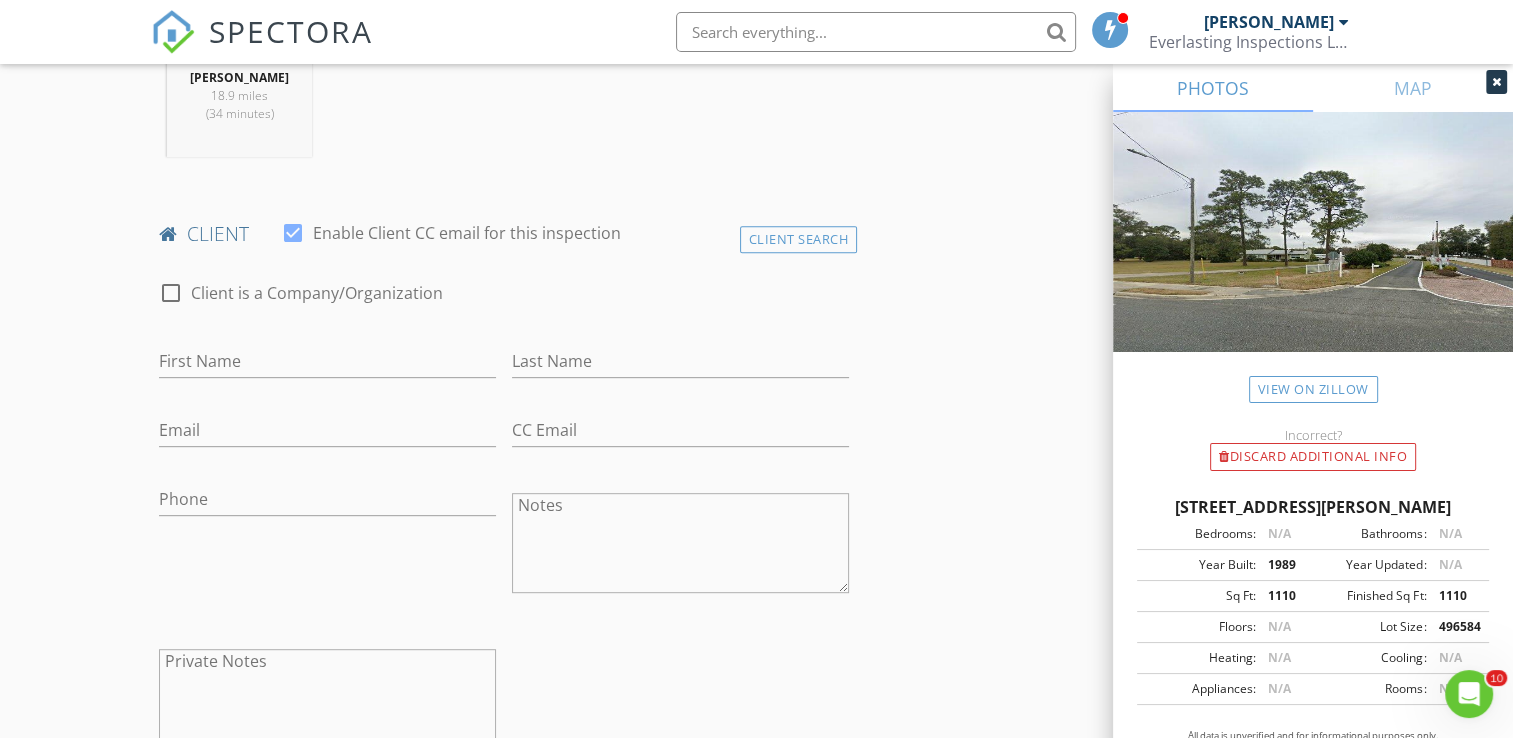 scroll, scrollTop: 900, scrollLeft: 0, axis: vertical 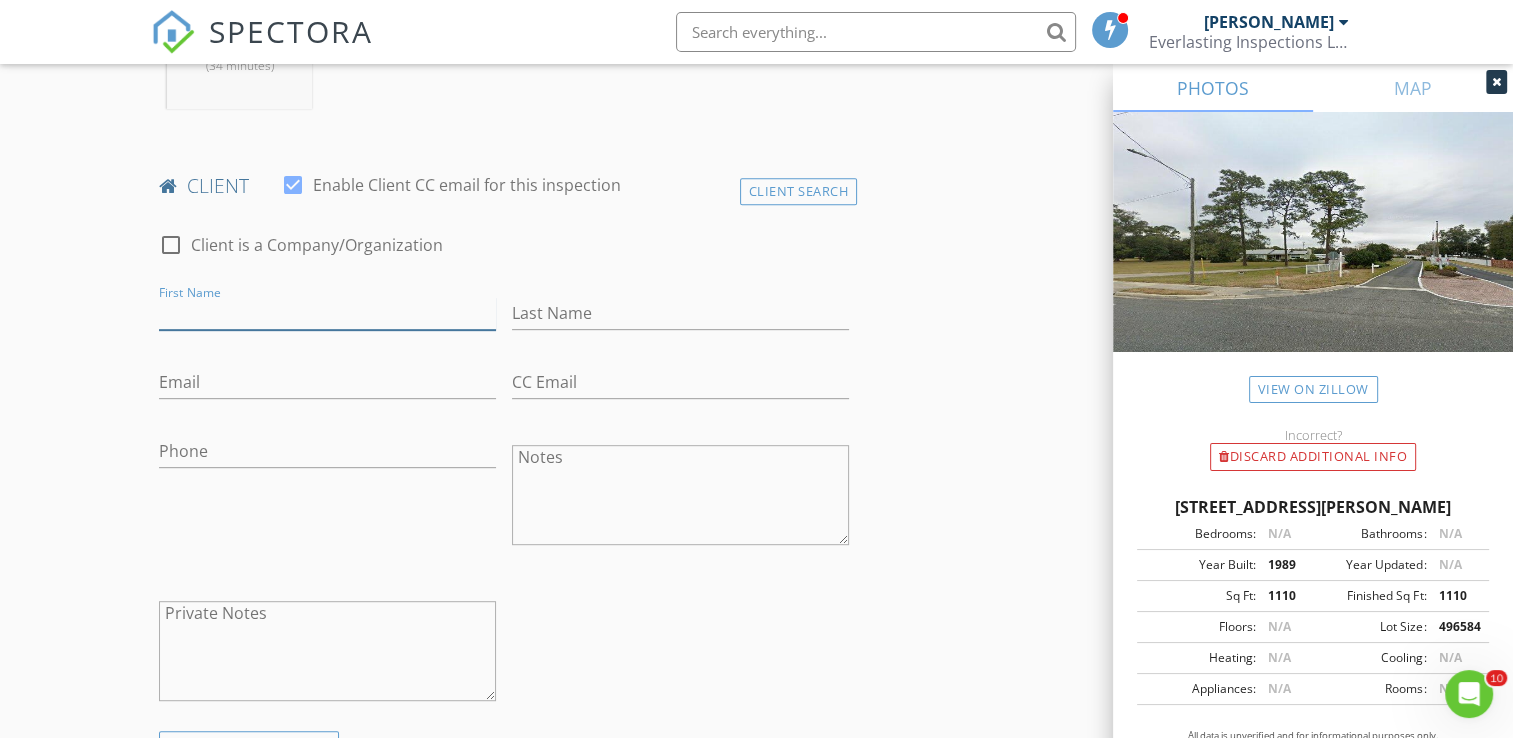 click on "First Name" at bounding box center [327, 313] 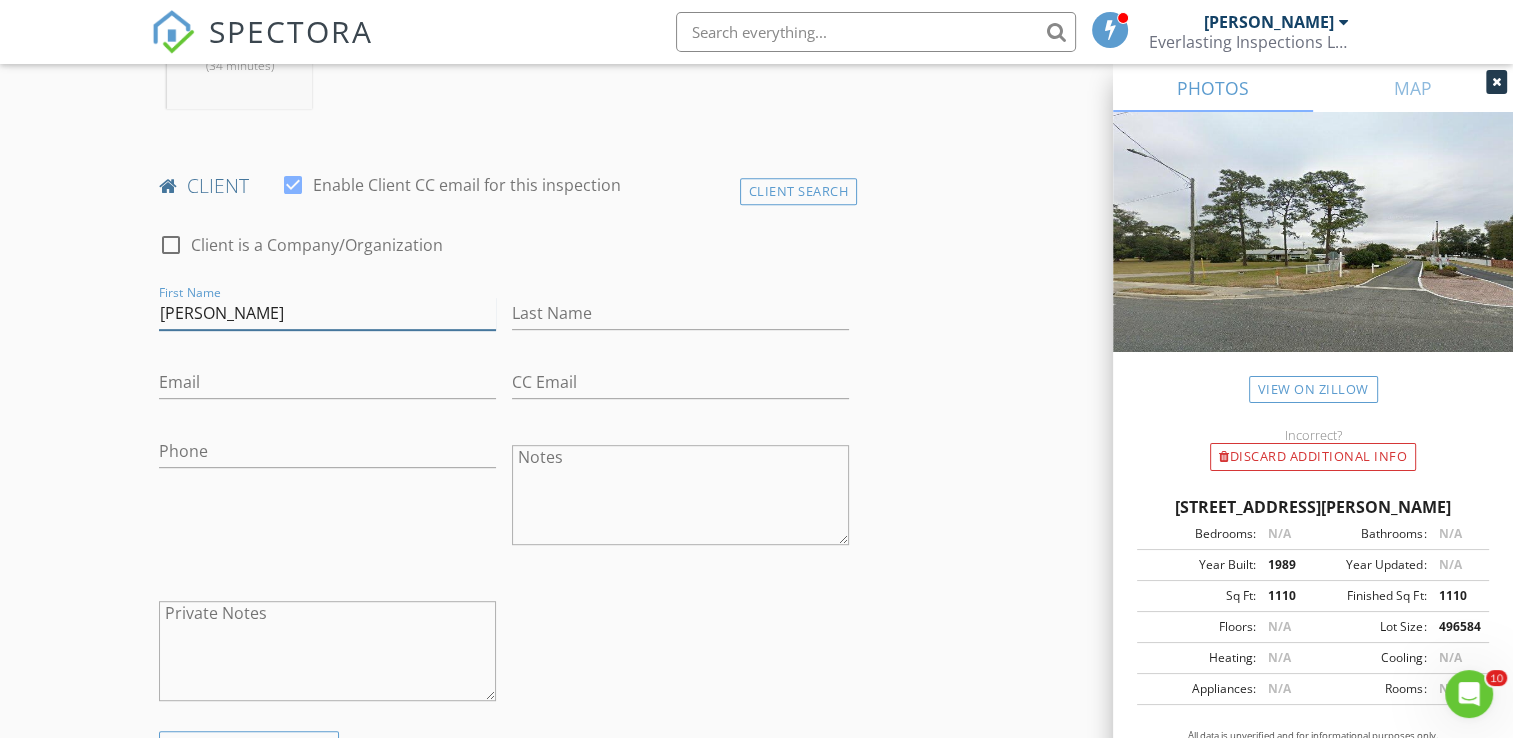 type on "Eddie" 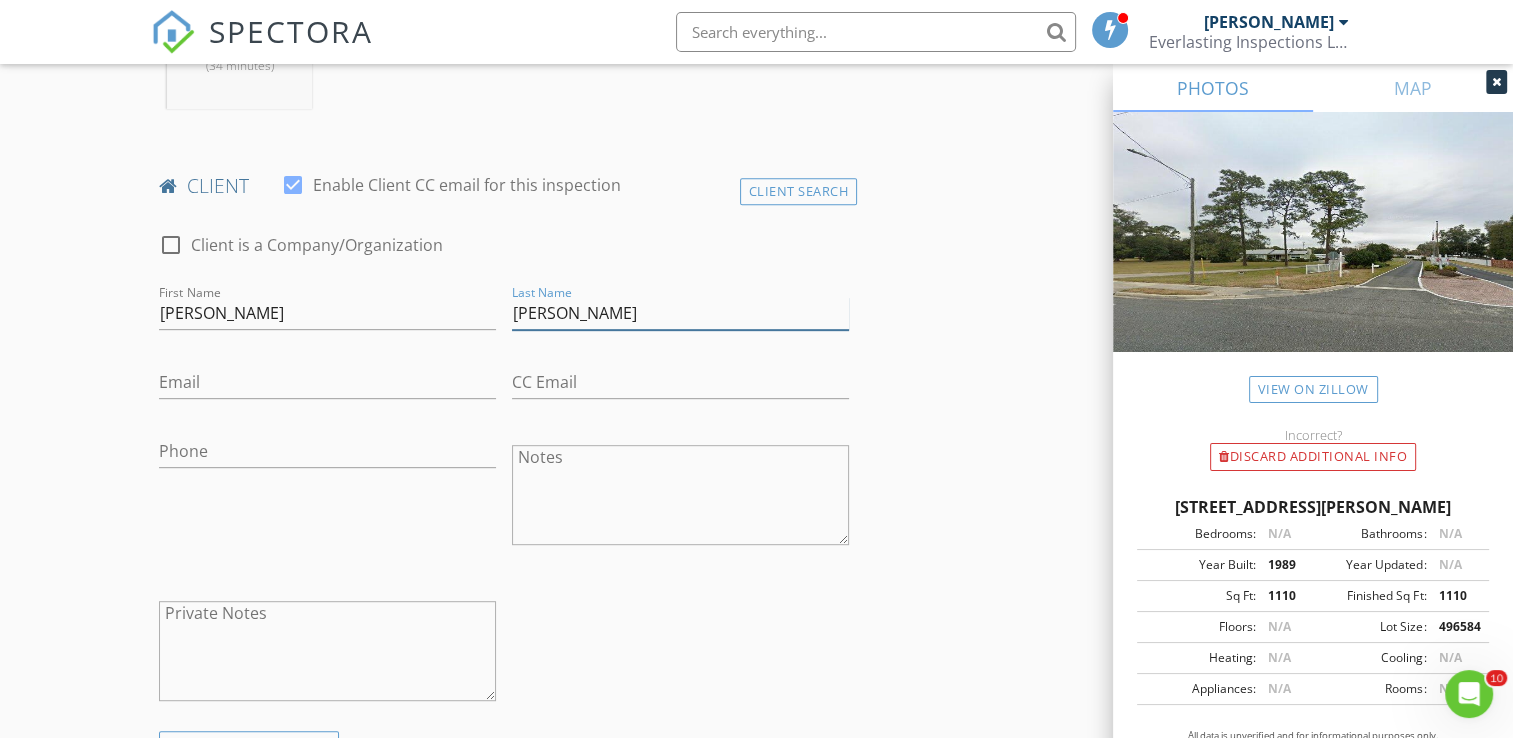 type on "Anderson" 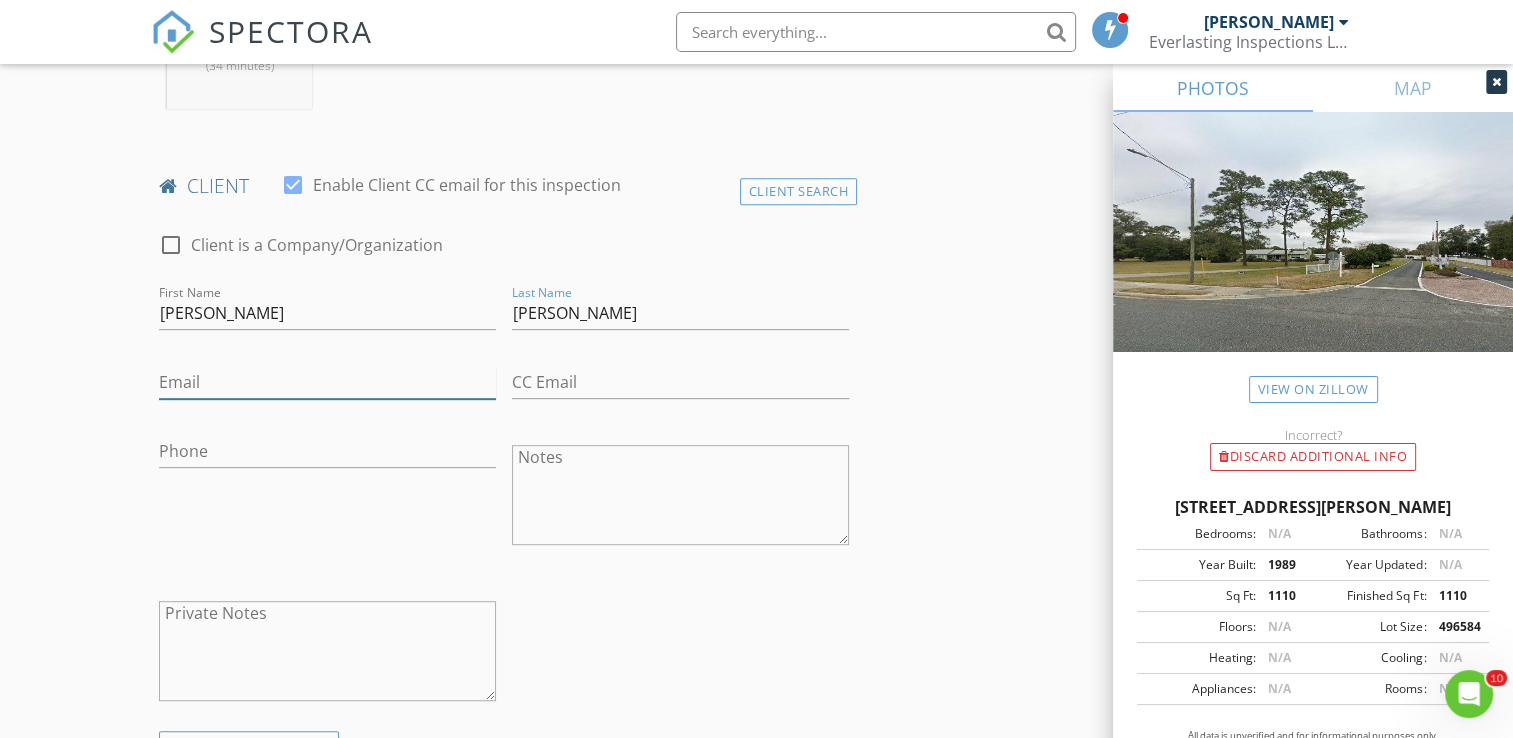 click on "Email" at bounding box center [327, 382] 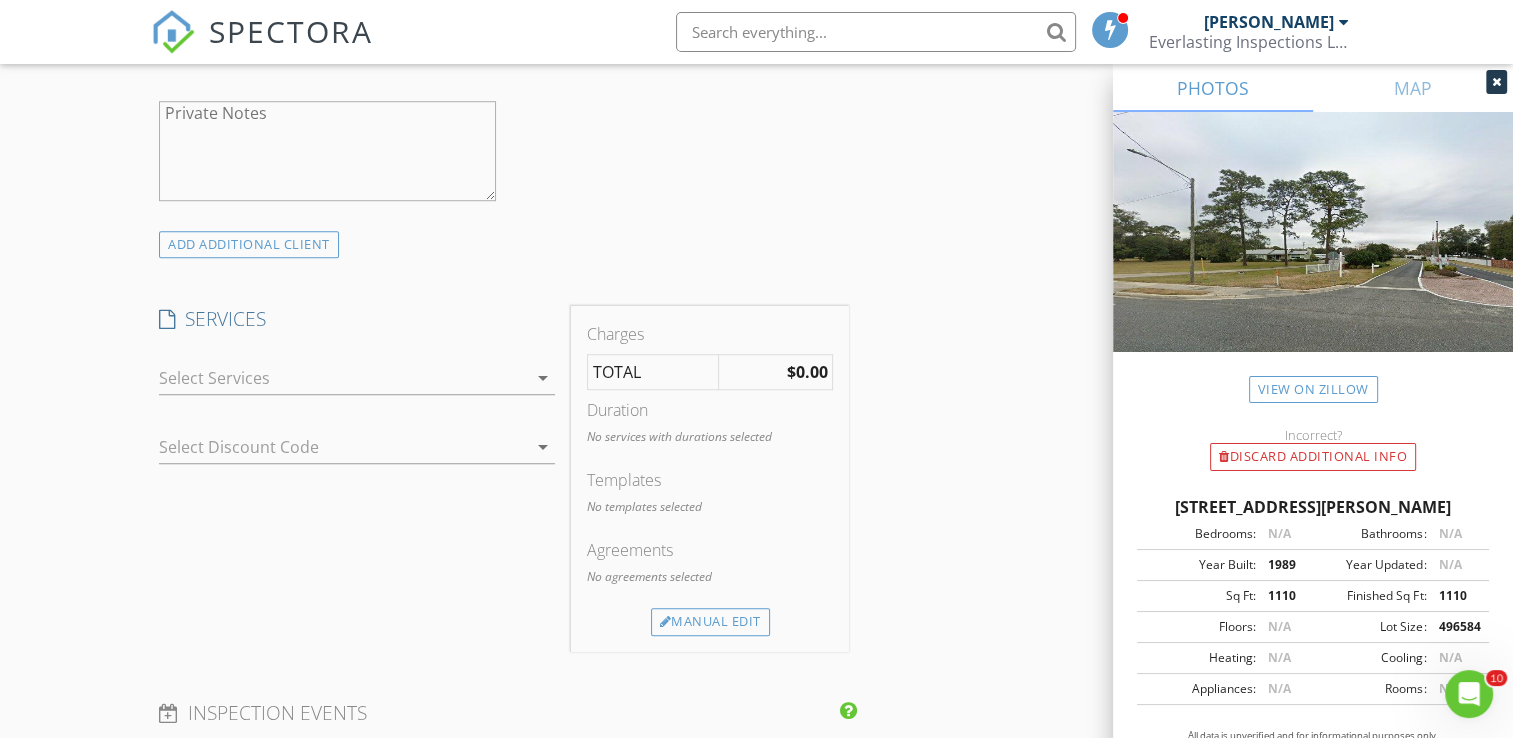 click at bounding box center [343, 378] 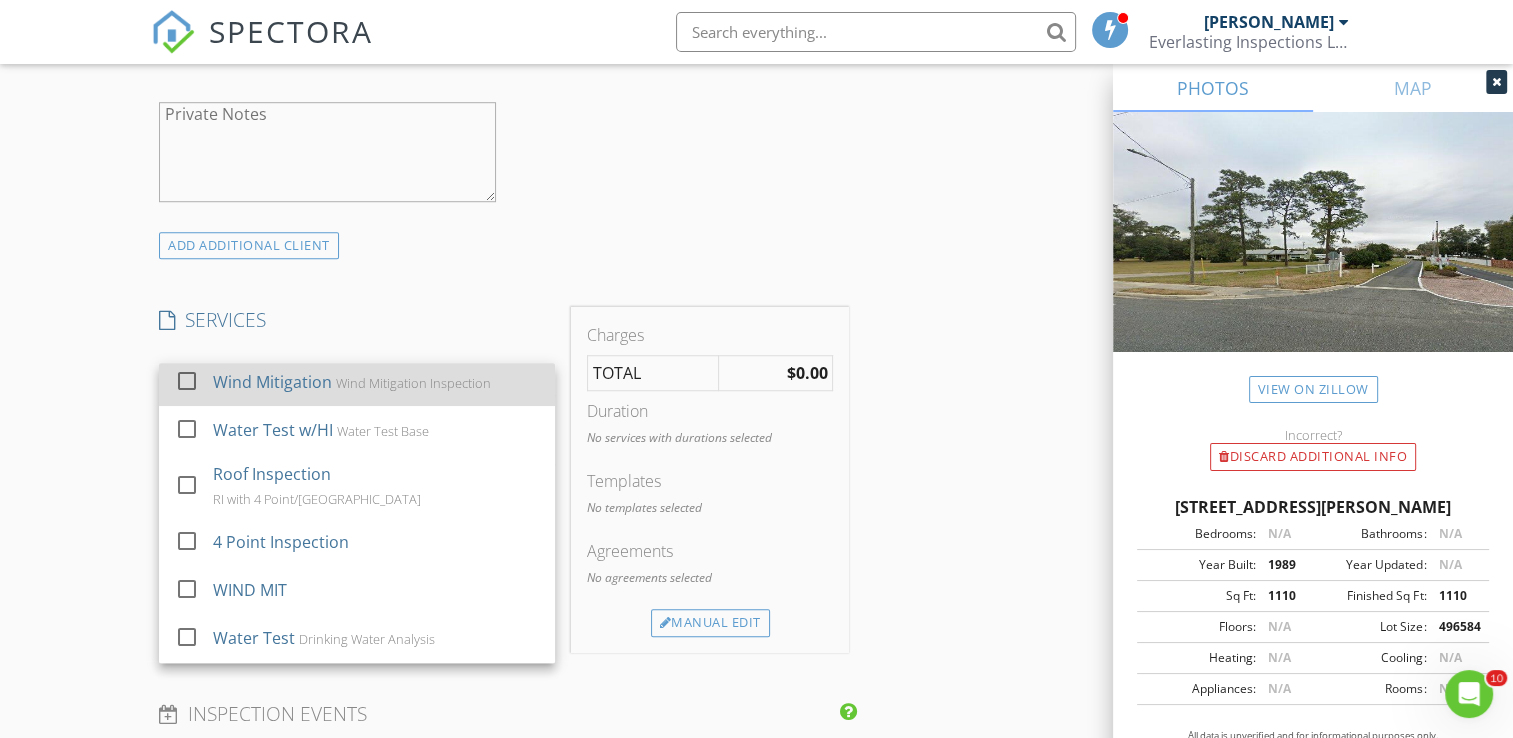 scroll, scrollTop: 468, scrollLeft: 0, axis: vertical 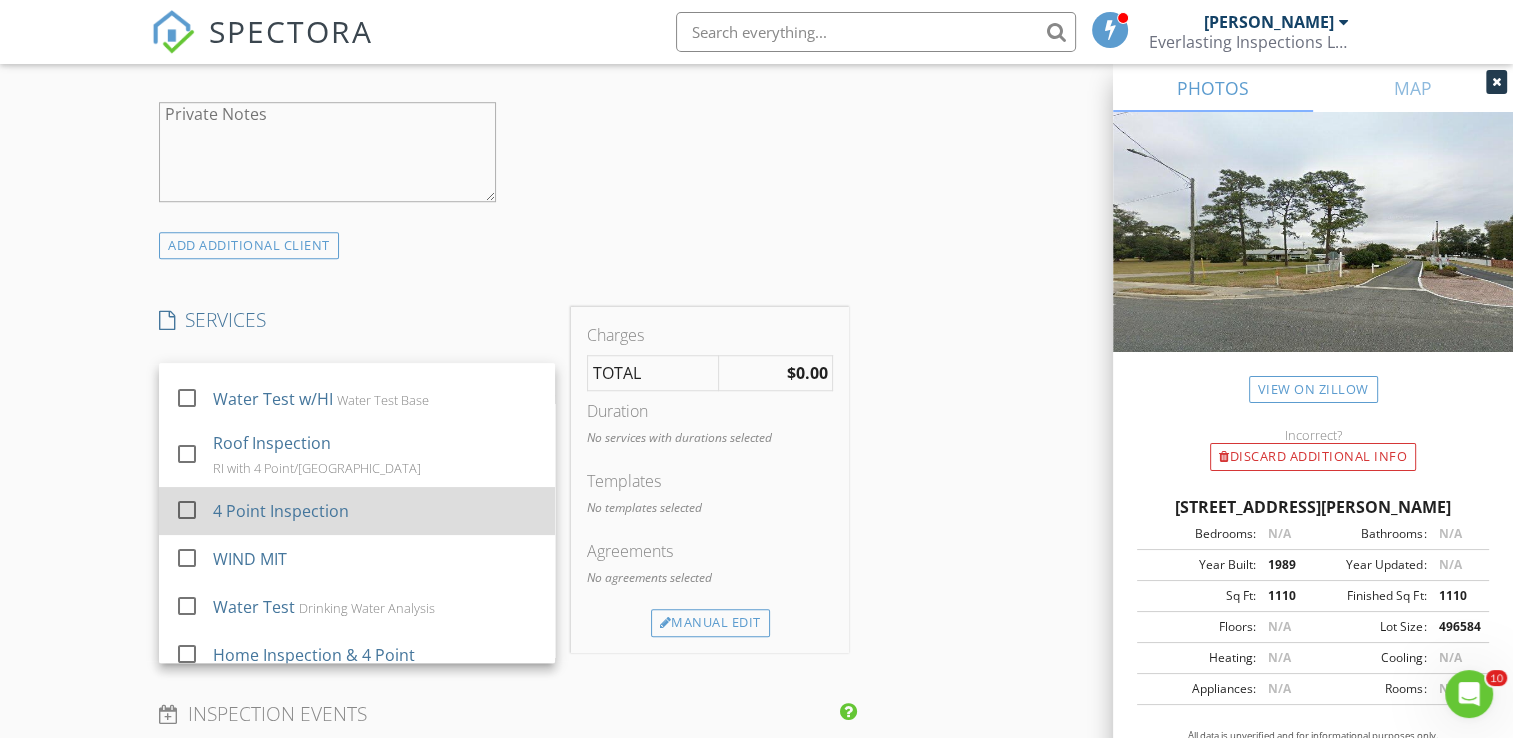 click on "4 Point Inspection" at bounding box center [282, 511] 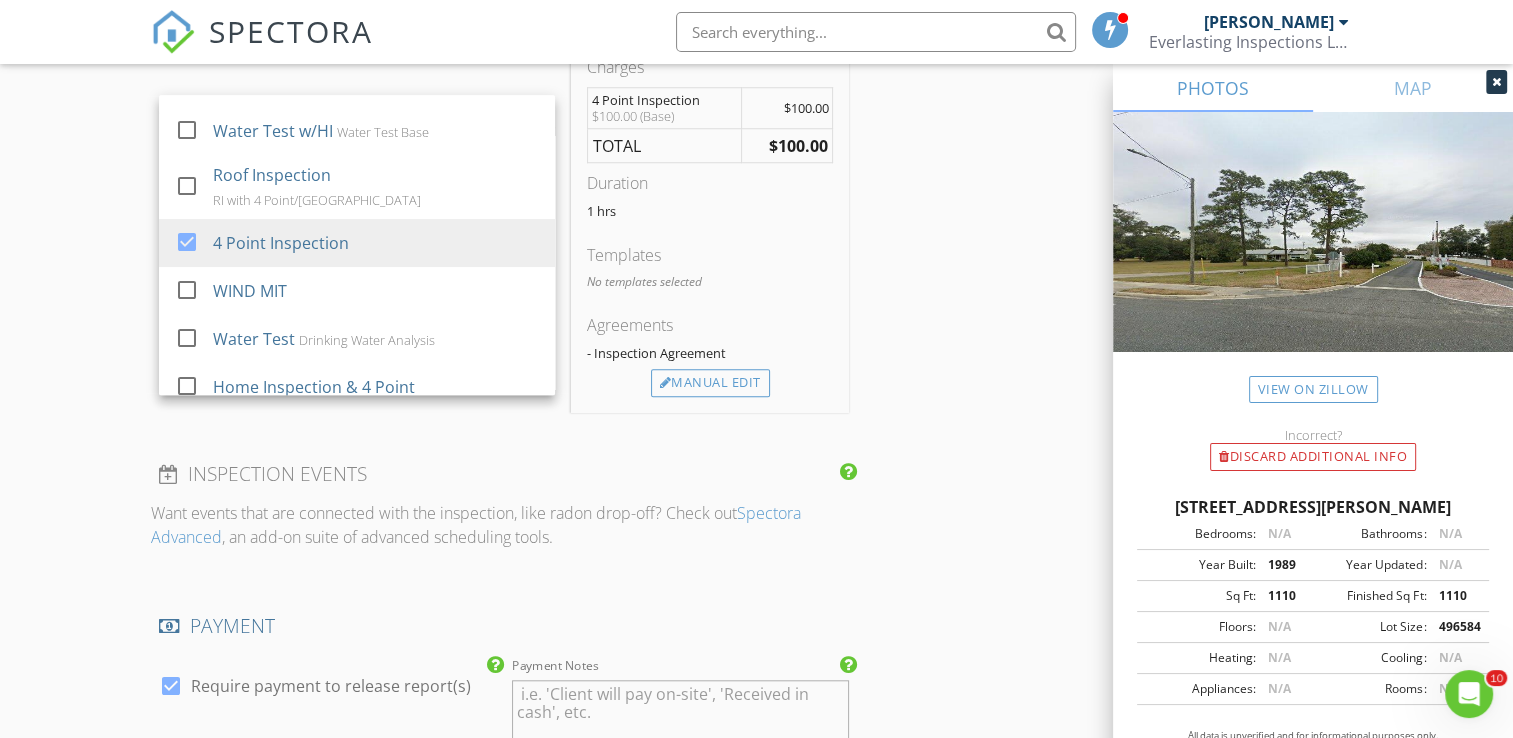 scroll, scrollTop: 1704, scrollLeft: 0, axis: vertical 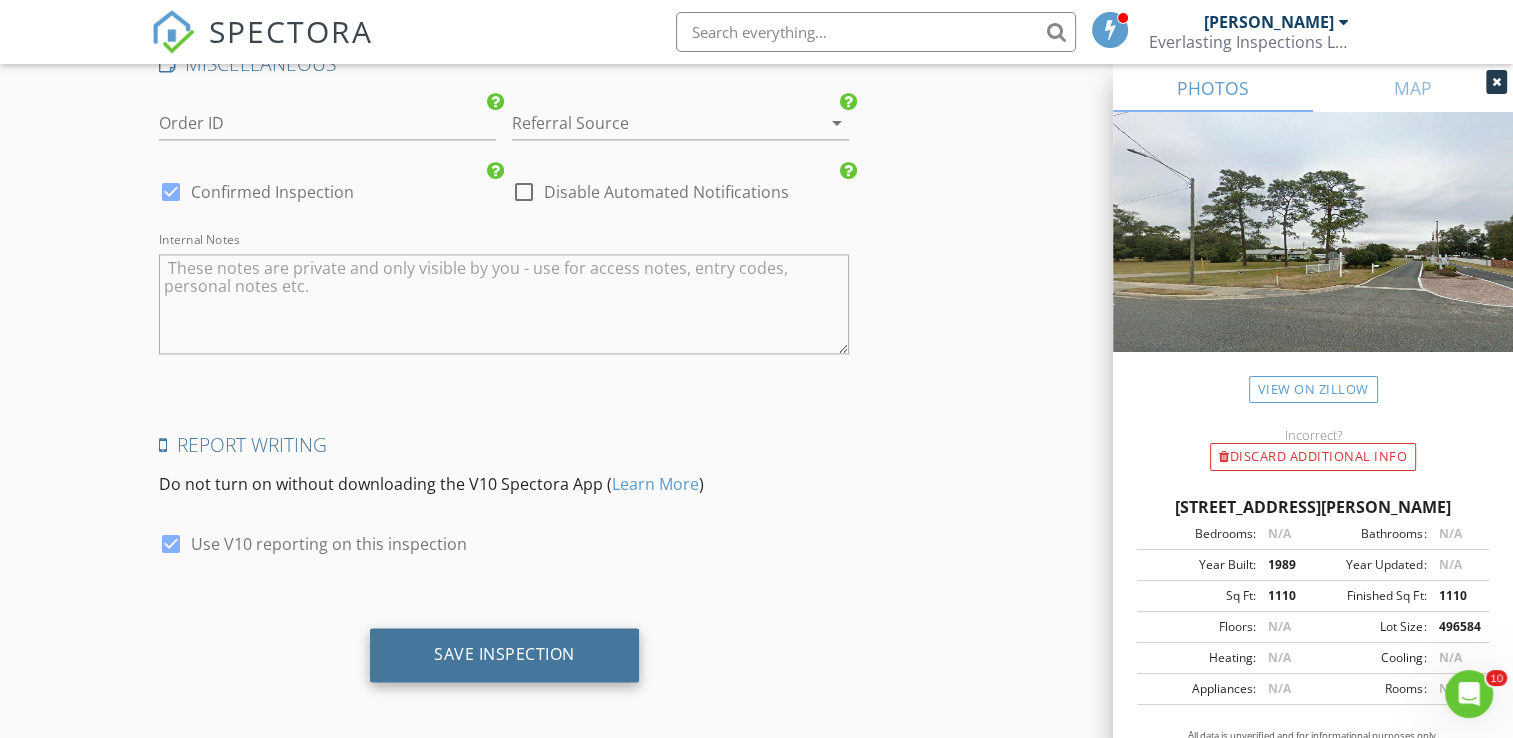click on "Save Inspection" at bounding box center [504, 654] 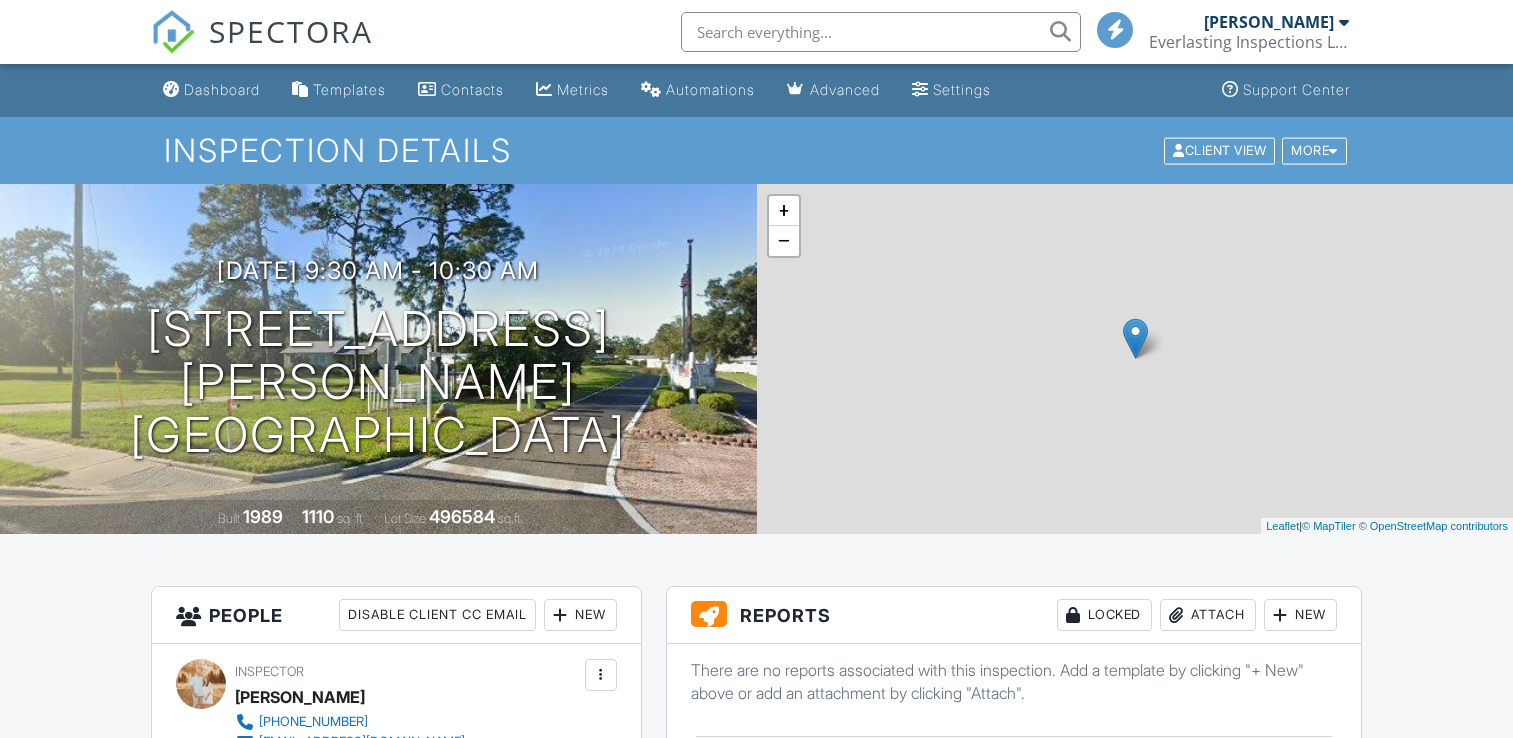 scroll, scrollTop: 0, scrollLeft: 0, axis: both 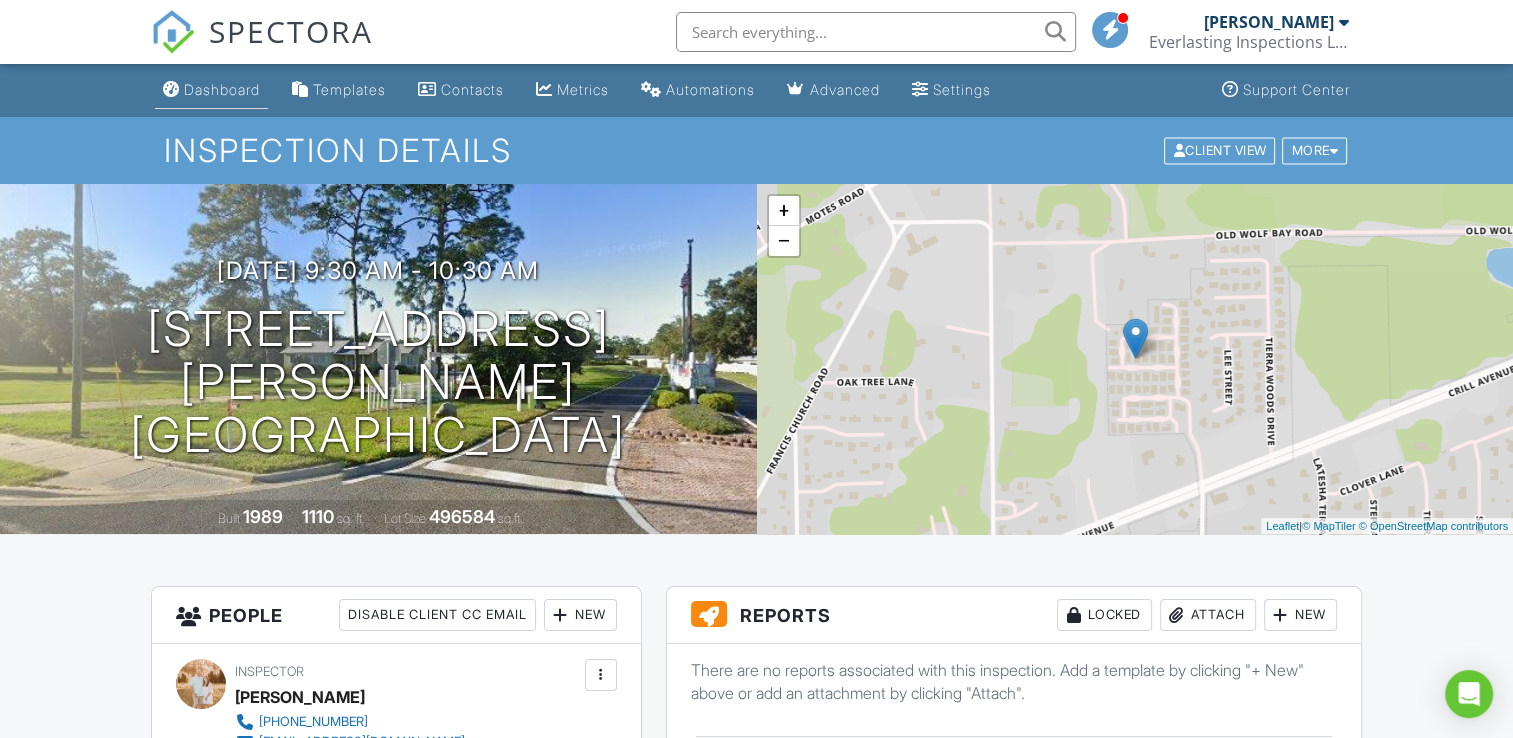 click on "Dashboard" at bounding box center [222, 89] 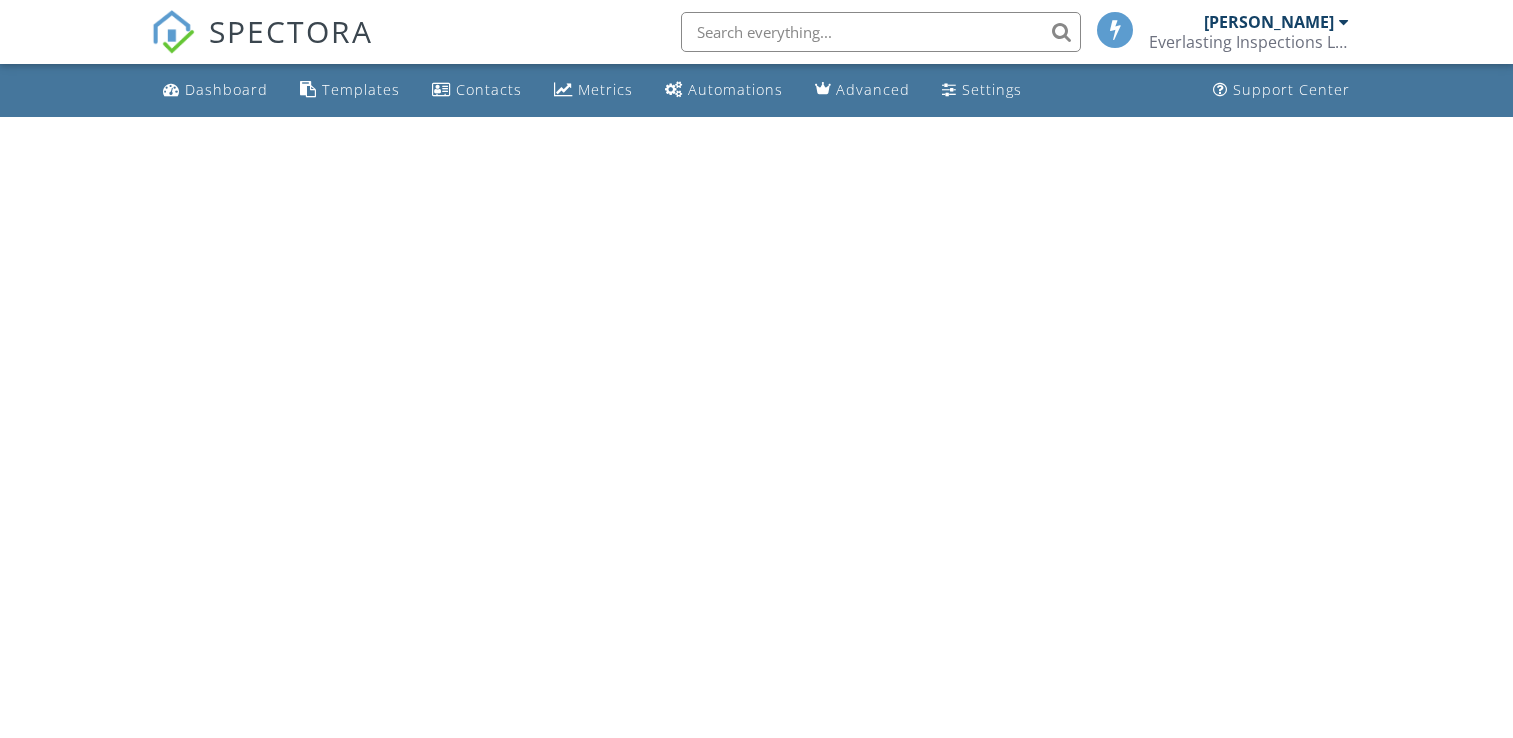 scroll, scrollTop: 0, scrollLeft: 0, axis: both 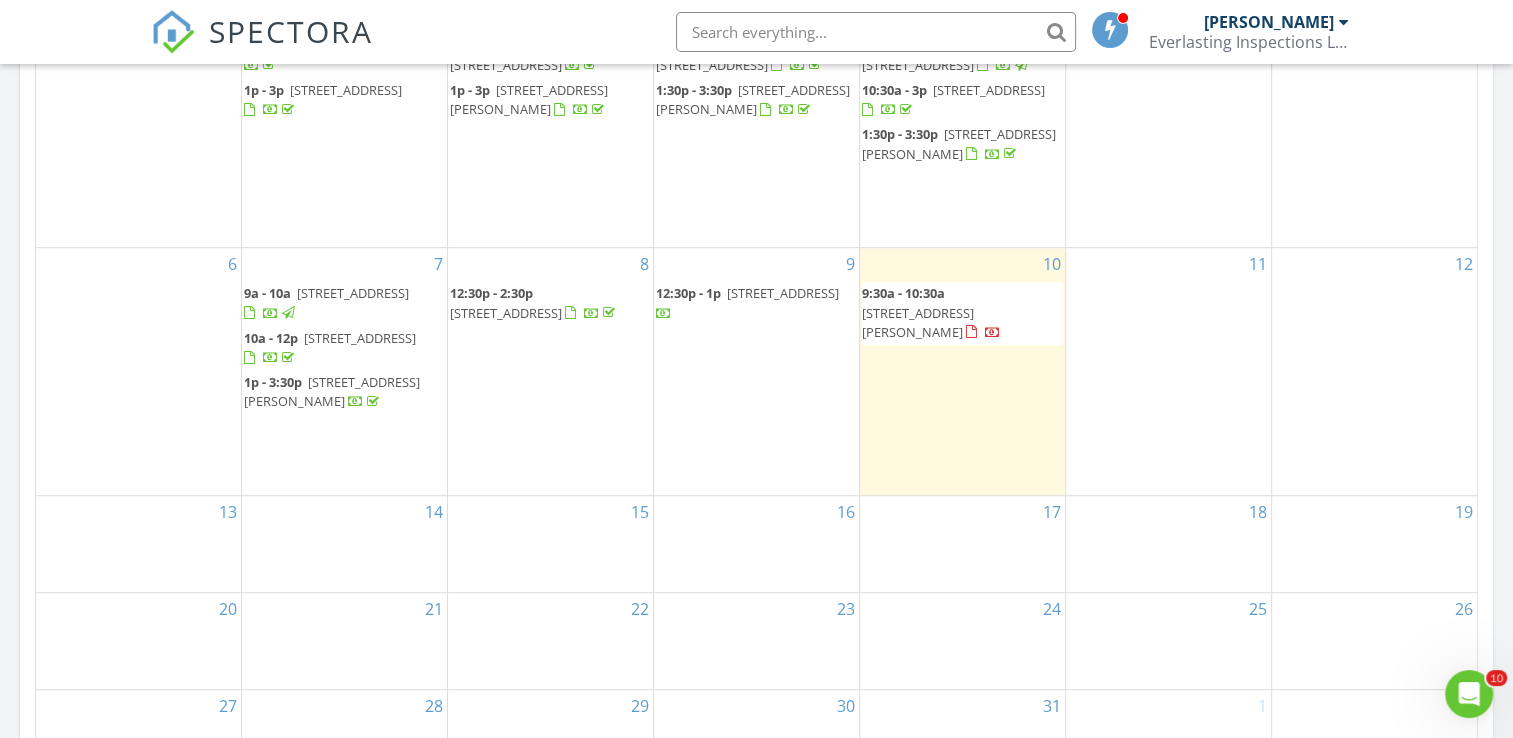 click on "10
9:30a - 10:30a
[STREET_ADDRESS][PERSON_NAME]" at bounding box center (962, 371) 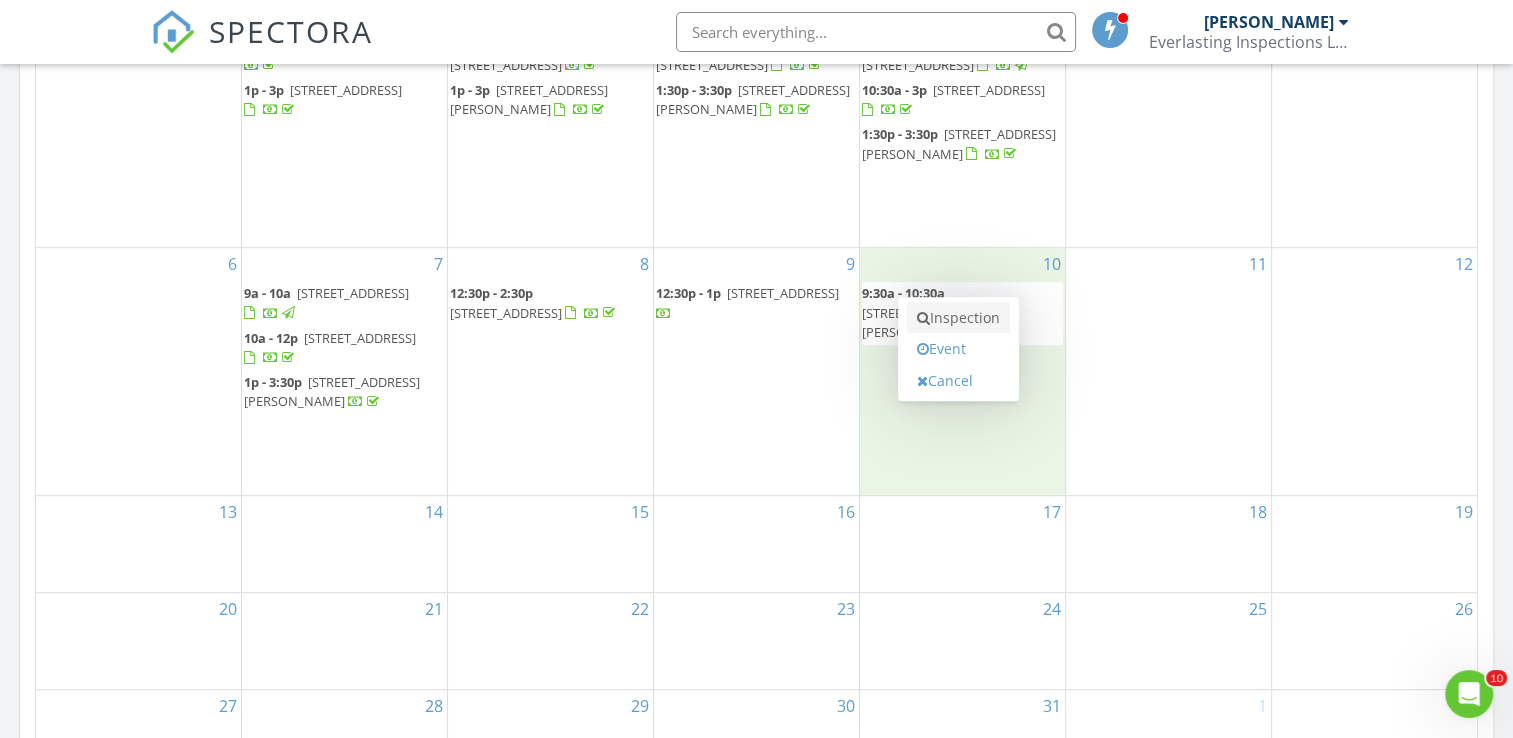 click on "Inspection" at bounding box center (958, 318) 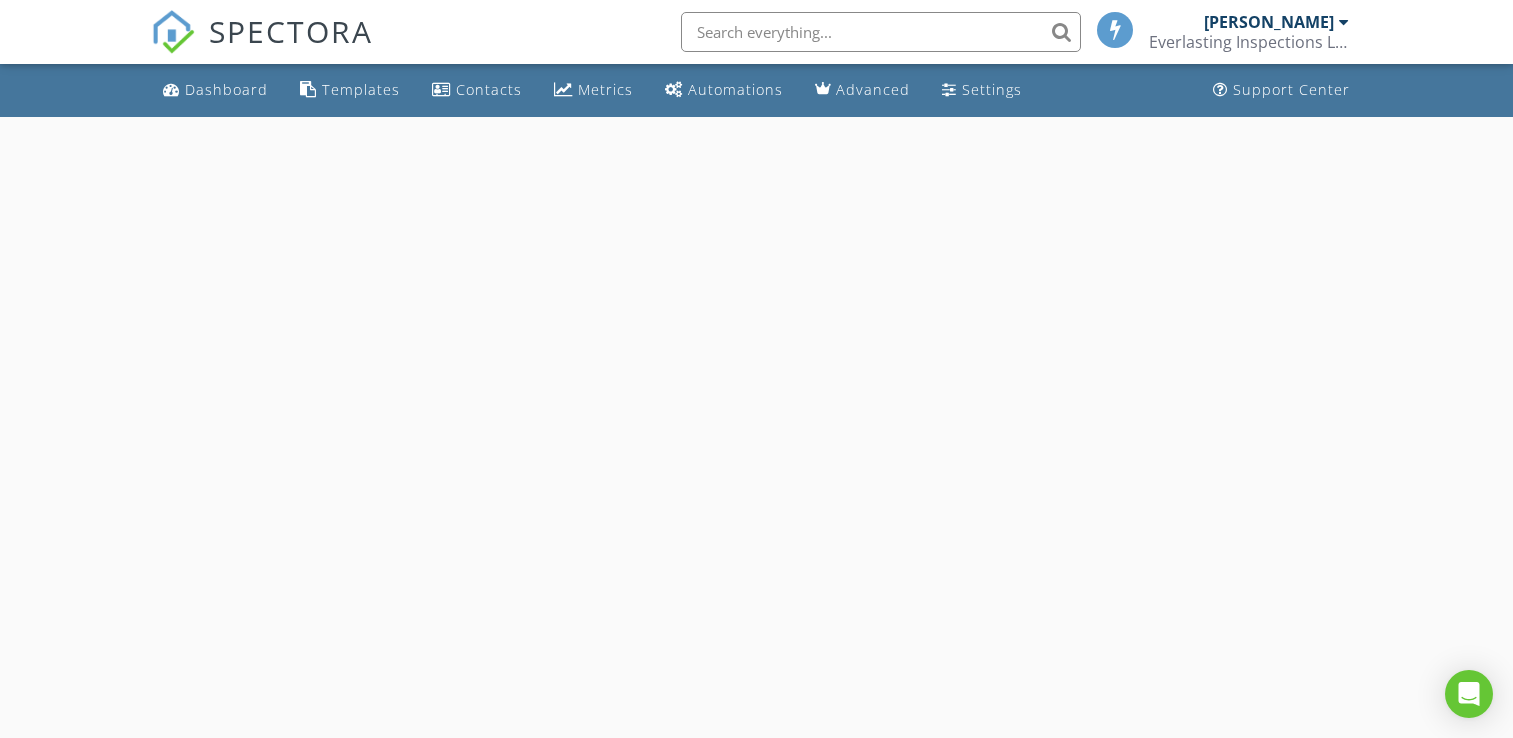 scroll, scrollTop: 0, scrollLeft: 0, axis: both 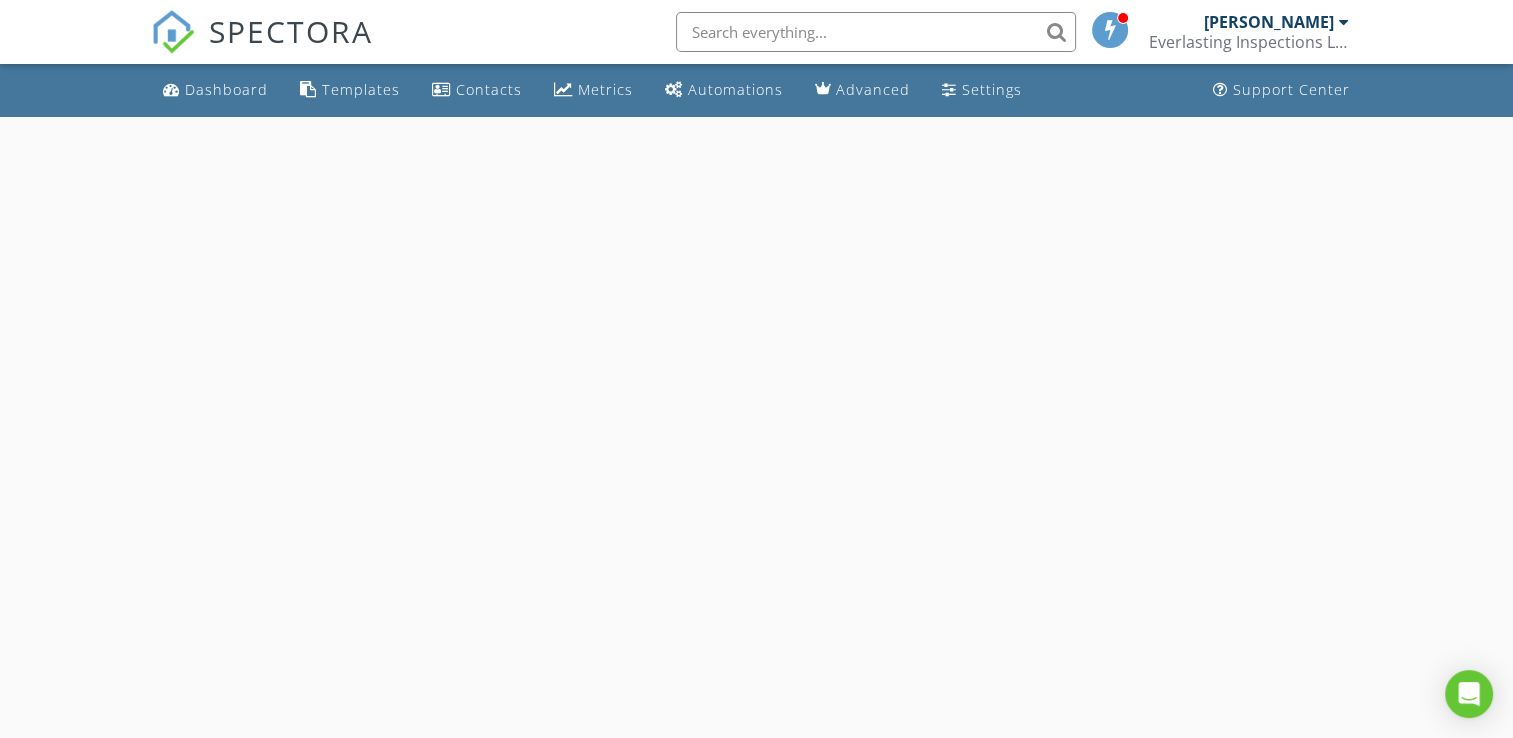 select on "6" 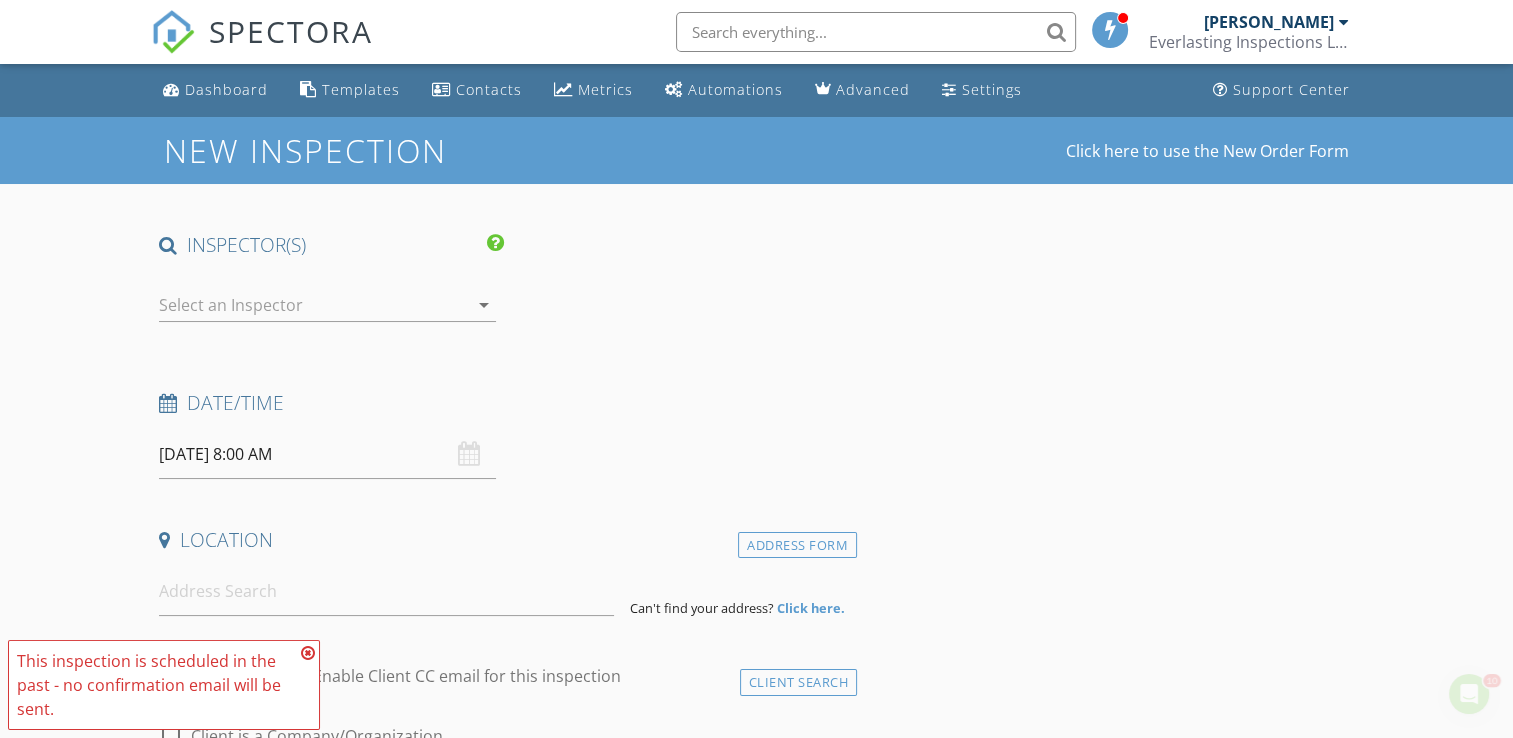 scroll, scrollTop: 0, scrollLeft: 0, axis: both 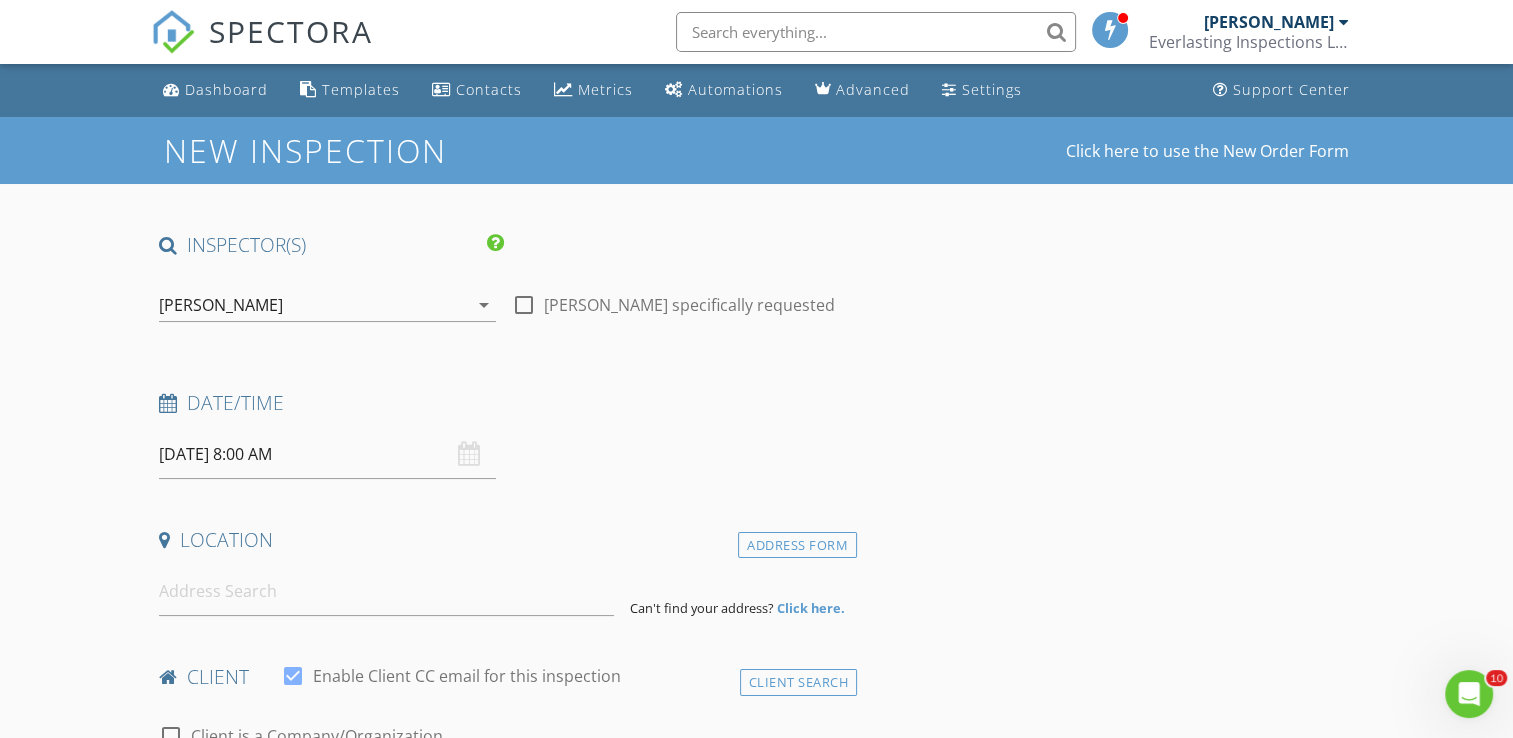 click on "[DATE] 8:00 AM" at bounding box center (327, 454) 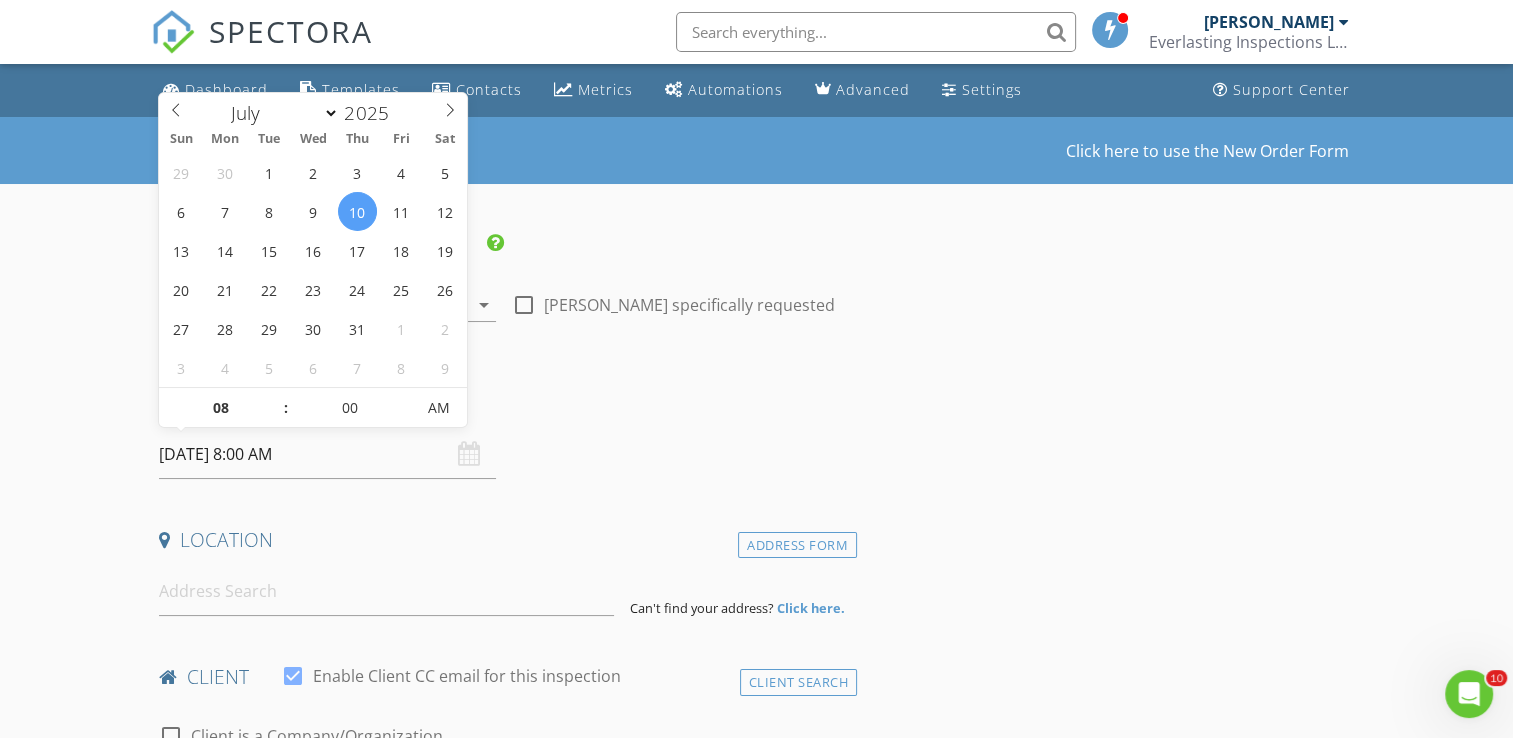 click on ":" at bounding box center [285, 408] 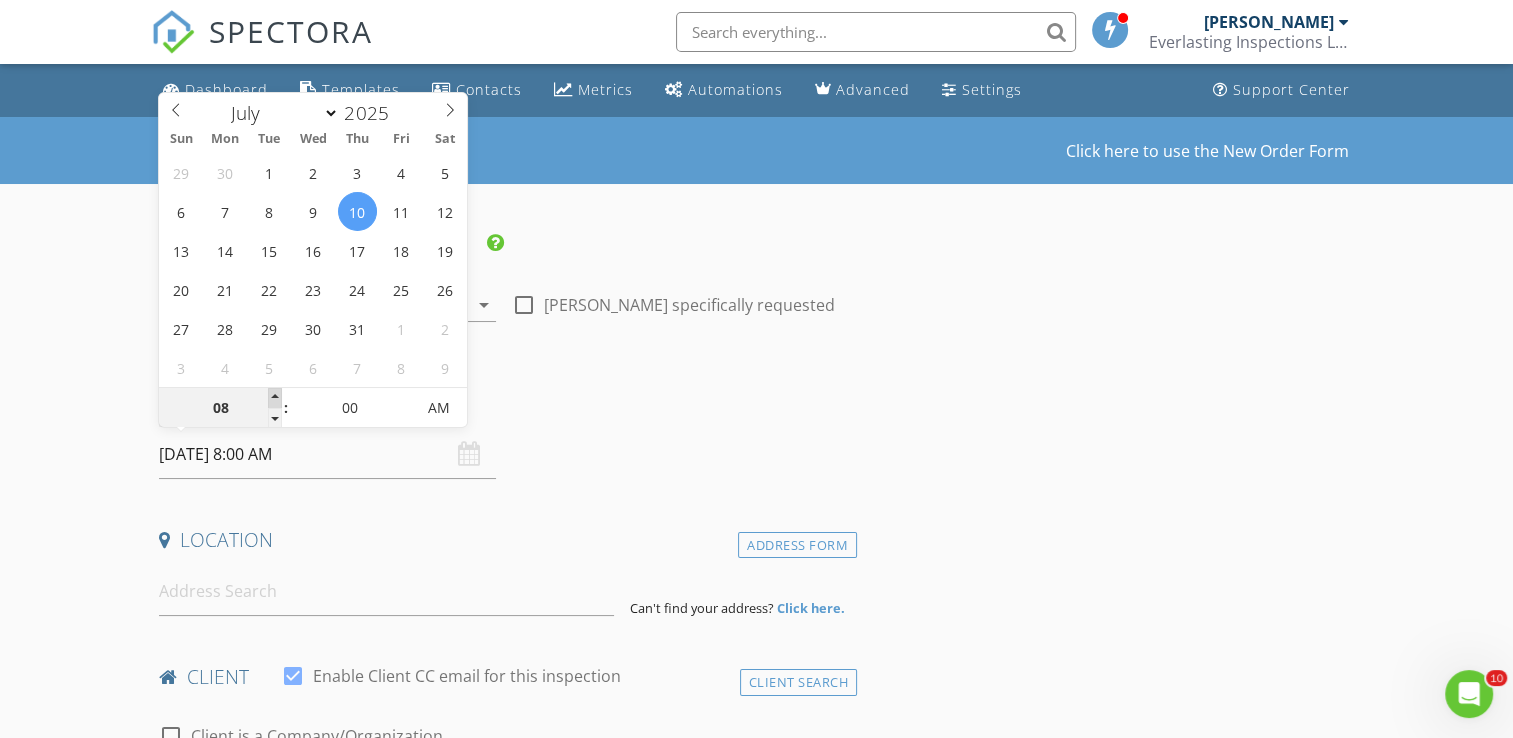 type on "09" 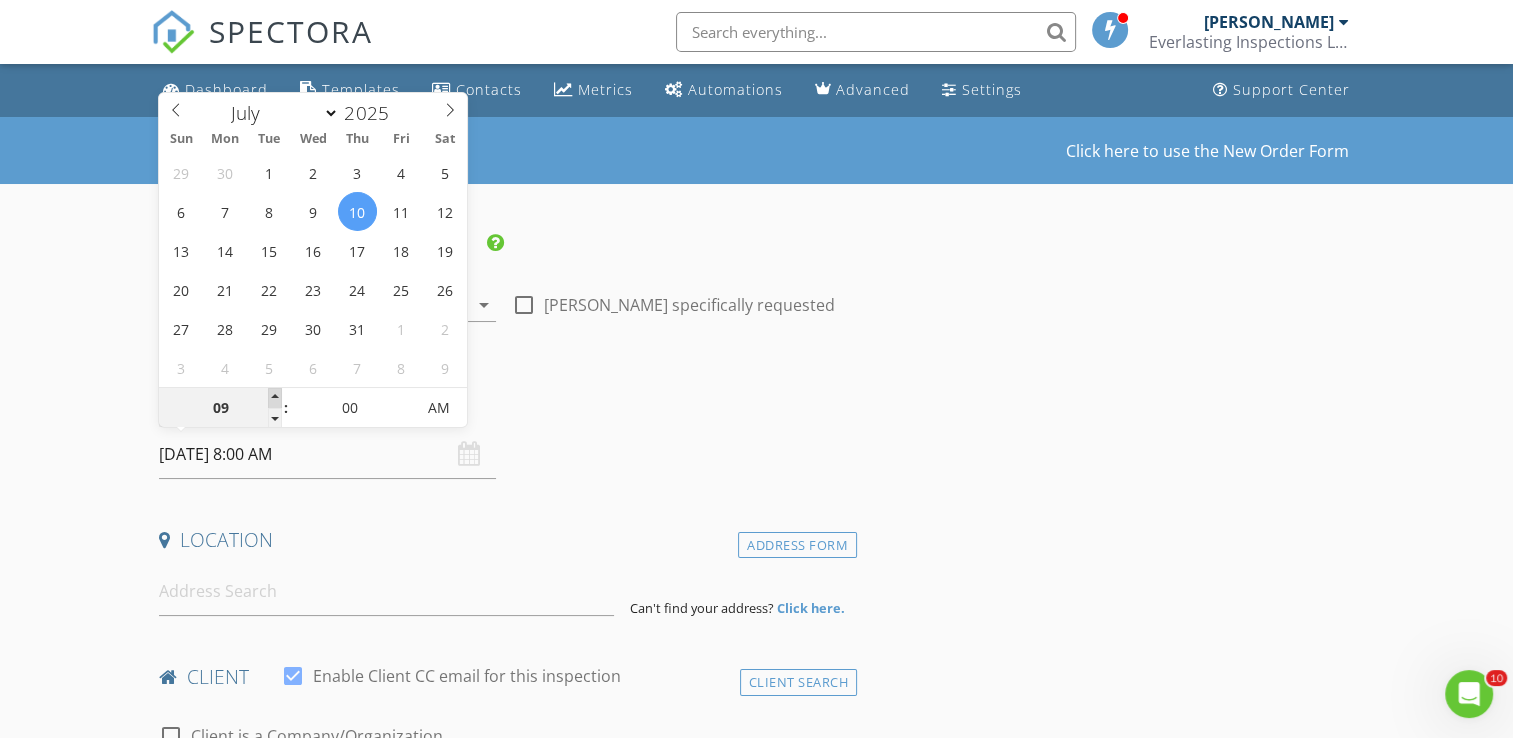 type on "07/10/2025 9:00 AM" 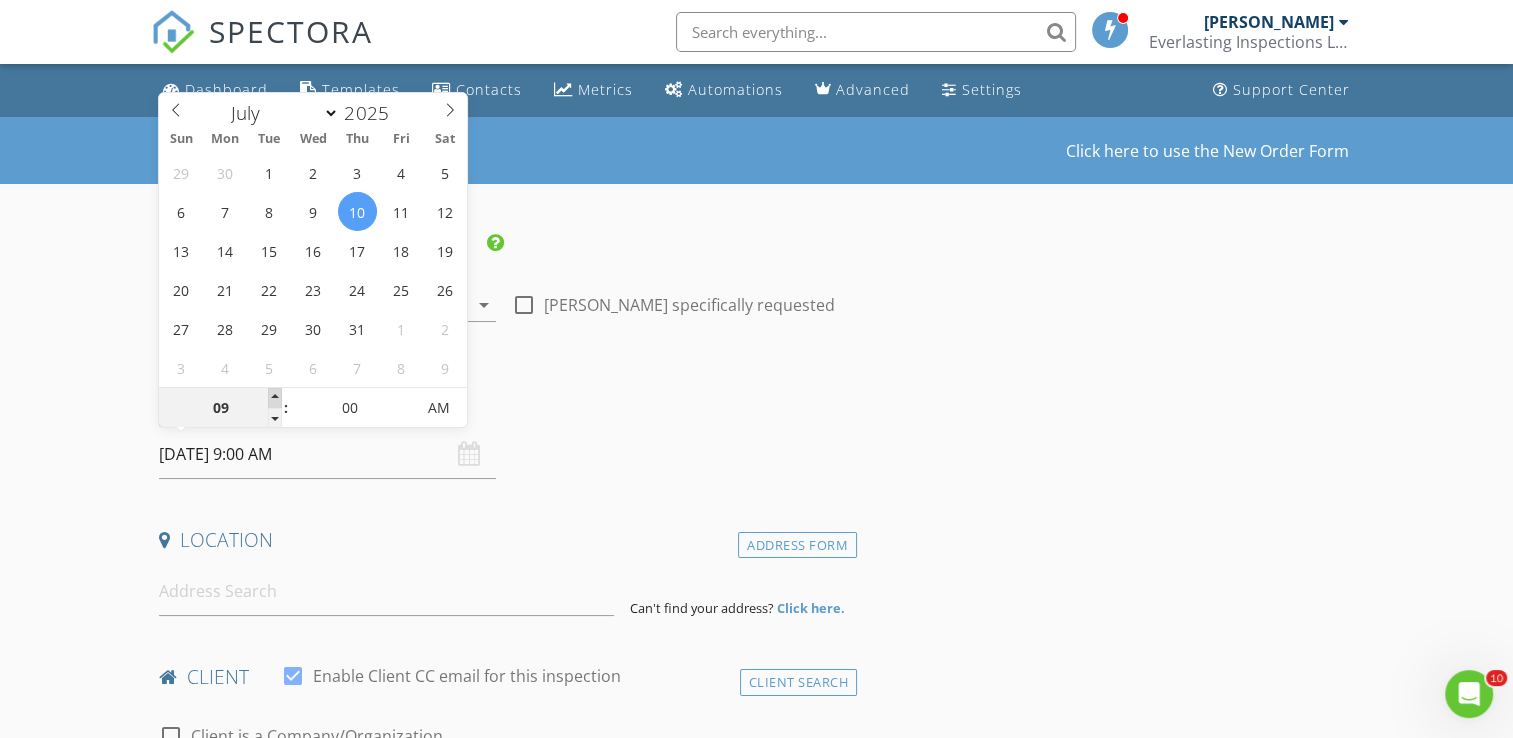 click at bounding box center (275, 398) 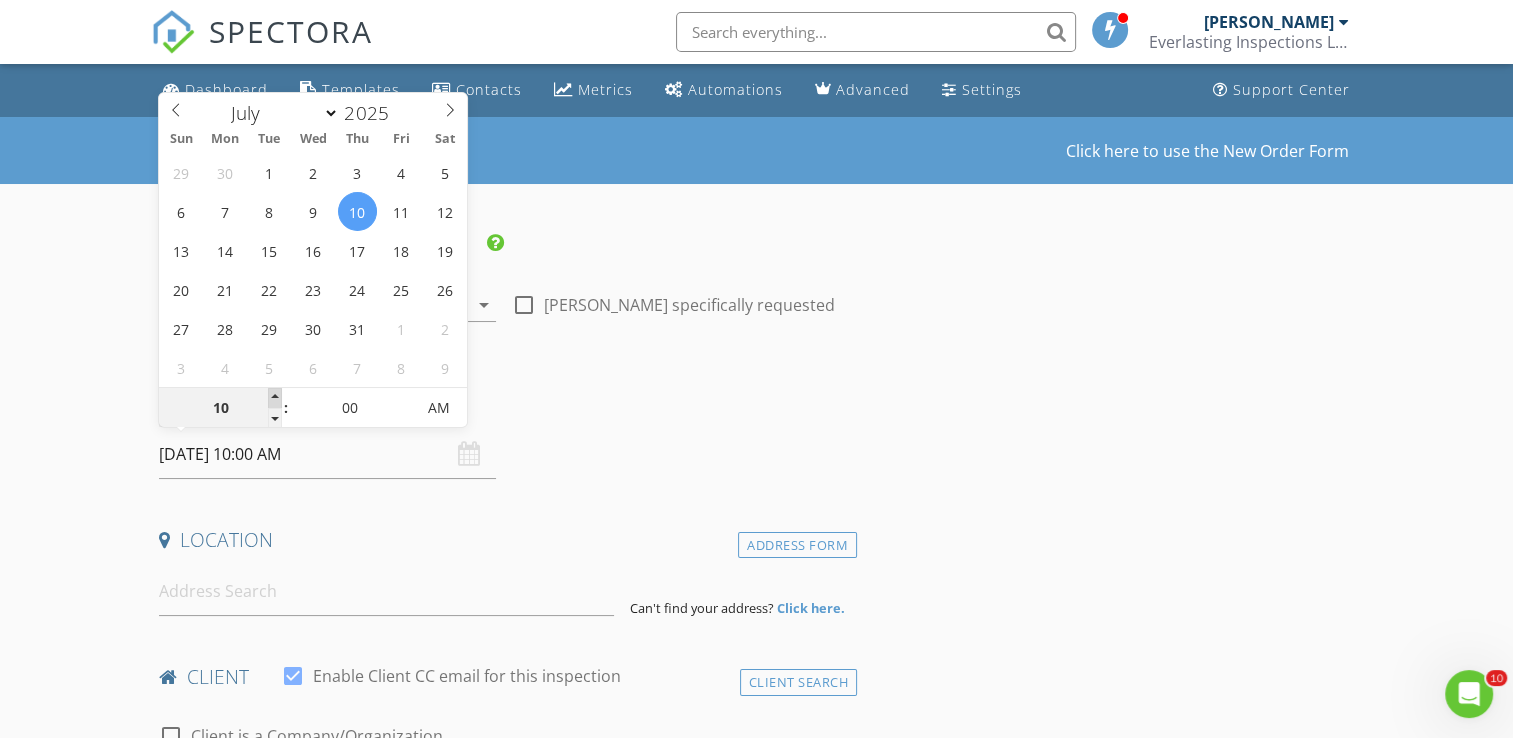 click at bounding box center [275, 398] 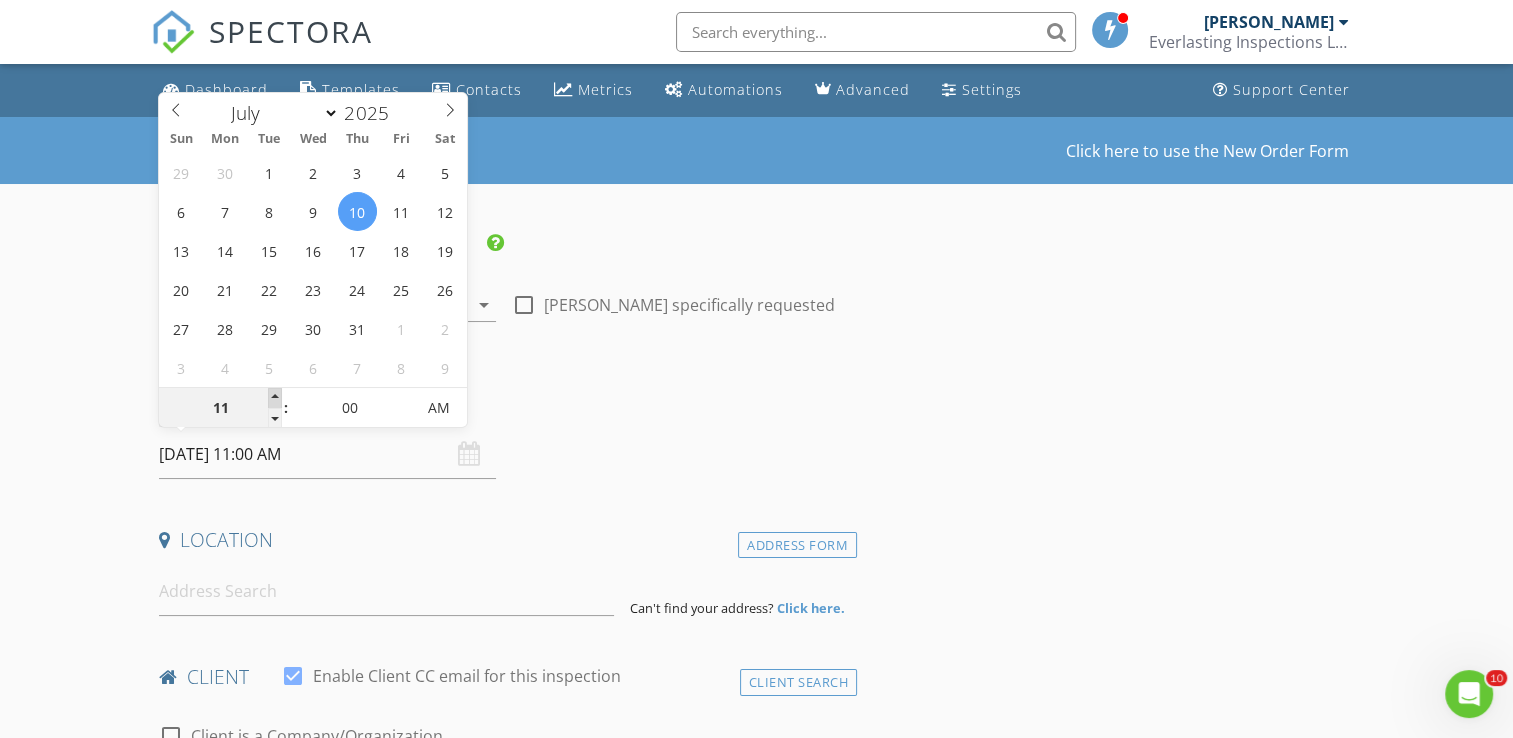 click at bounding box center (275, 398) 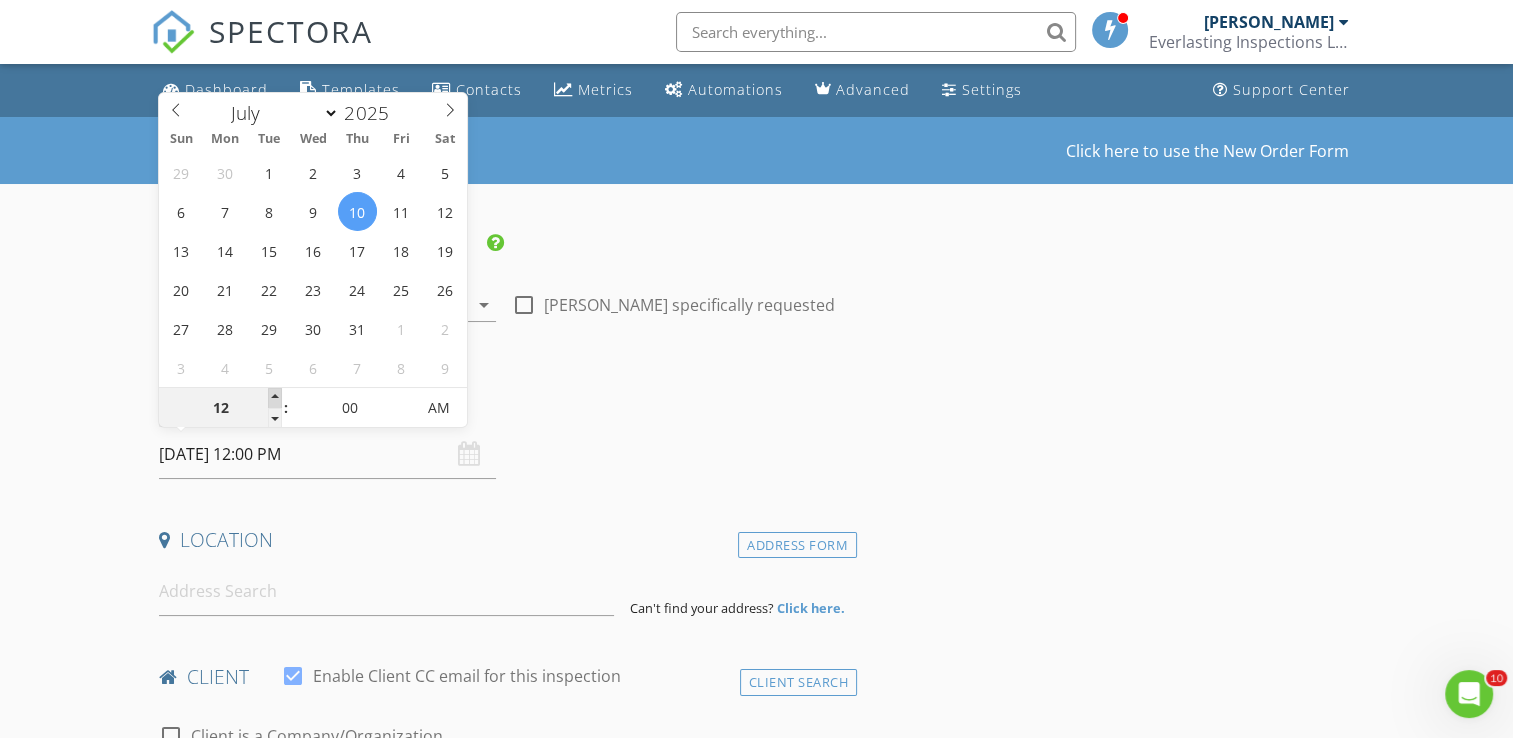 click at bounding box center [275, 398] 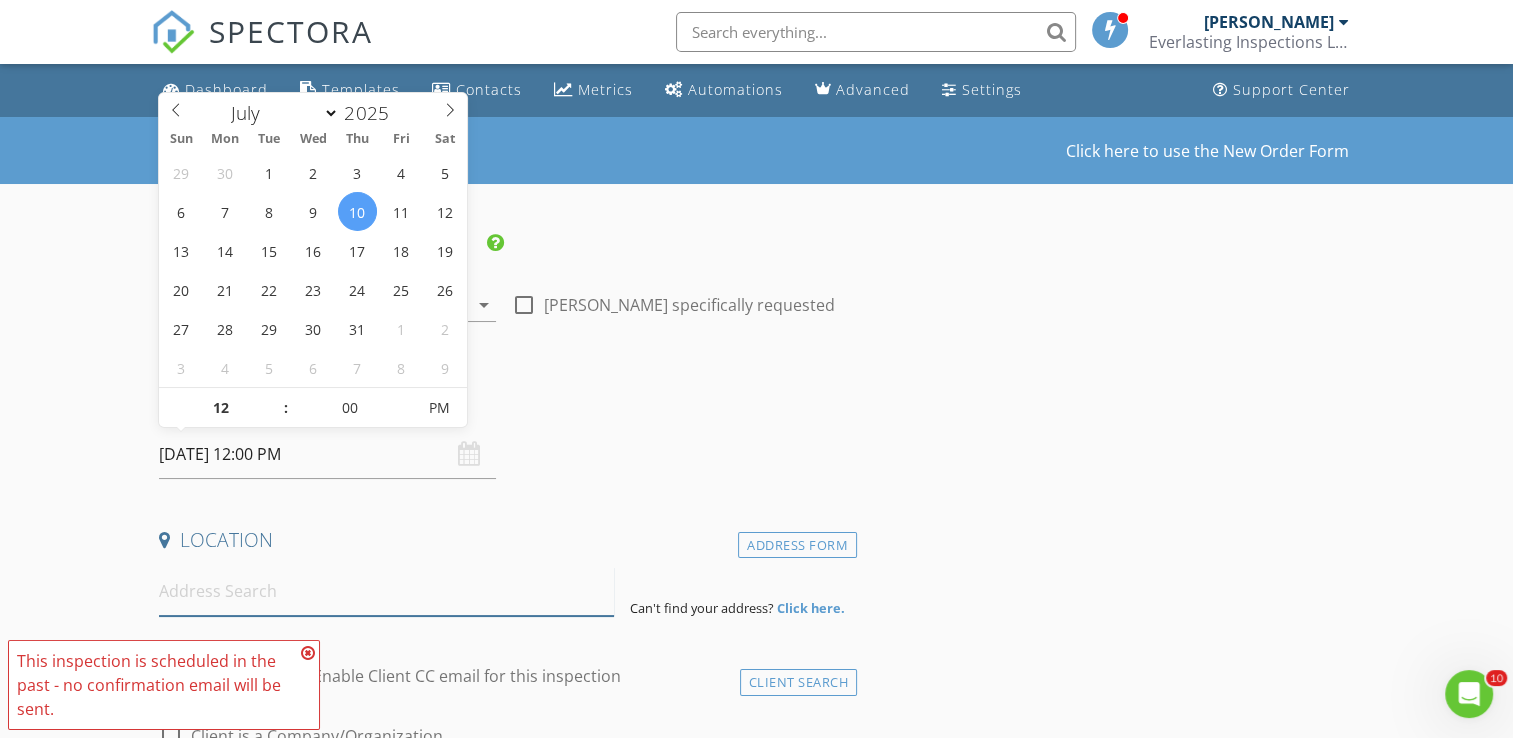 click at bounding box center [386, 591] 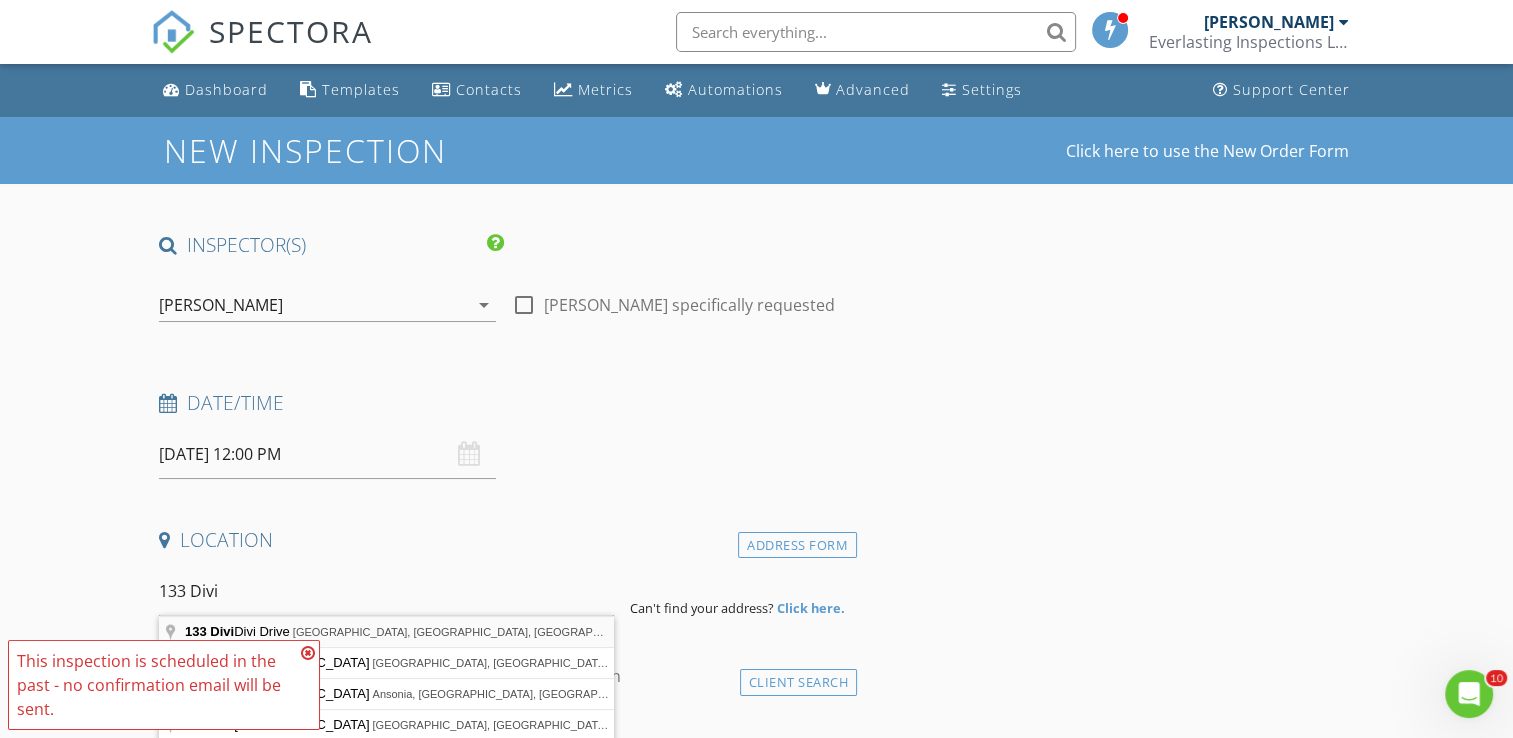 type on "133 Divi Divi Drive, San Mateo, FL, USA" 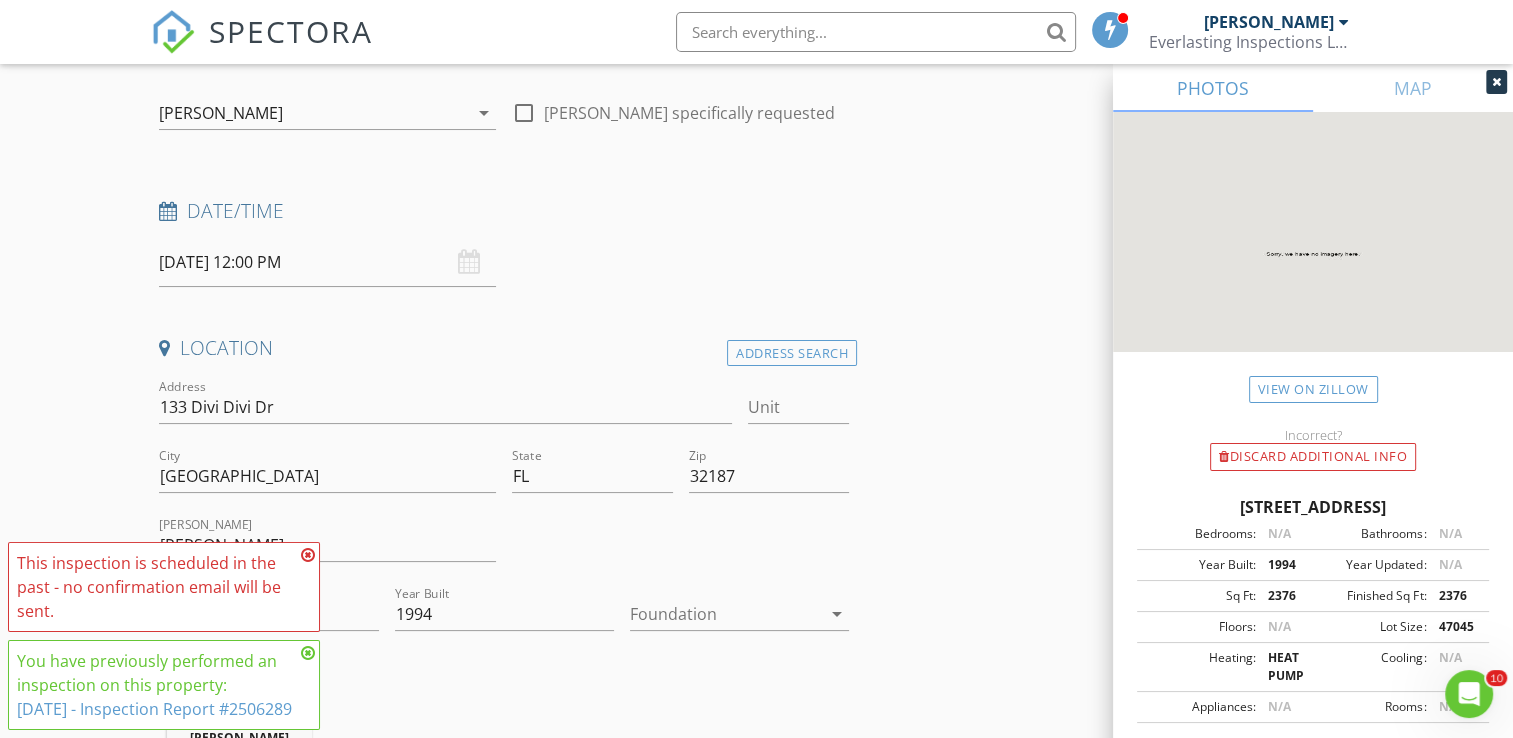 scroll, scrollTop: 300, scrollLeft: 0, axis: vertical 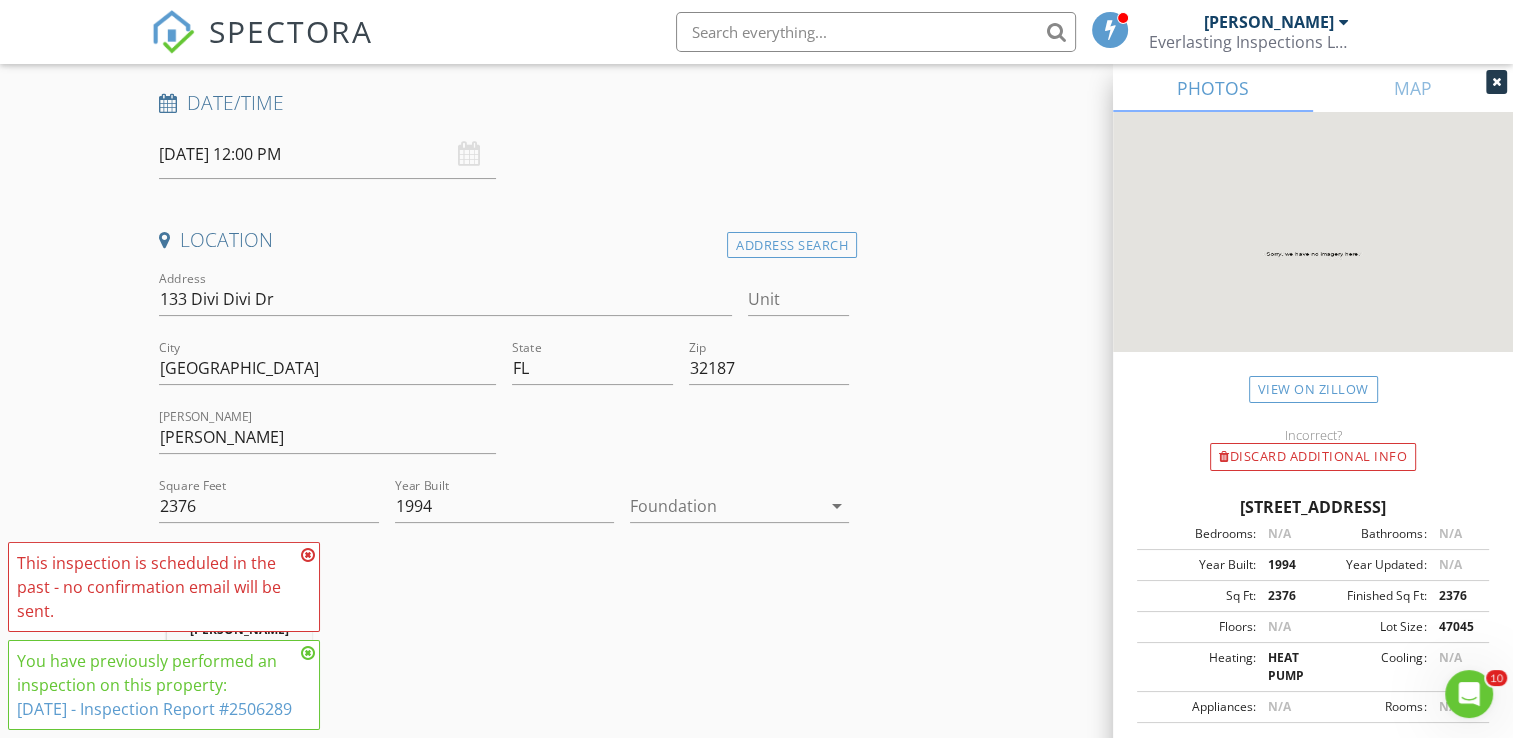 click at bounding box center [308, 555] 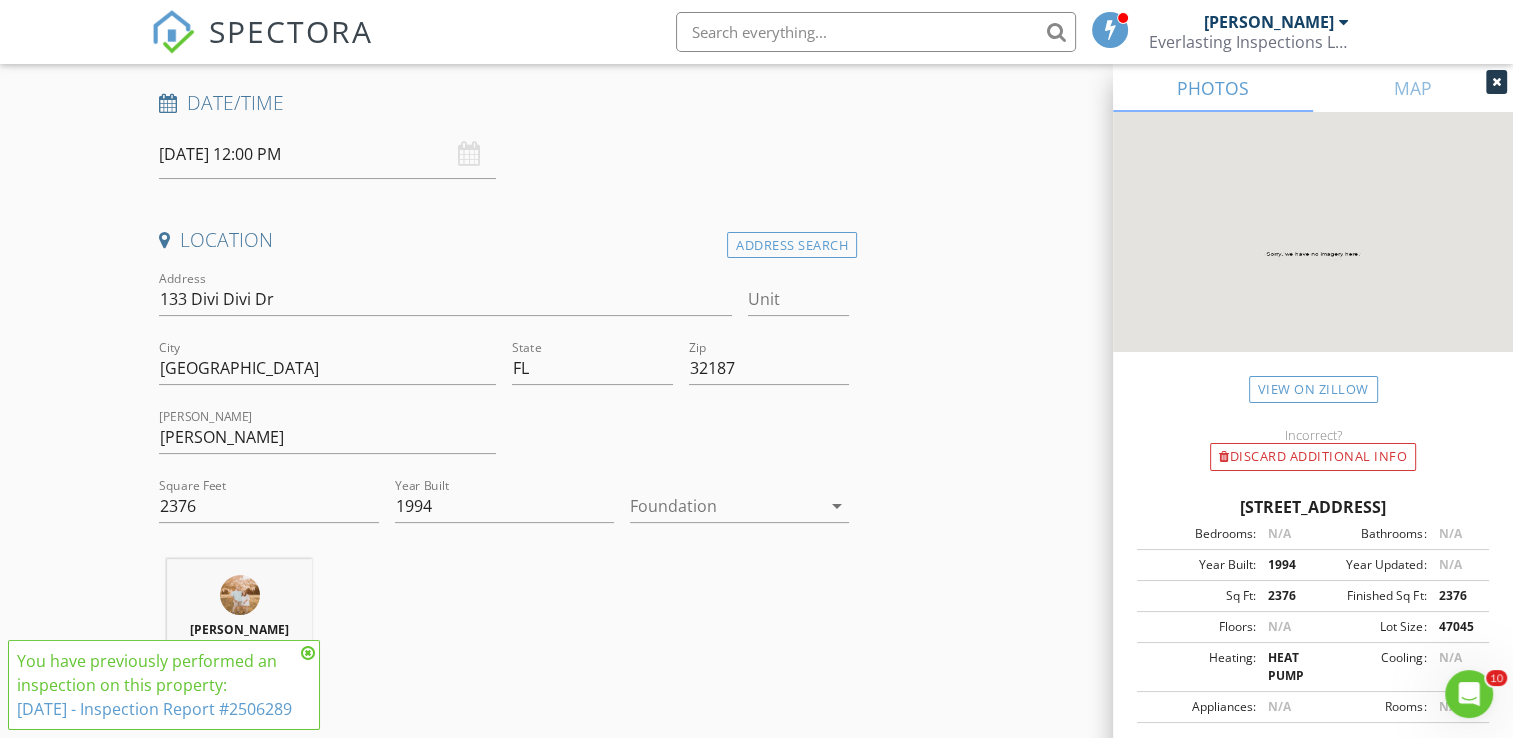 click at bounding box center [308, 653] 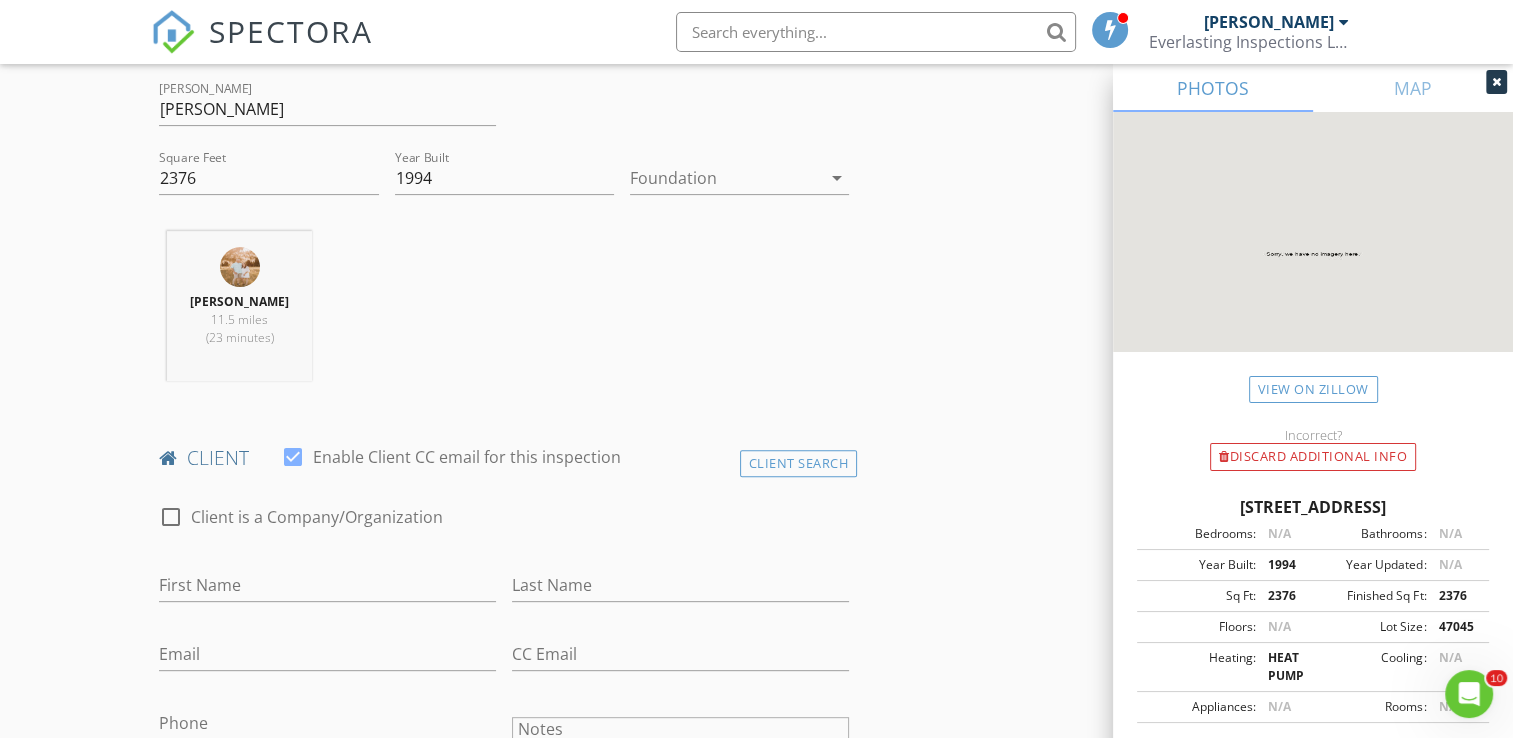 scroll, scrollTop: 700, scrollLeft: 0, axis: vertical 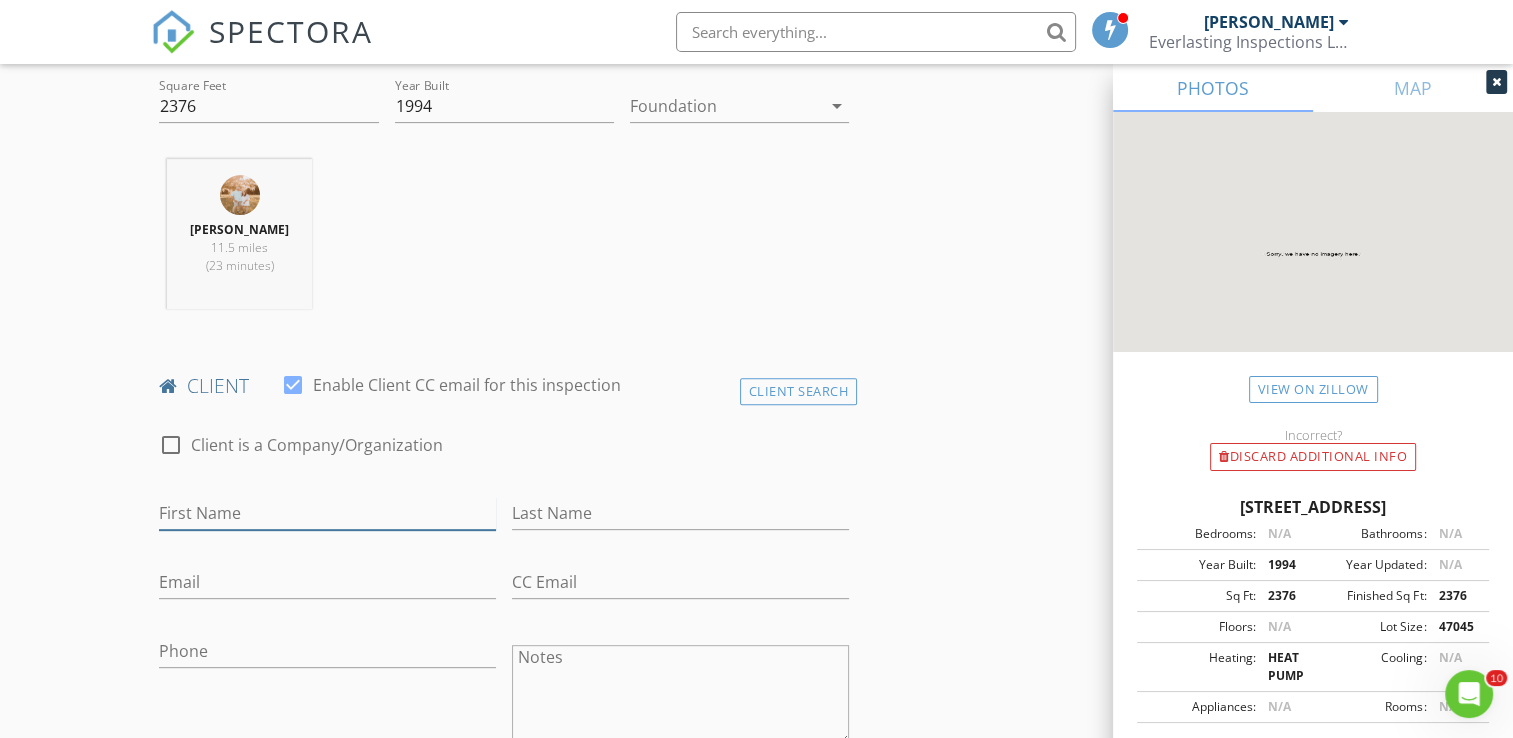click on "First Name" at bounding box center (327, 513) 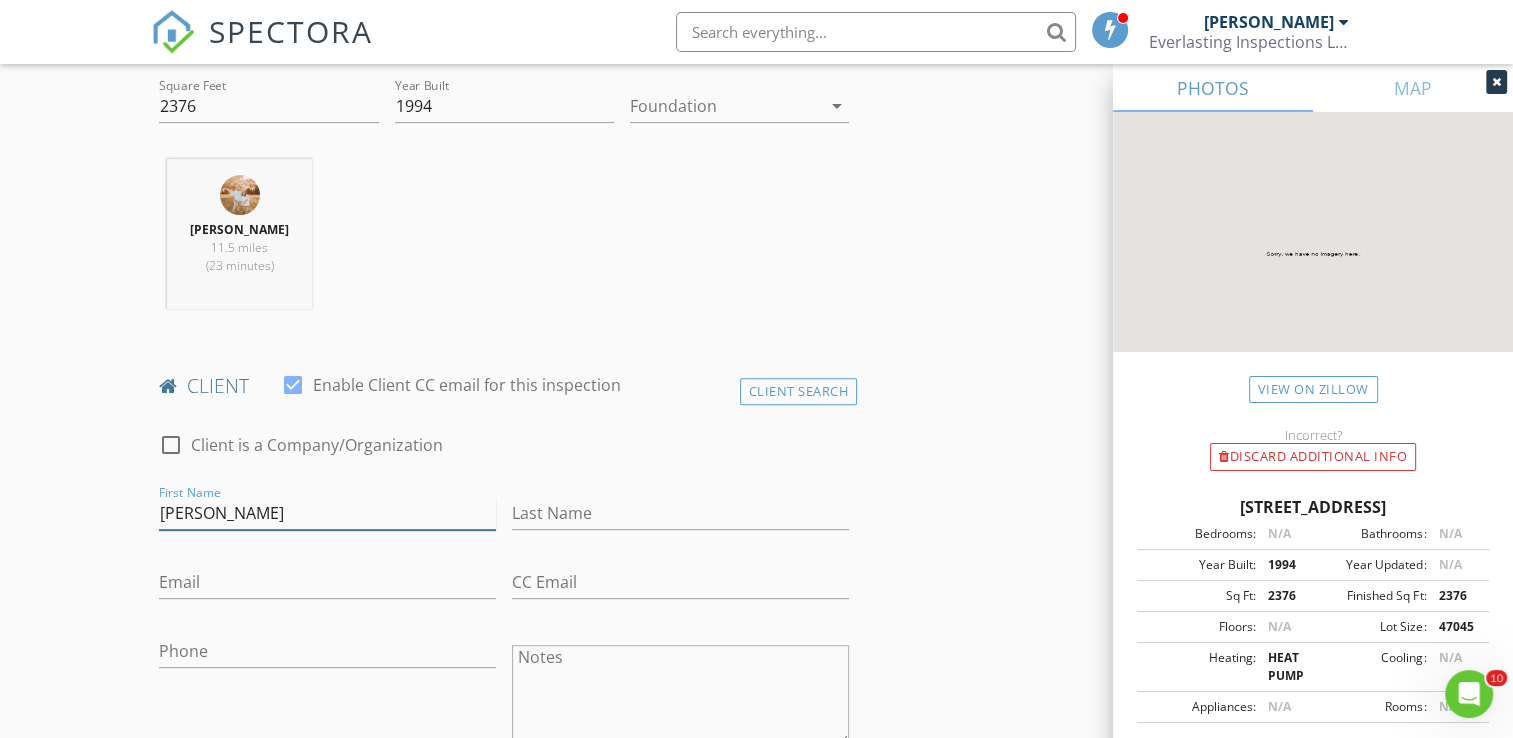 type on "Troy" 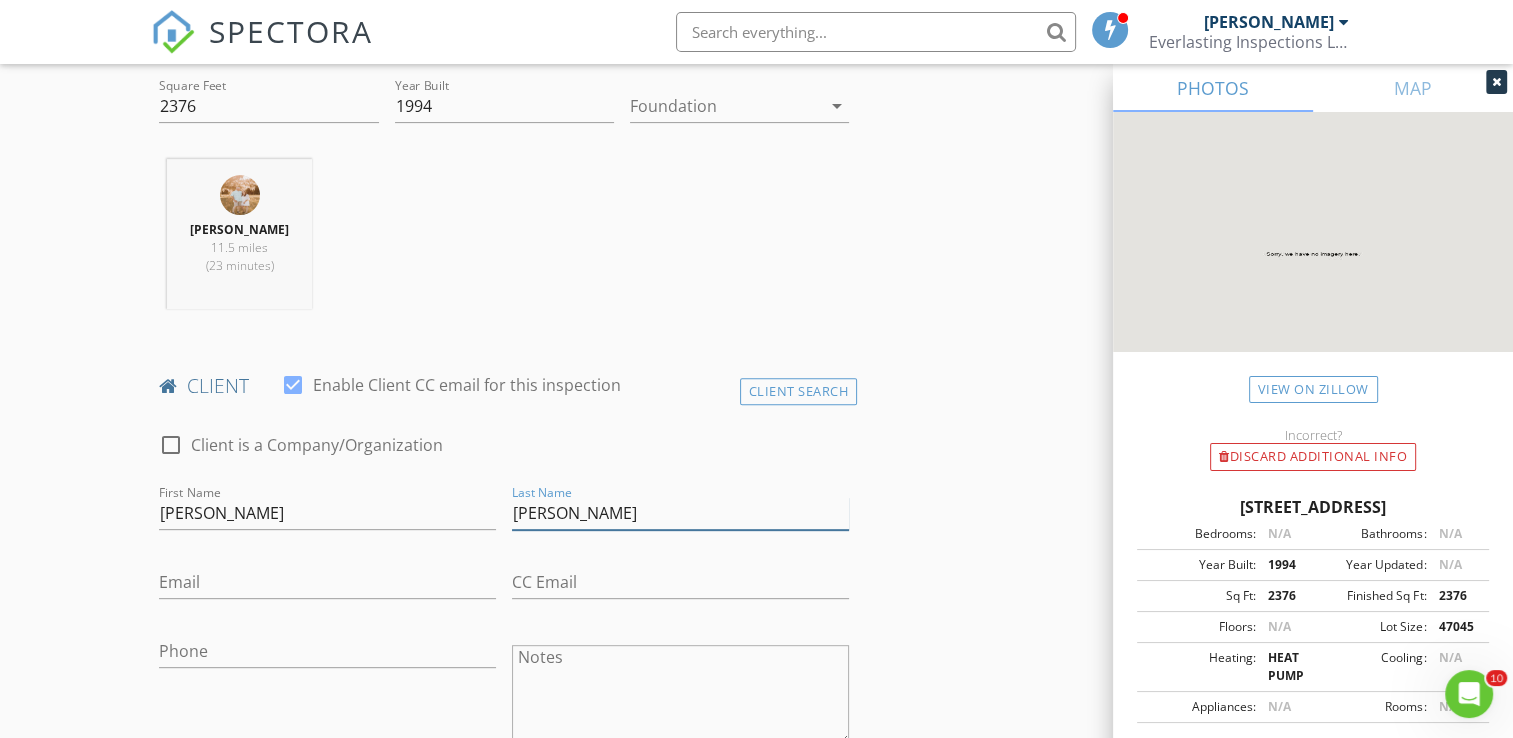 type on "Delarm" 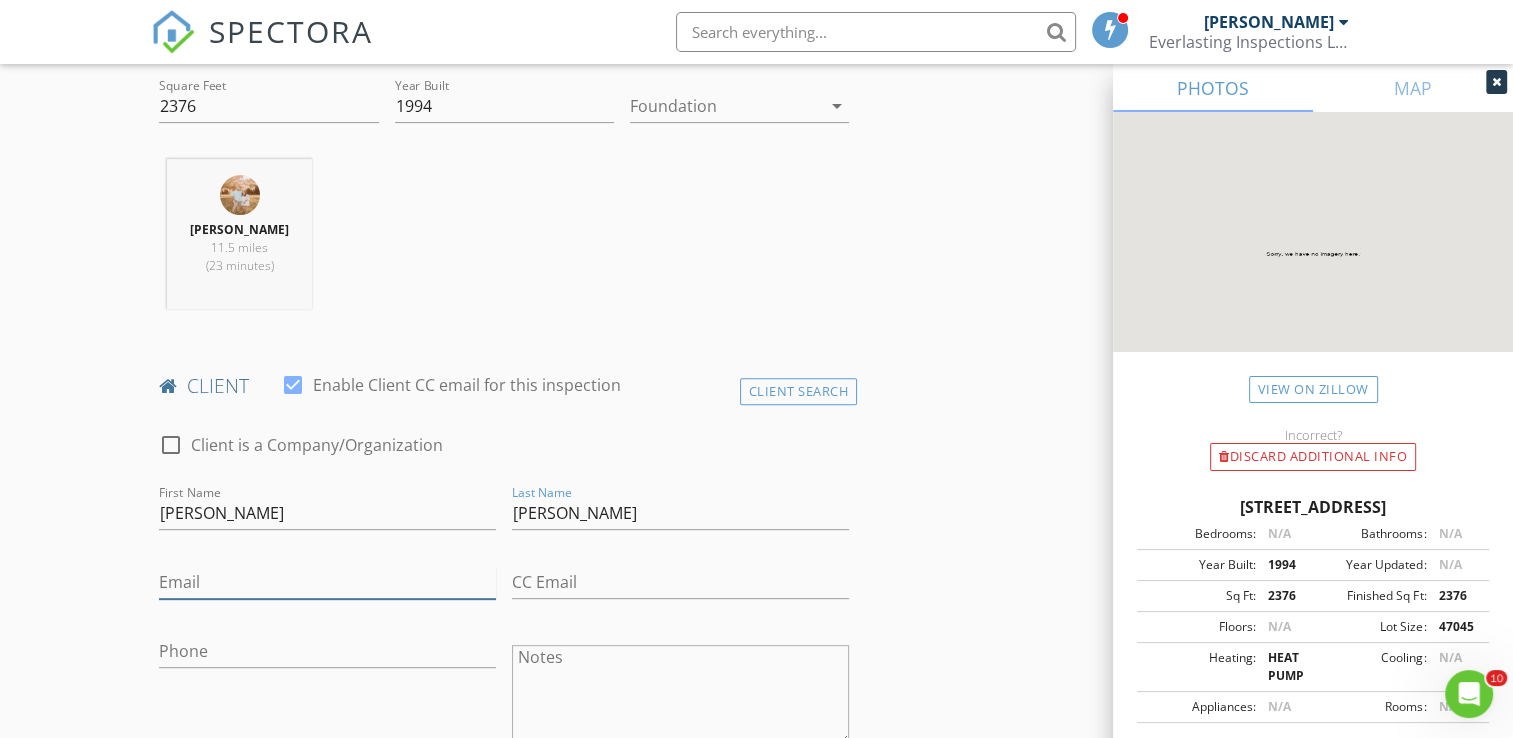 click on "Email" at bounding box center (327, 582) 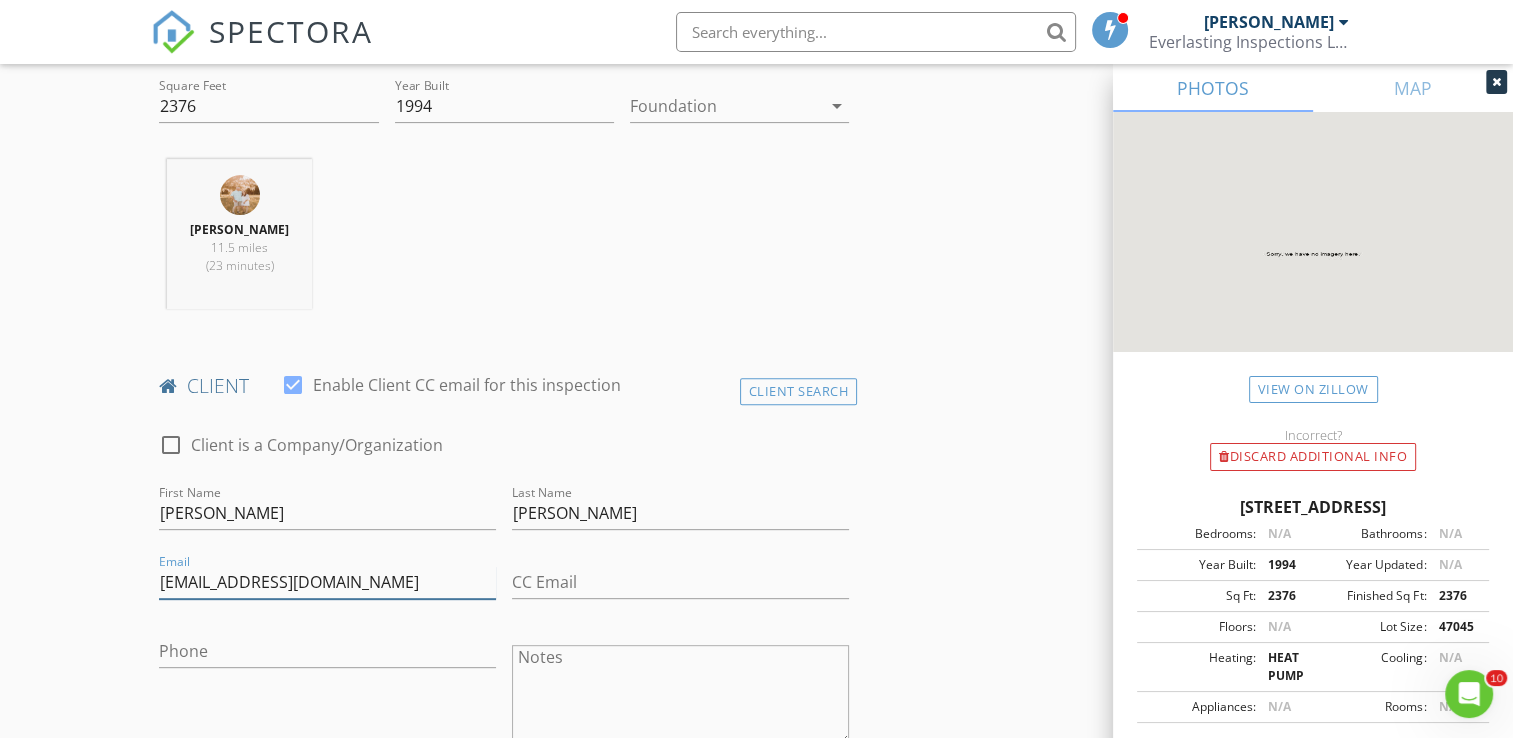 type on "tdjd8012@gmail.com" 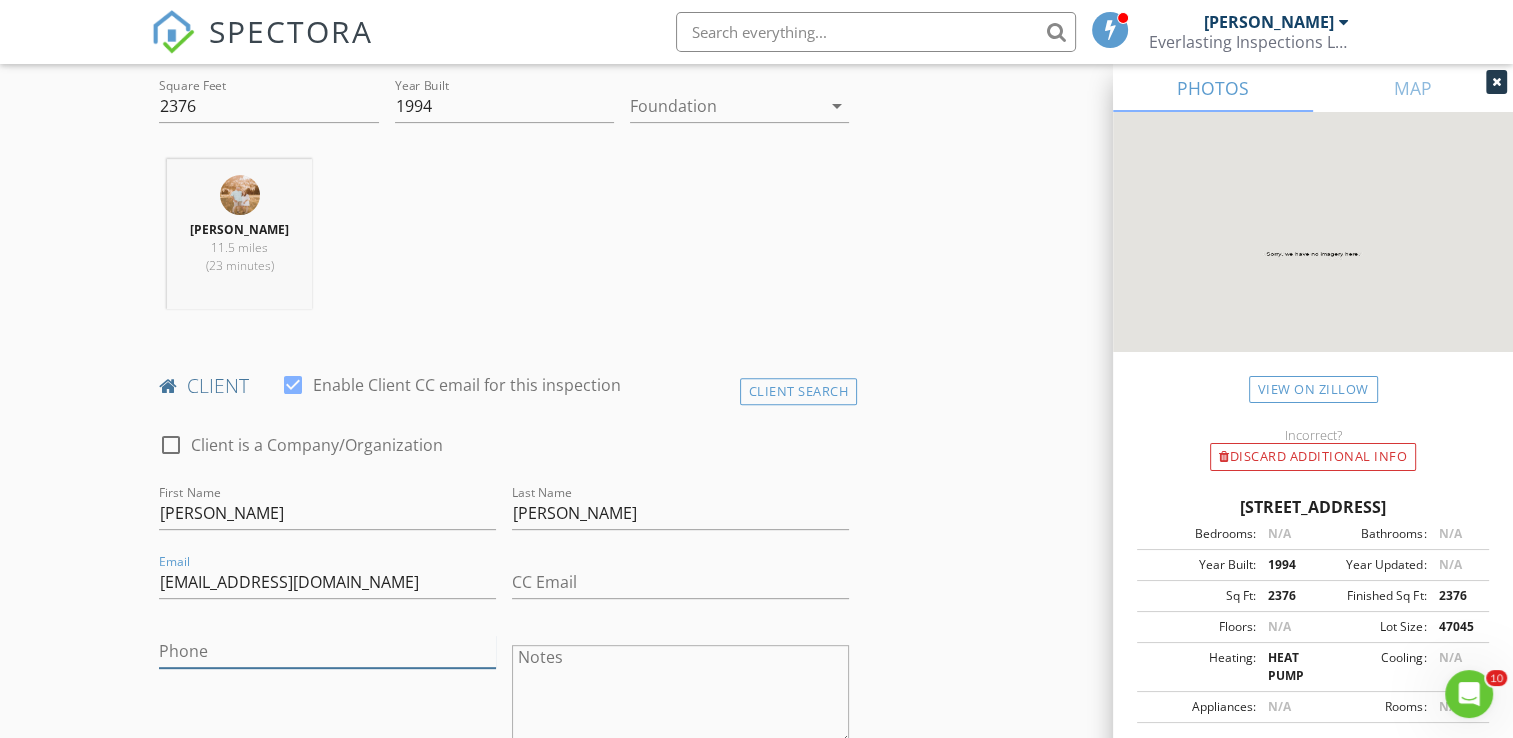 click on "Phone" at bounding box center (327, 651) 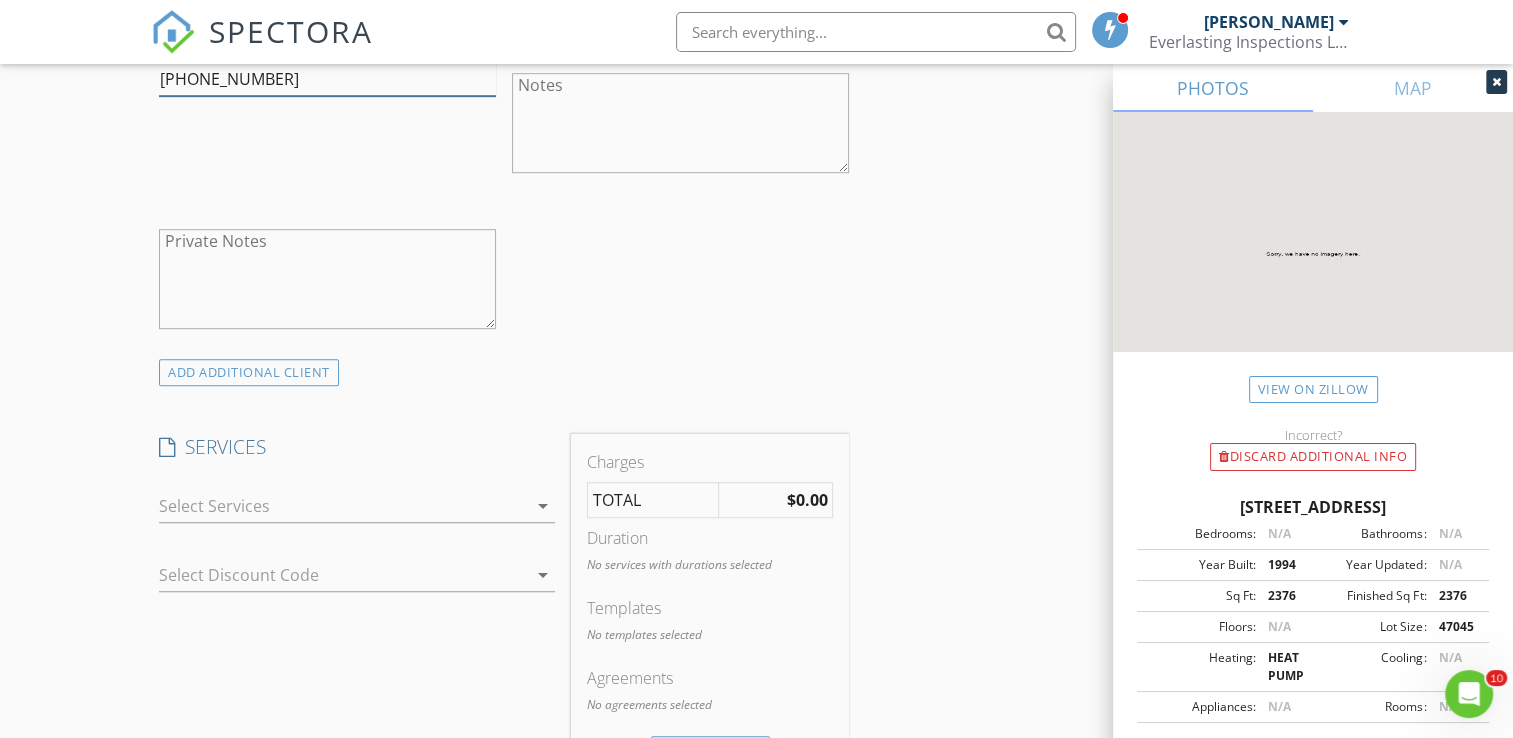 scroll, scrollTop: 1300, scrollLeft: 0, axis: vertical 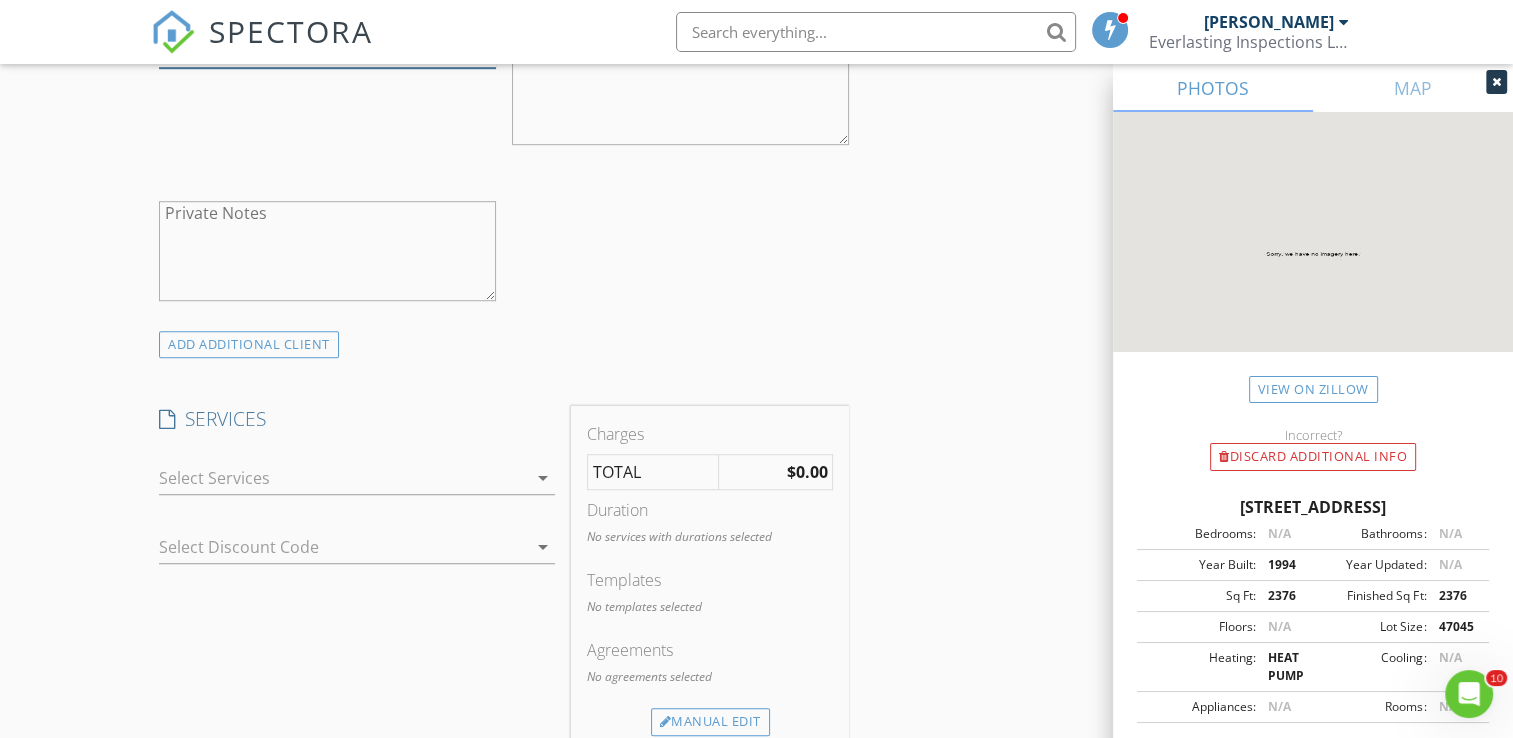 type on "386-937-8483" 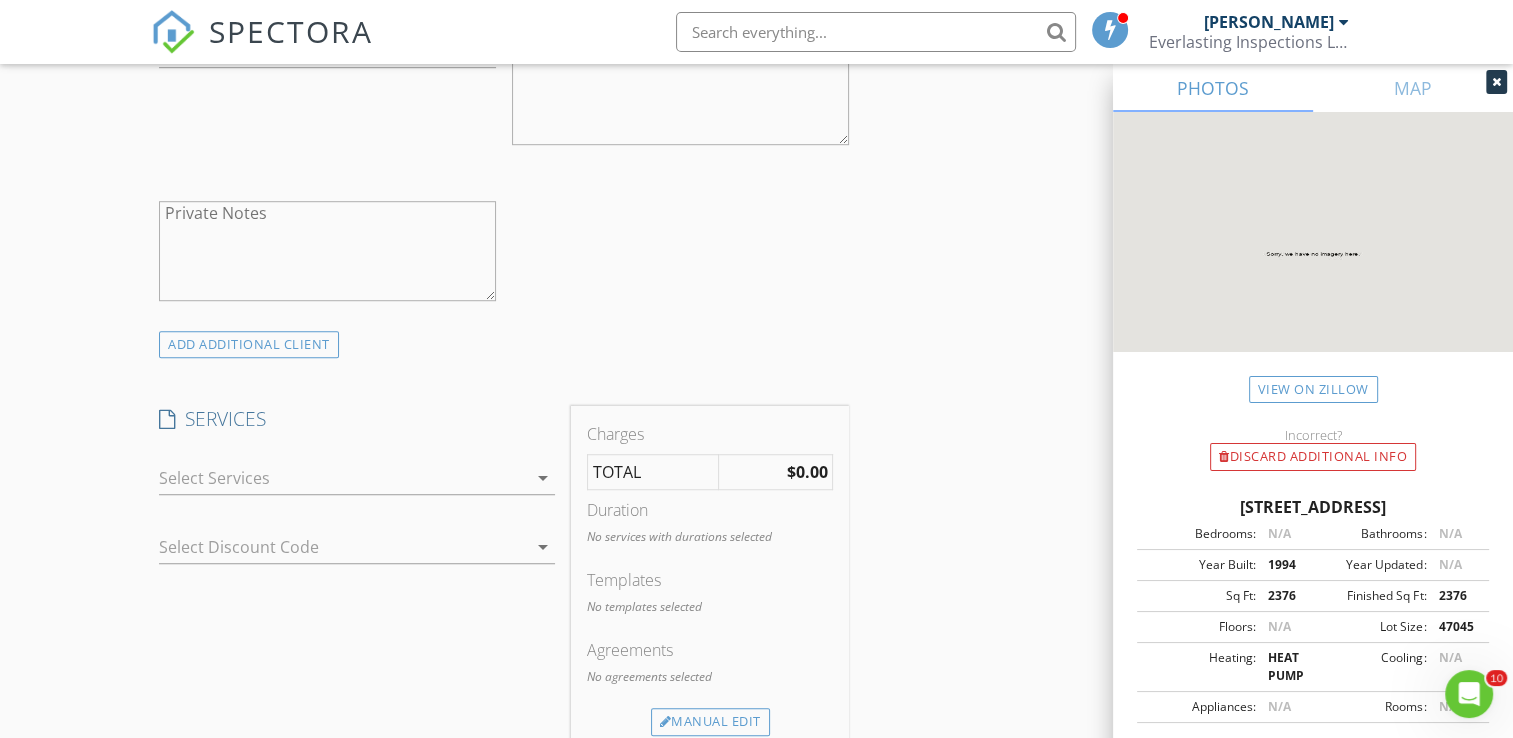 click at bounding box center (343, 478) 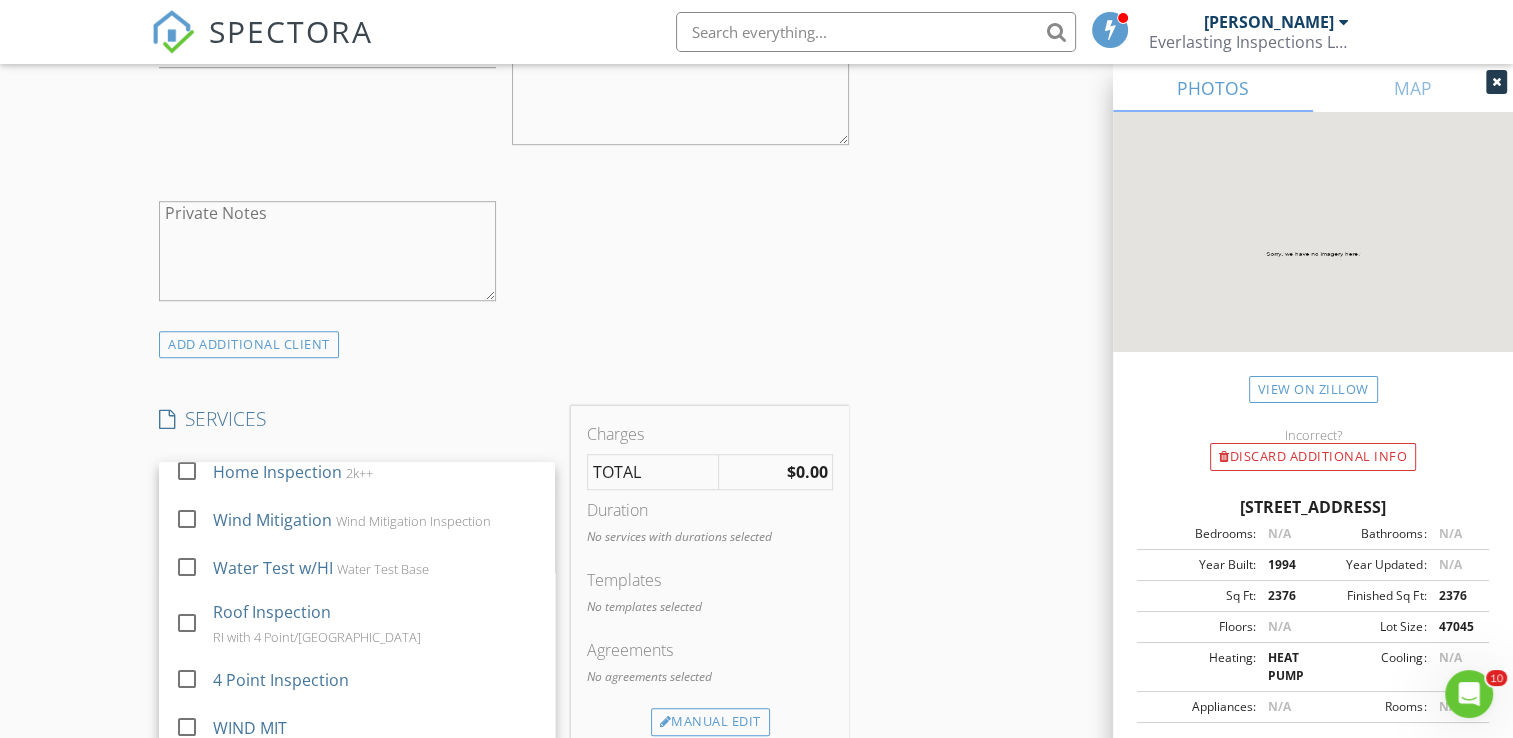 scroll, scrollTop: 400, scrollLeft: 0, axis: vertical 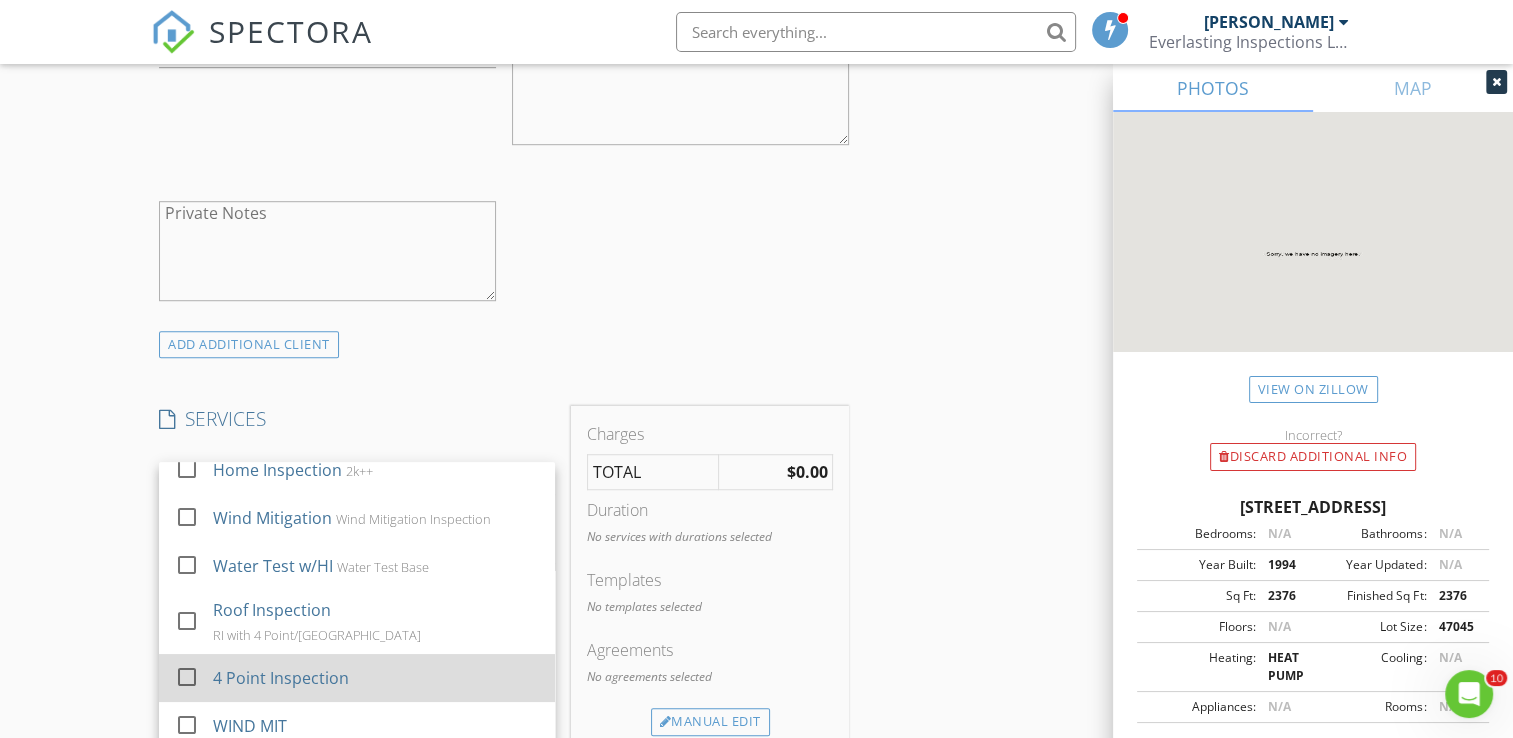 click on "4 Point Inspection" at bounding box center [282, 678] 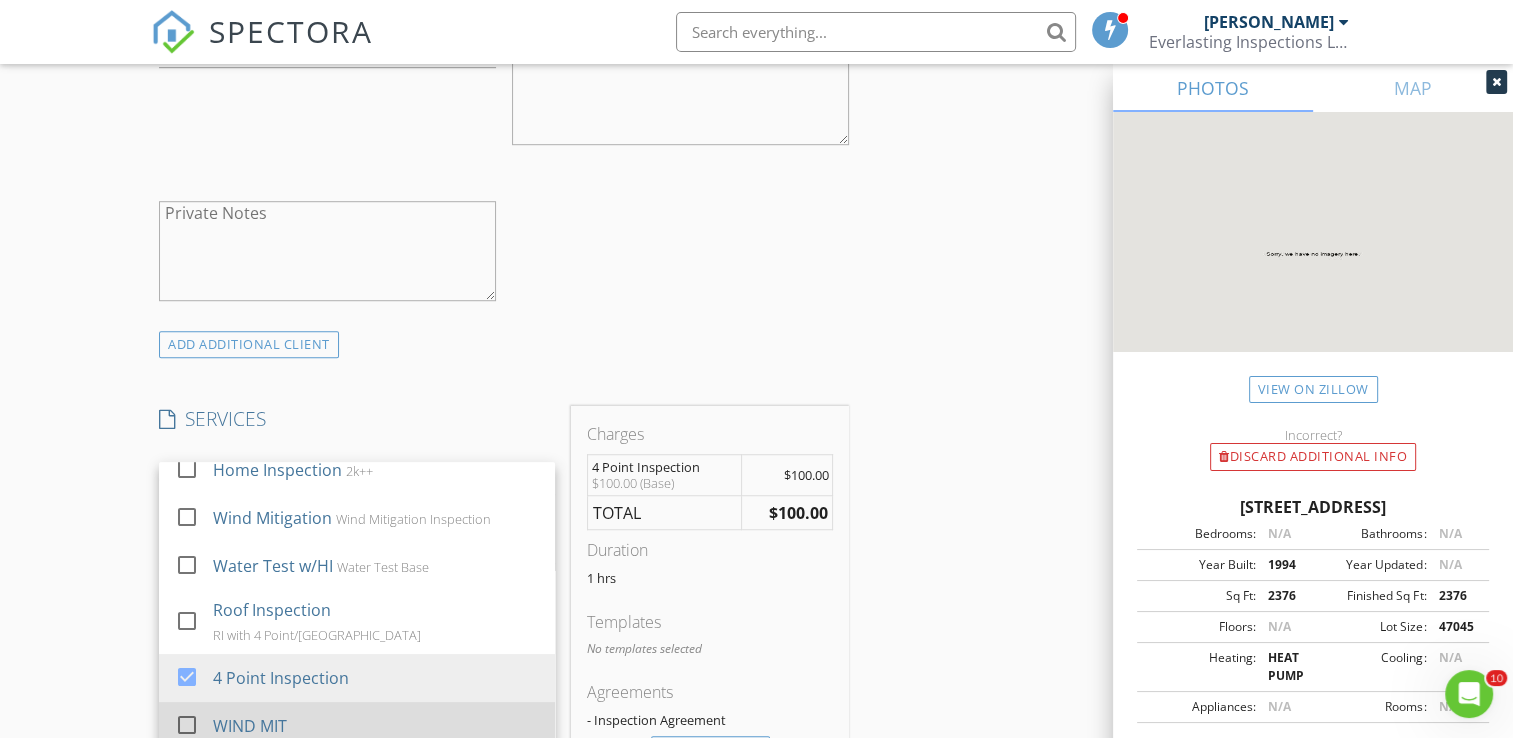 click on "WIND MIT" at bounding box center [251, 726] 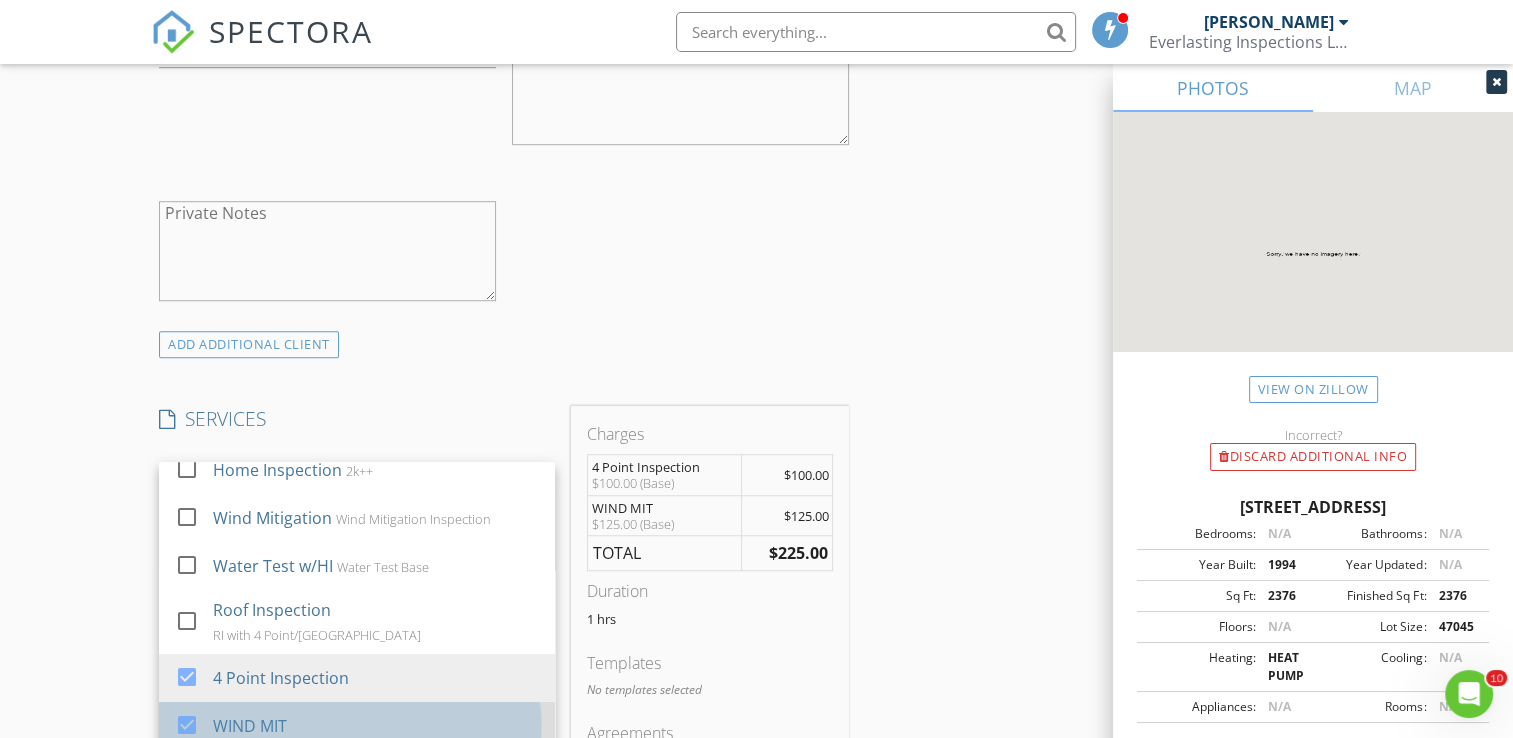click on "WIND MIT" at bounding box center [251, 726] 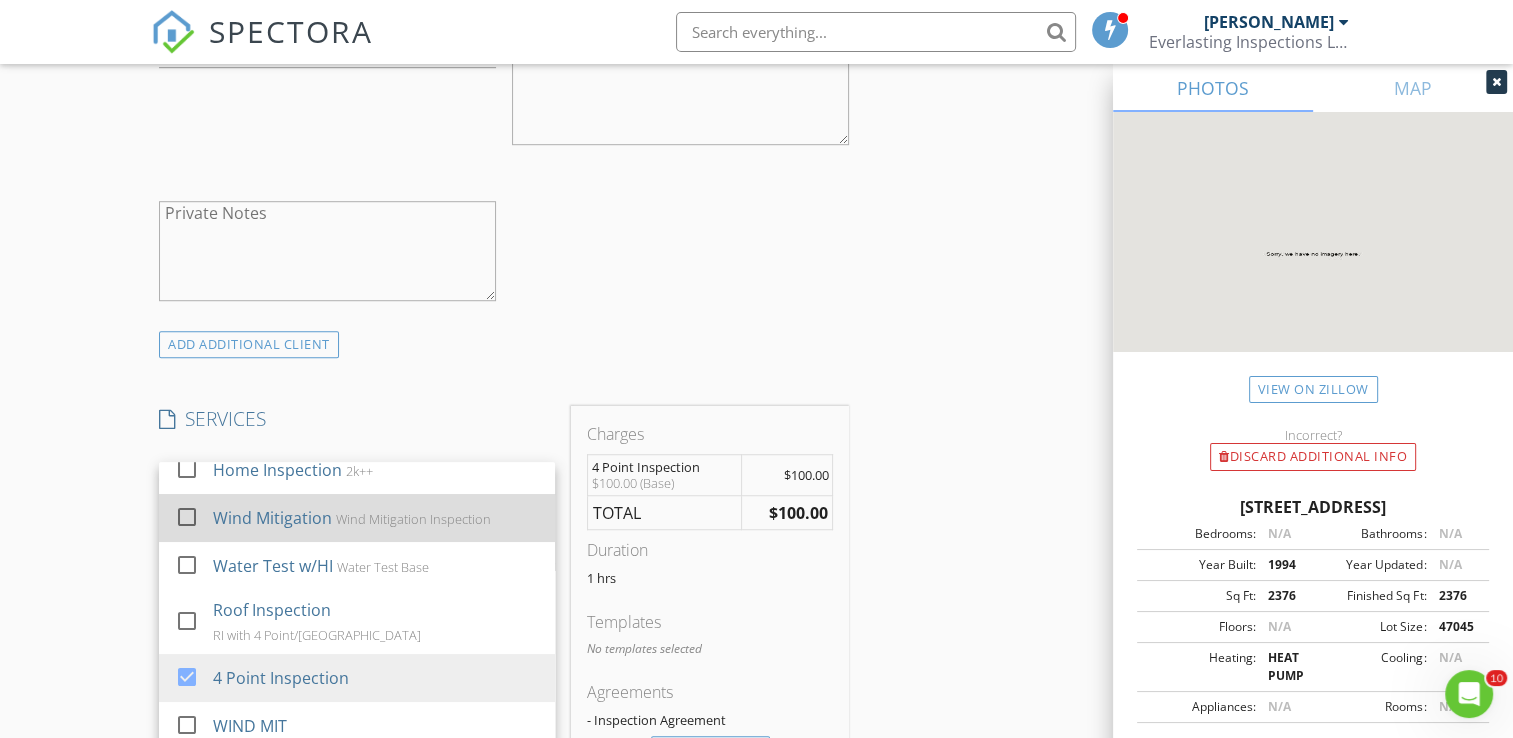 click on "Wind Mitigation" at bounding box center [273, 518] 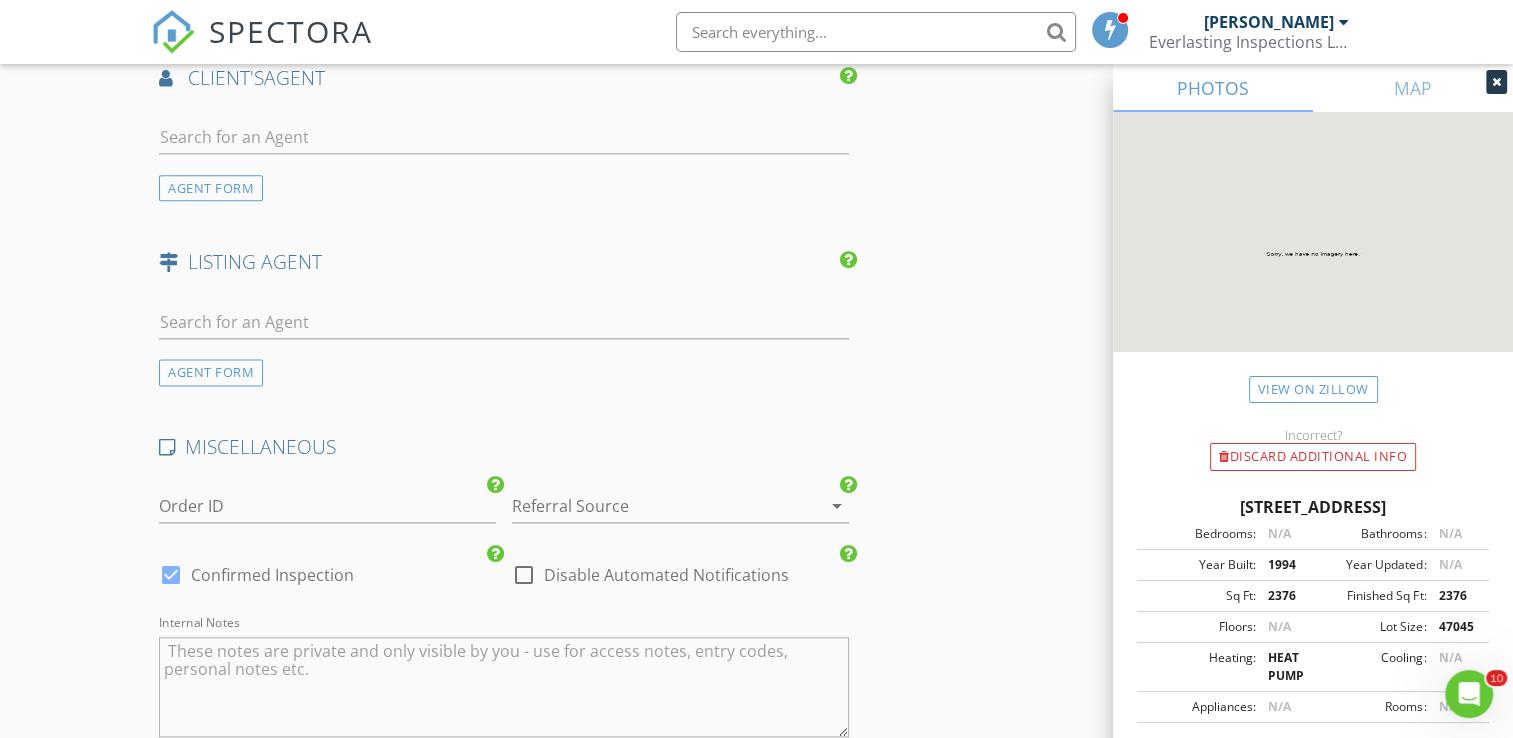 scroll, scrollTop: 2400, scrollLeft: 0, axis: vertical 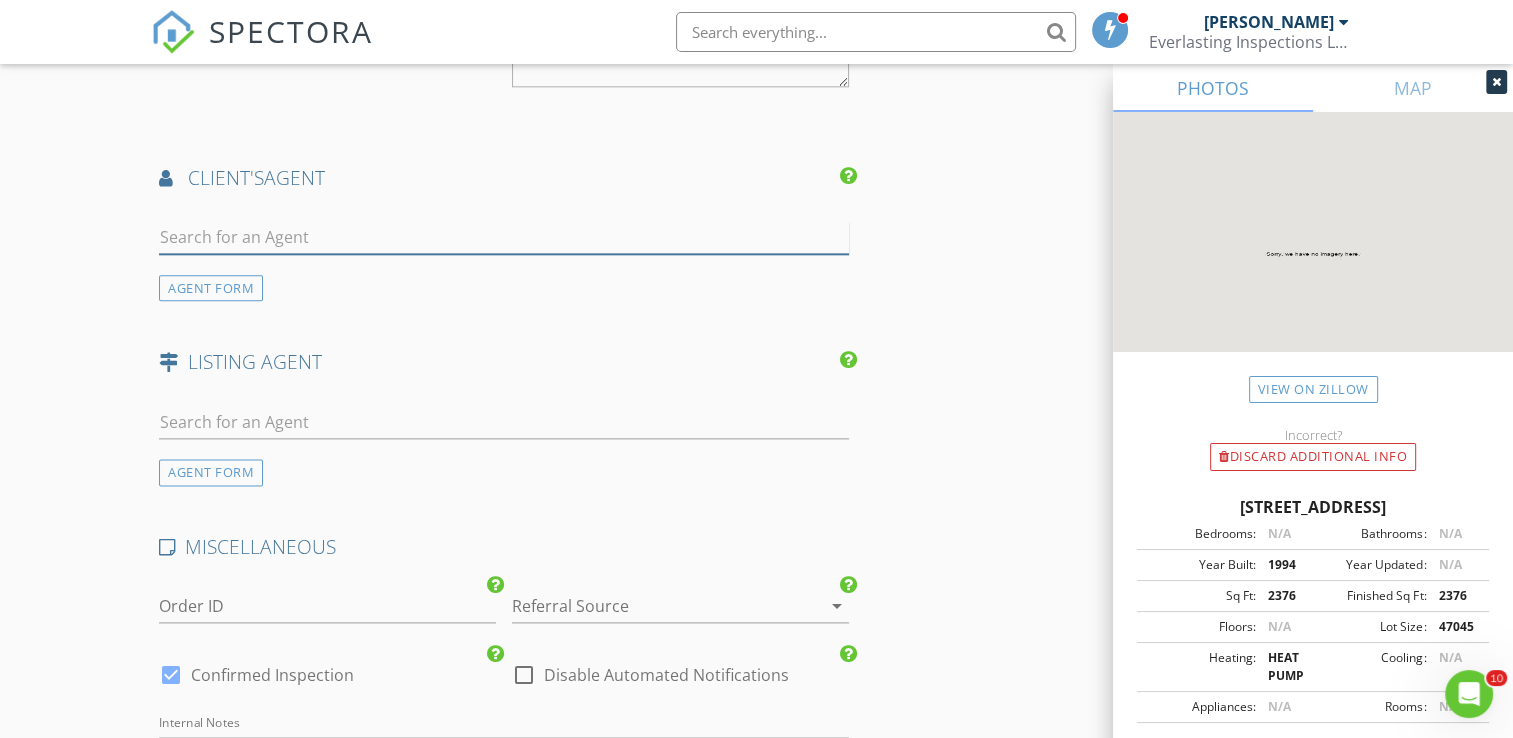 click at bounding box center [504, 237] 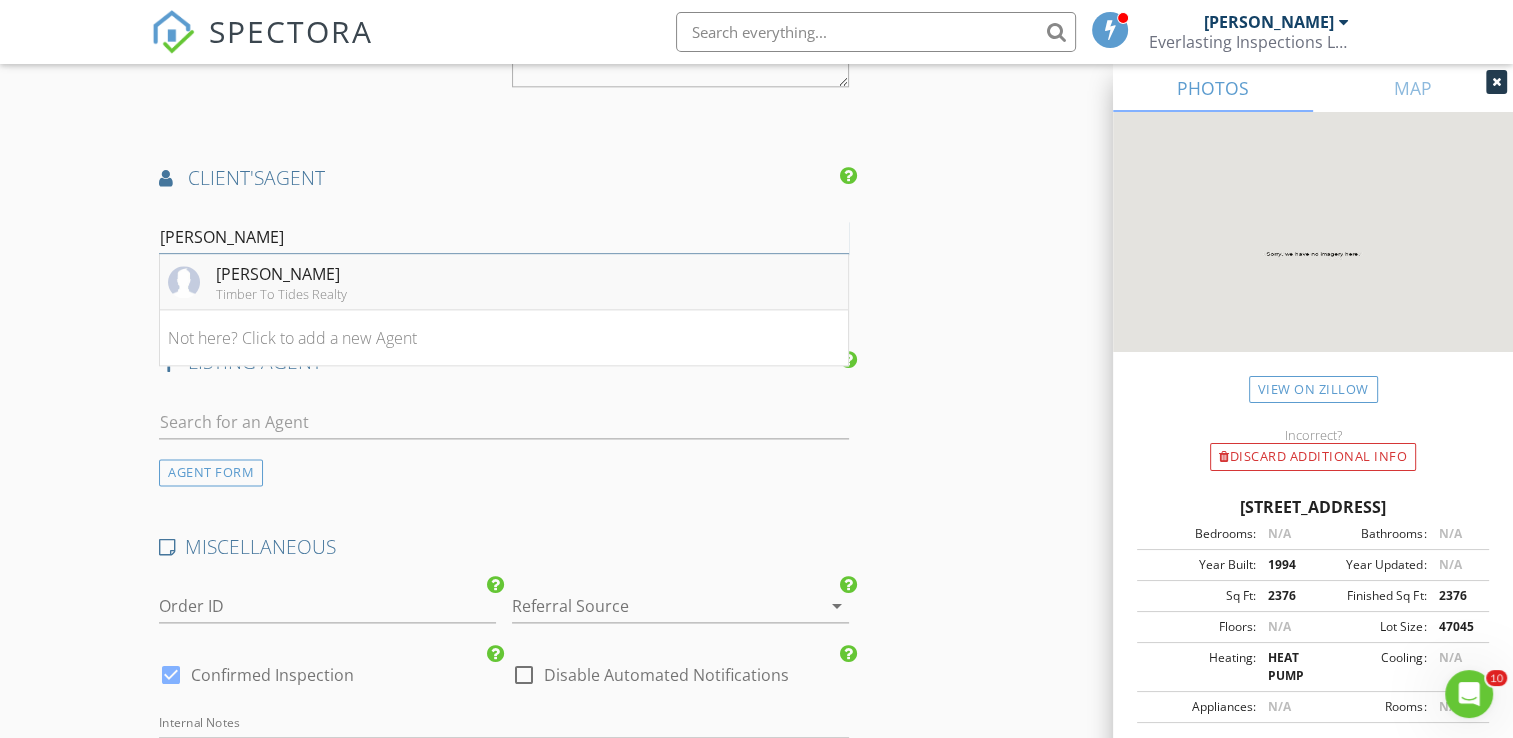 type on "reed" 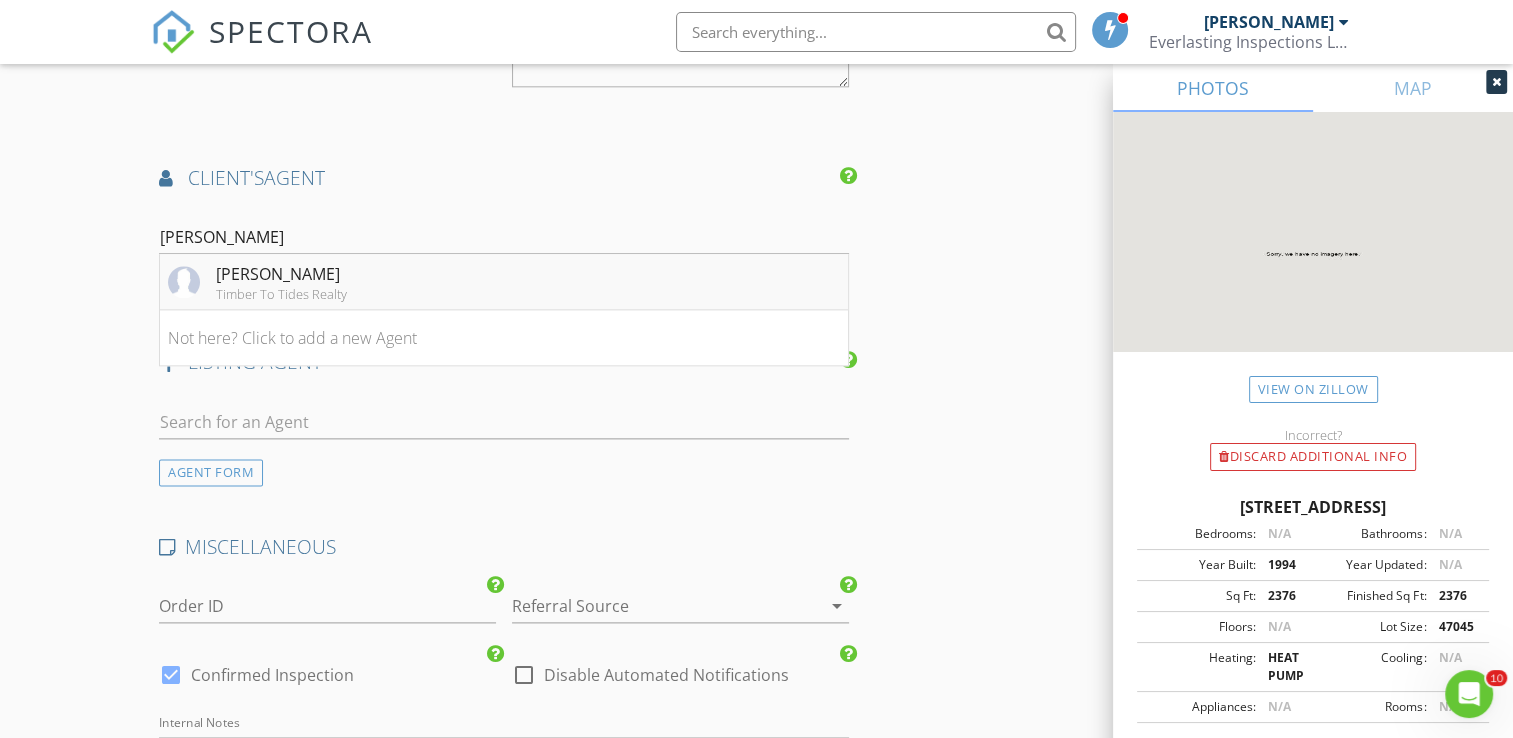 click on "Reed Mathews" at bounding box center (281, 274) 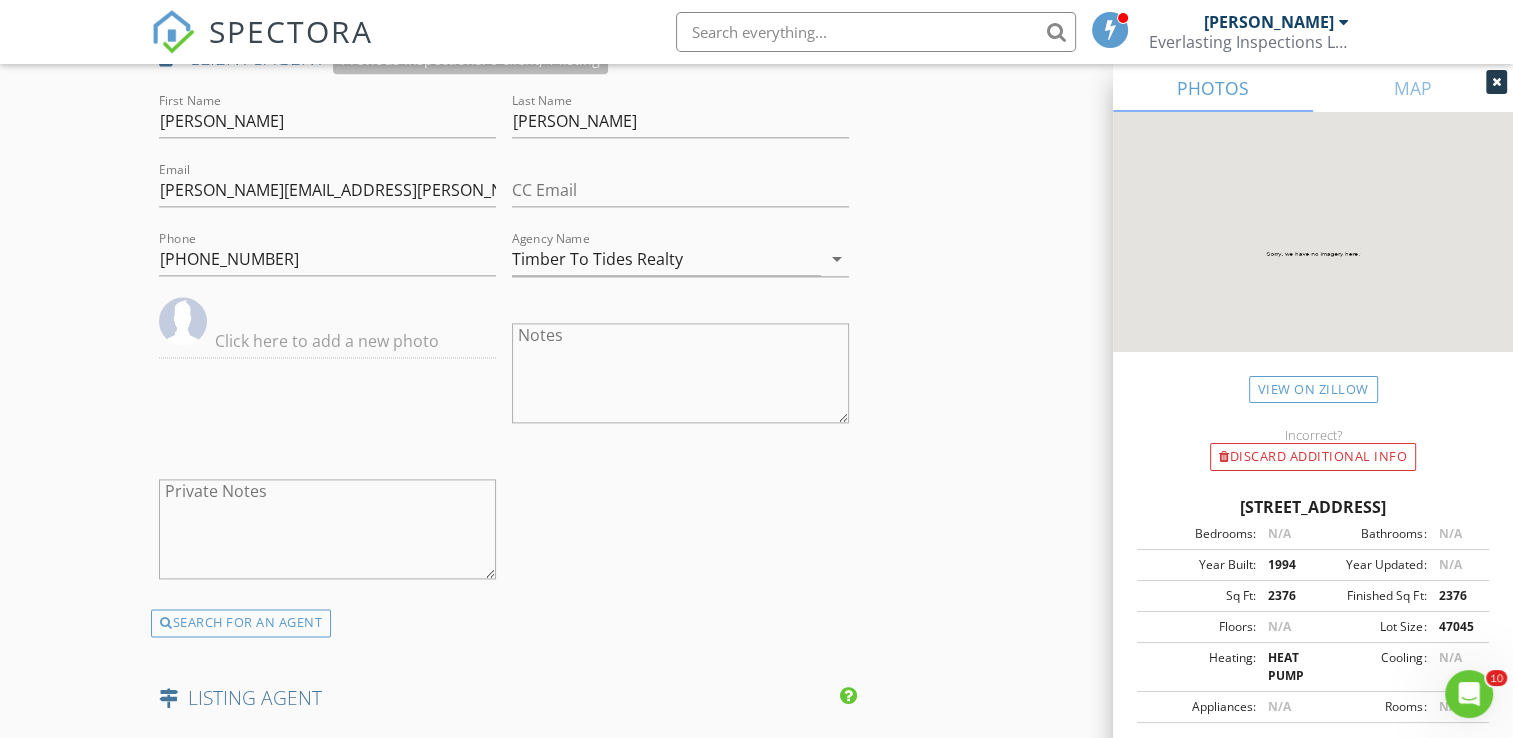 scroll, scrollTop: 2400, scrollLeft: 0, axis: vertical 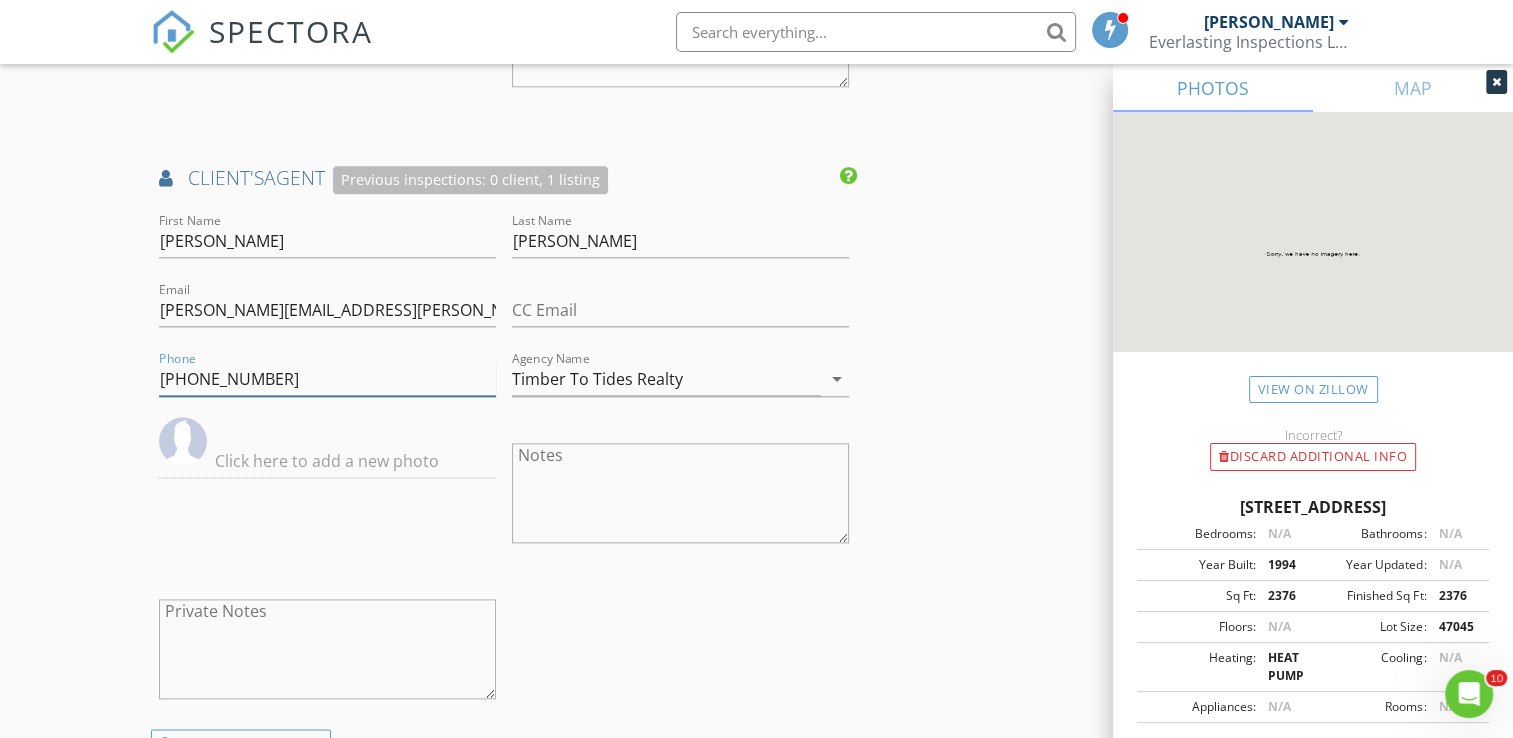 drag, startPoint x: 304, startPoint y: 366, endPoint x: 12, endPoint y: 322, distance: 295.29645 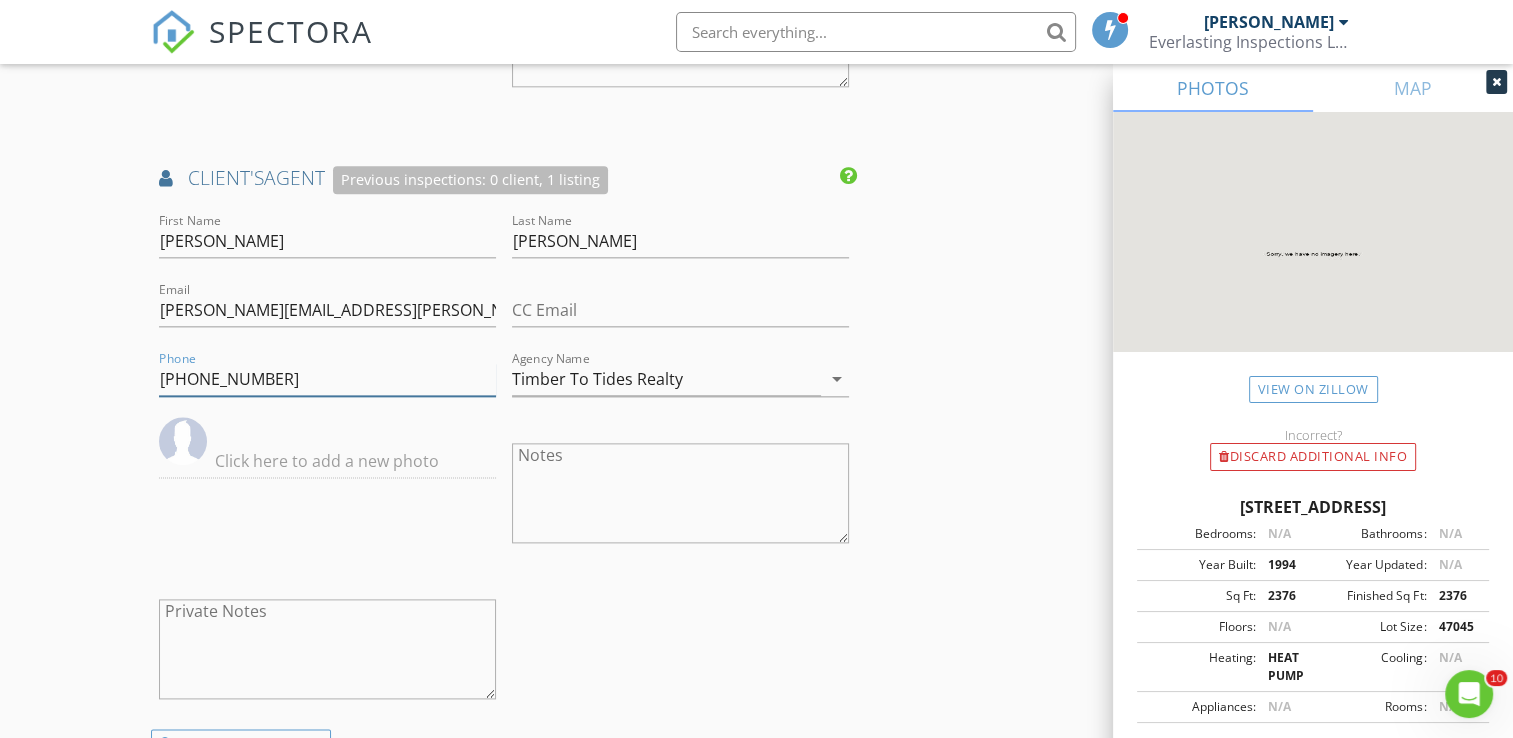 click on "New Inspection
Click here to use the New Order Form
INSPECTOR(S)
check_box   Austin Bradley   PRIMARY   Austin Bradley arrow_drop_down   check_box_outline_blank Austin Bradley specifically requested
Date/Time
07/10/2025 12:00 PM
Location
Address Search       Address 133 Divi Divi Dr   Unit   City San Mateo   State FL   Zip 32187   Putnam Putnam     Square Feet 2376   Year Built 1994   Foundation arrow_drop_down     Austin Bradley     11.5 miles     (23 minutes)
client
check_box Enable Client CC email for this inspection   Client Search     check_box_outline_blank Client is a Company/Organization     First Name Troy   Last Name Delarm   Email tdjd8012@gmail.com   CC Email   Phone 386-937-8483           Notes   Private Notes
ADD ADDITIONAL client
SERVICES" at bounding box center (756, -300) 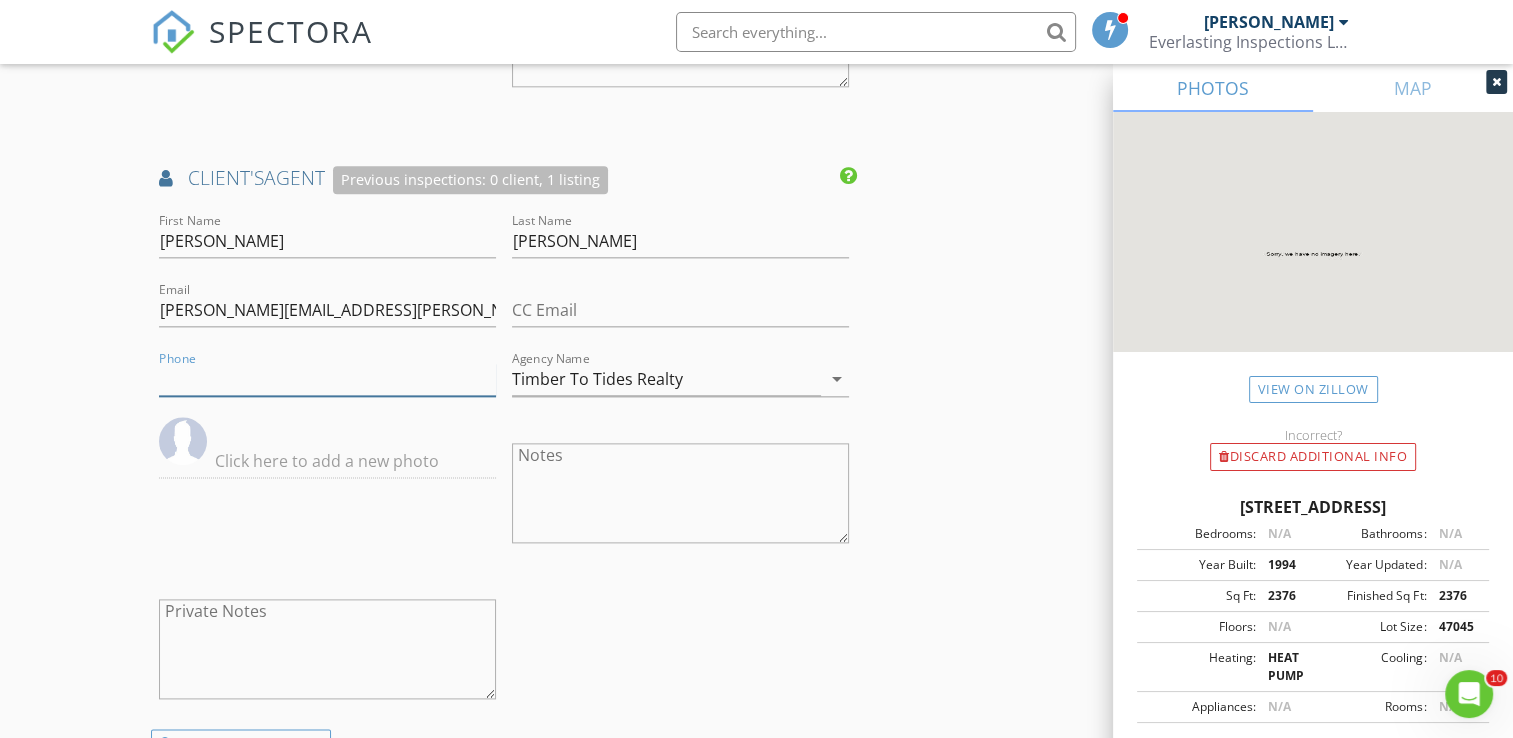 type 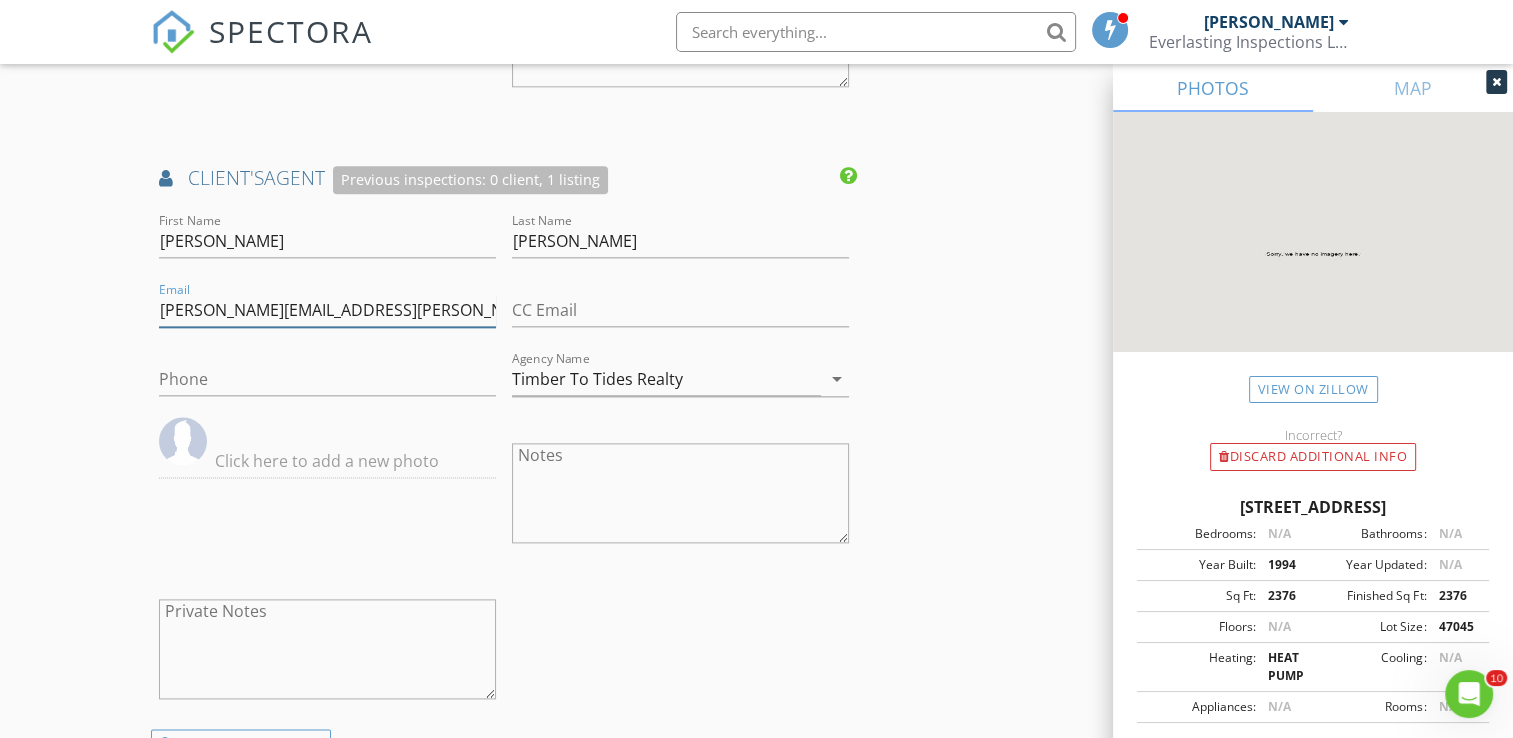 drag, startPoint x: 388, startPoint y: 296, endPoint x: 0, endPoint y: 287, distance: 388.10437 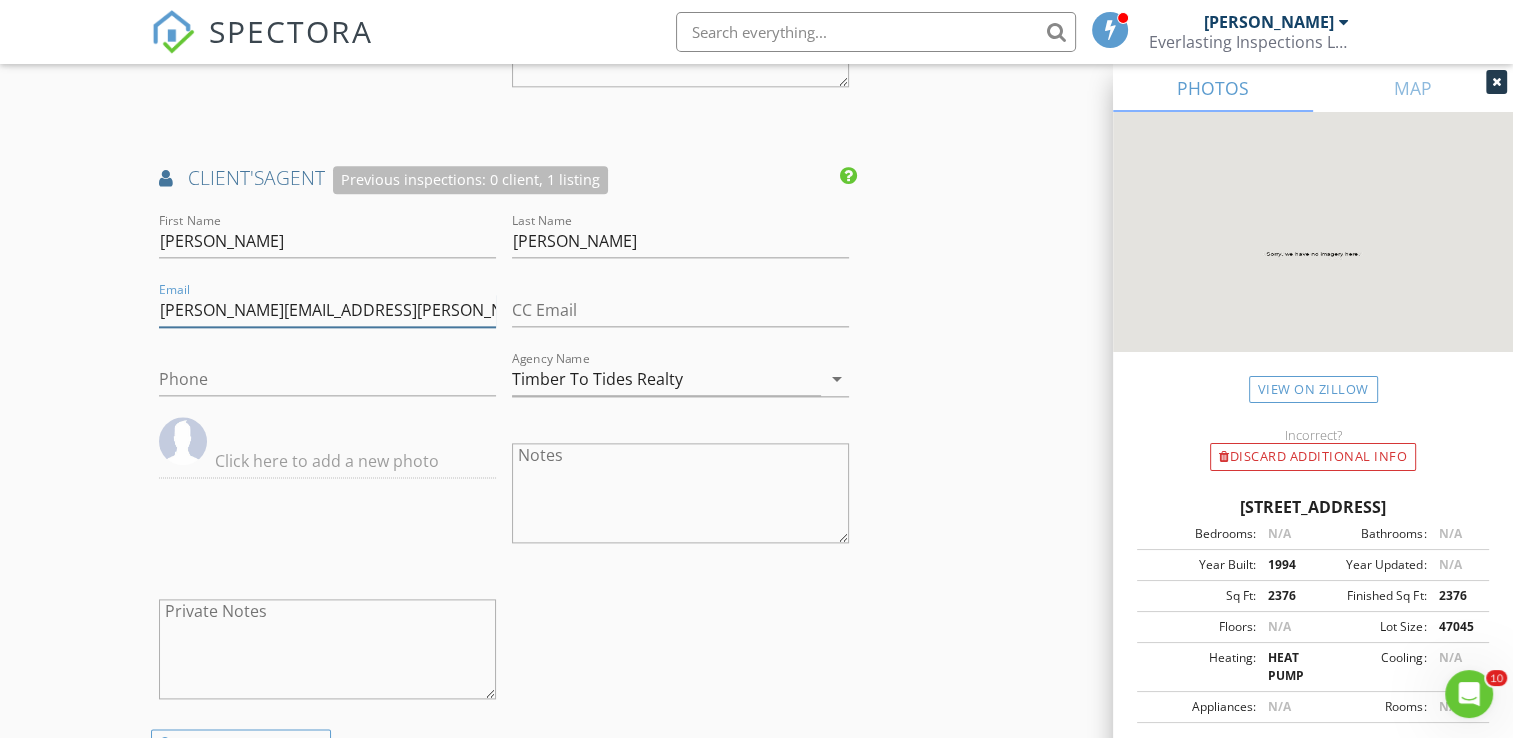 click on "SPECTORA
Austin Bradley
Everlasting Inspections LLC
Role:
Inspector
Dashboard
New Inspection
Inspections
Calendar
Template Editor
Contacts
Automations
Team
Metrics
Payments
Data Exports
Billing
Reporting
Advanced
Settings
What's New
Sign Out
Dashboard
Templates
Contacts
Metrics
Automations
Advanced
Settings
Support Center
Timber To Tides Realty Basement Slab Crawlspace   This will disable all automated notifications for this inspection. Use this for mock inspections or inspections where you'd prefer not to send any communication out.     Real Estate Agent Internet Search Relocation Company Past Customer Other             No data available" at bounding box center [756, -359] 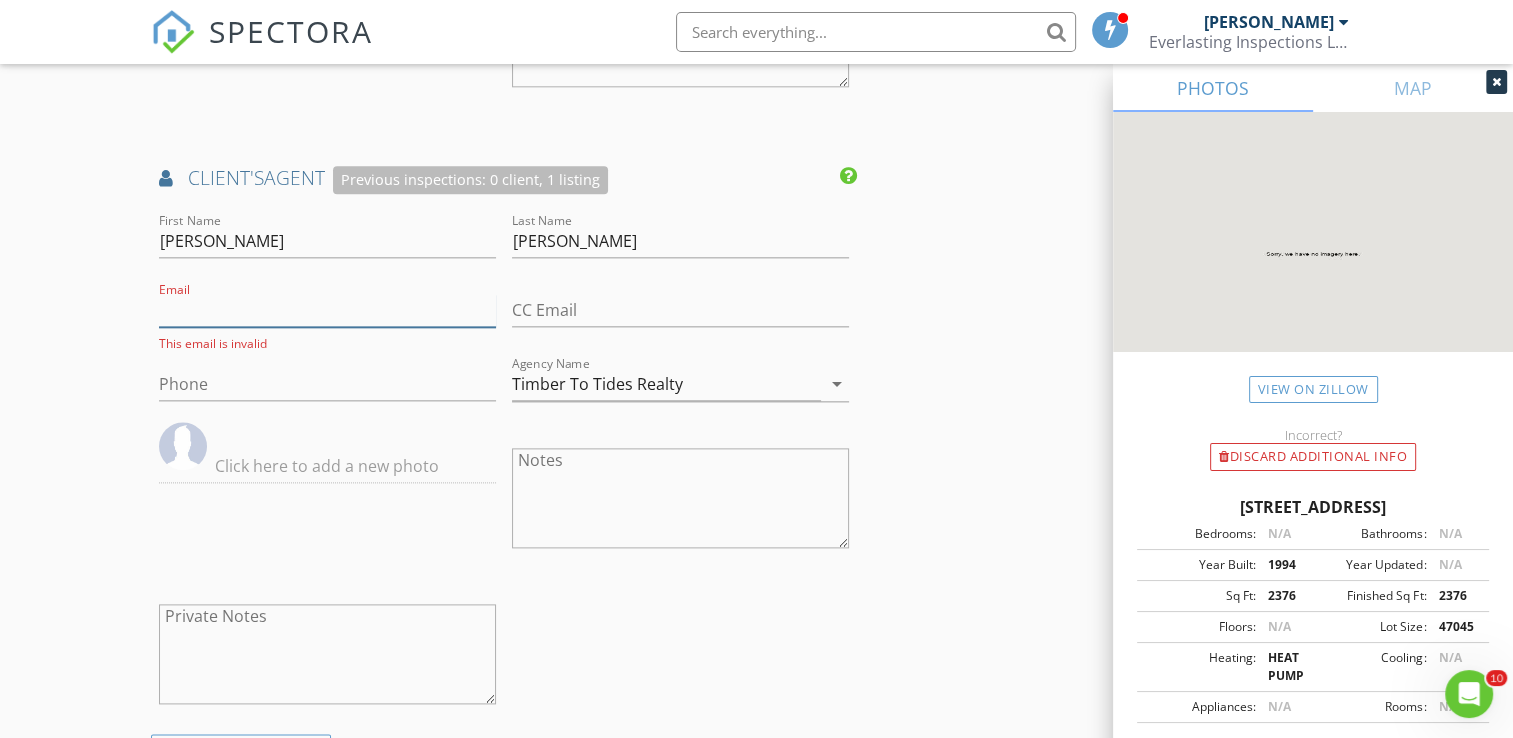type 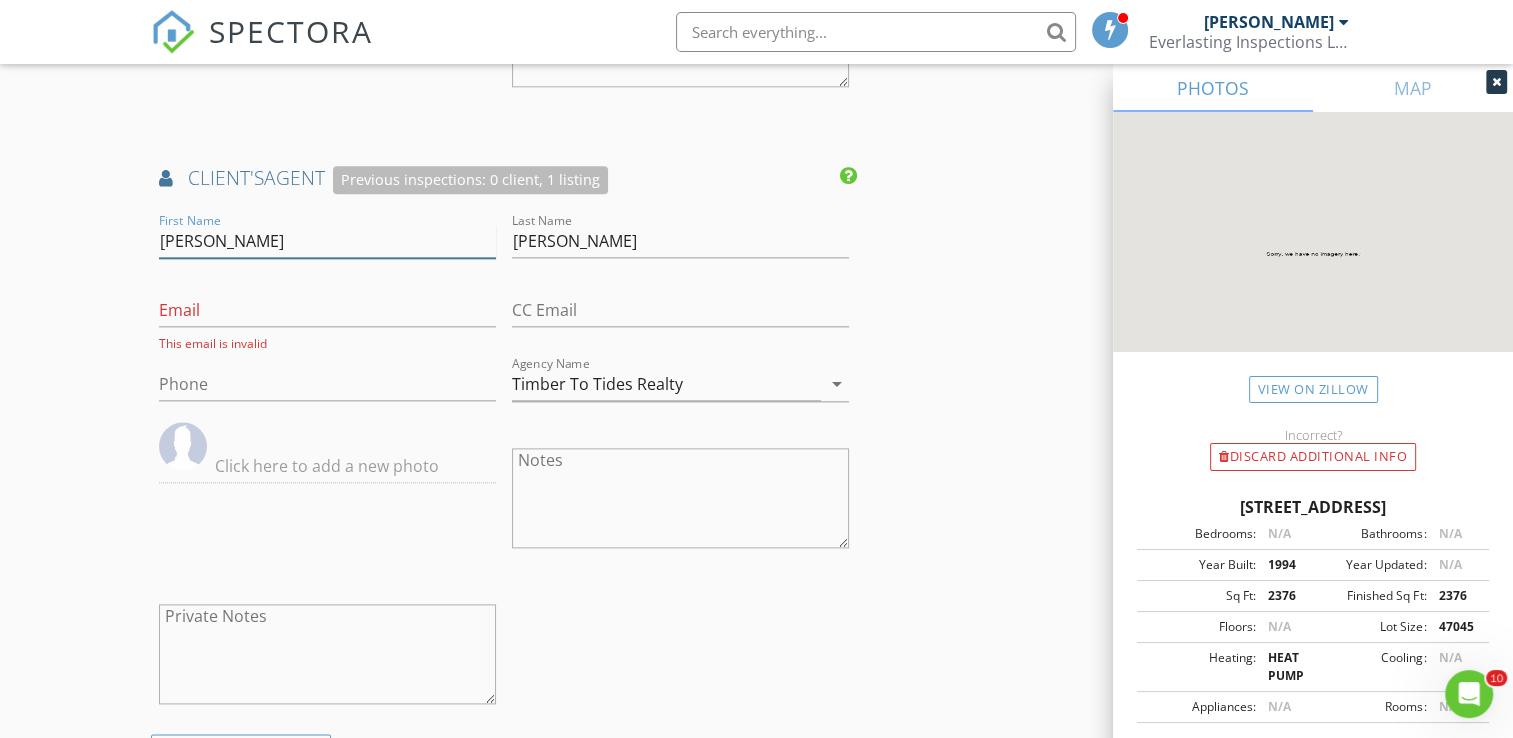 click on "New Inspection
Click here to use the New Order Form
INSPECTOR(S)
check_box   Austin Bradley   PRIMARY   Austin Bradley arrow_drop_down   check_box_outline_blank Austin Bradley specifically requested
Date/Time
07/10/2025 12:00 PM
Location
Address Search       Address 133 Divi Divi Dr   Unit   City San Mateo   State FL   Zip 32187   Putnam Putnam     Square Feet 2376   Year Built 1994   Foundation arrow_drop_down     Austin Bradley     11.5 miles     (23 minutes)
client
check_box Enable Client CC email for this inspection   Client Search     check_box_outline_blank Client is a Company/Organization     First Name Troy   Last Name Delarm   Email tdjd8012@gmail.com   CC Email   Phone 386-937-8483           Notes   Private Notes
ADD ADDITIONAL client
SERVICES" at bounding box center [756, -298] 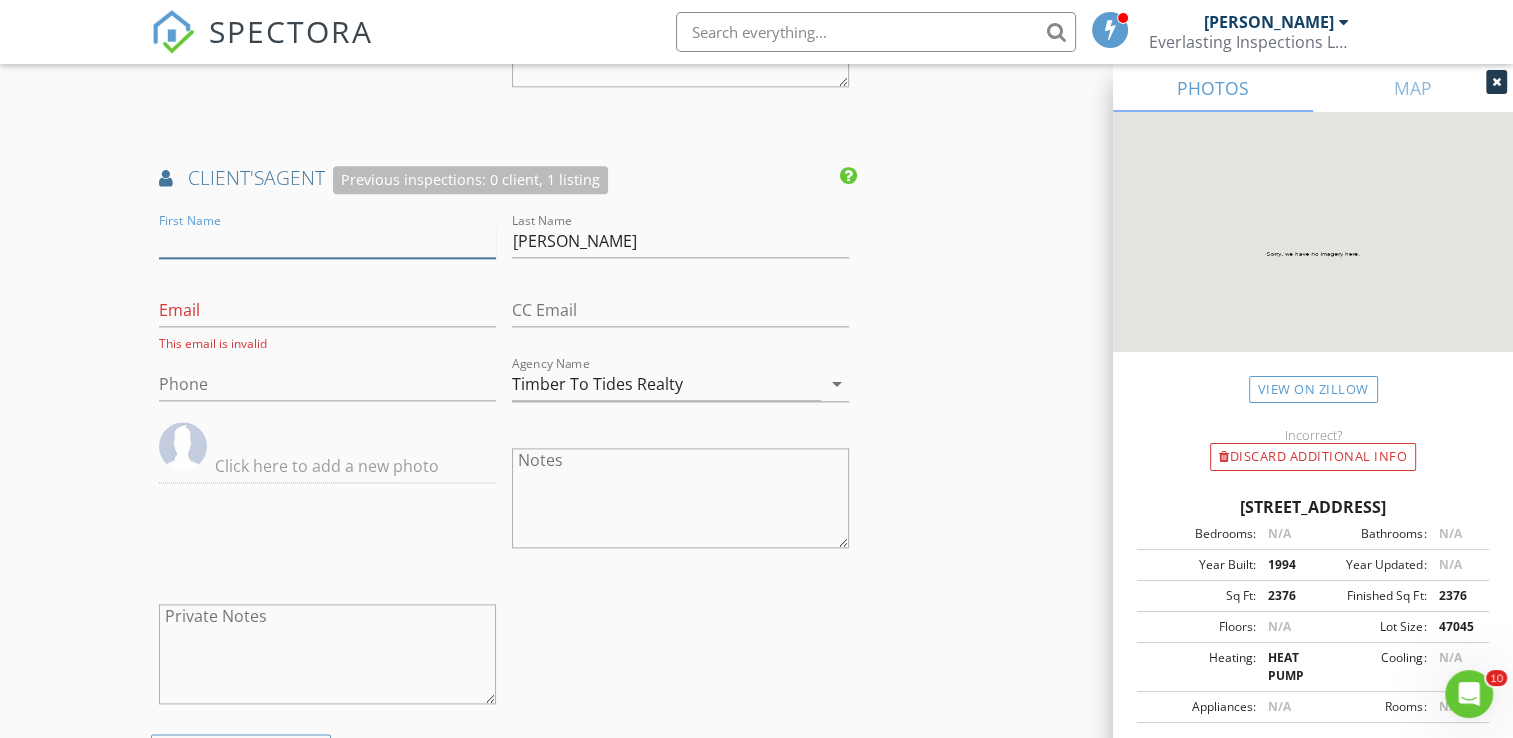 type 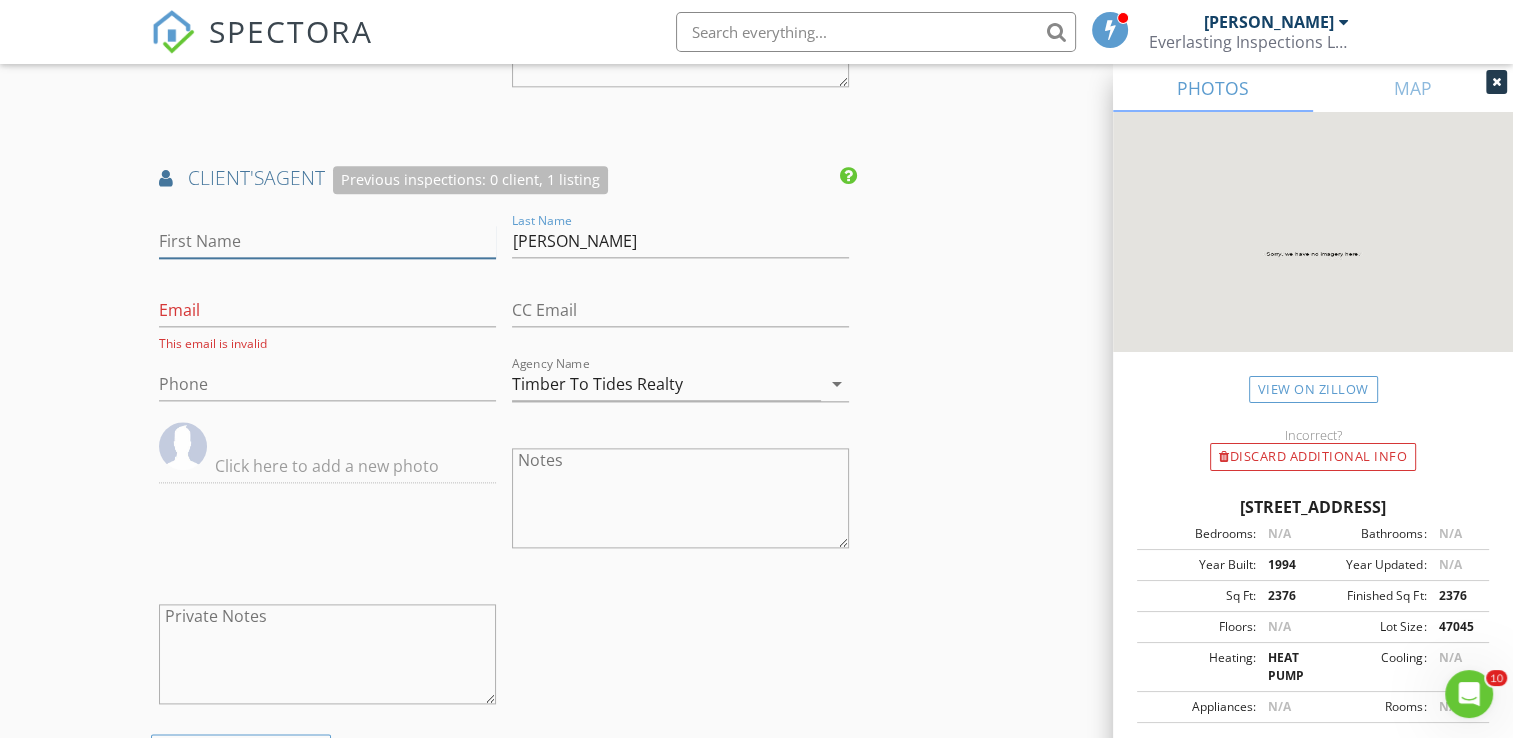 click on "First Name   Last Name Mathews   Email This email is invalid   CC Email   Phone   Agency Name Timber To Tides Realty arrow_drop_down               Notes   Private Notes" at bounding box center [504, 471] 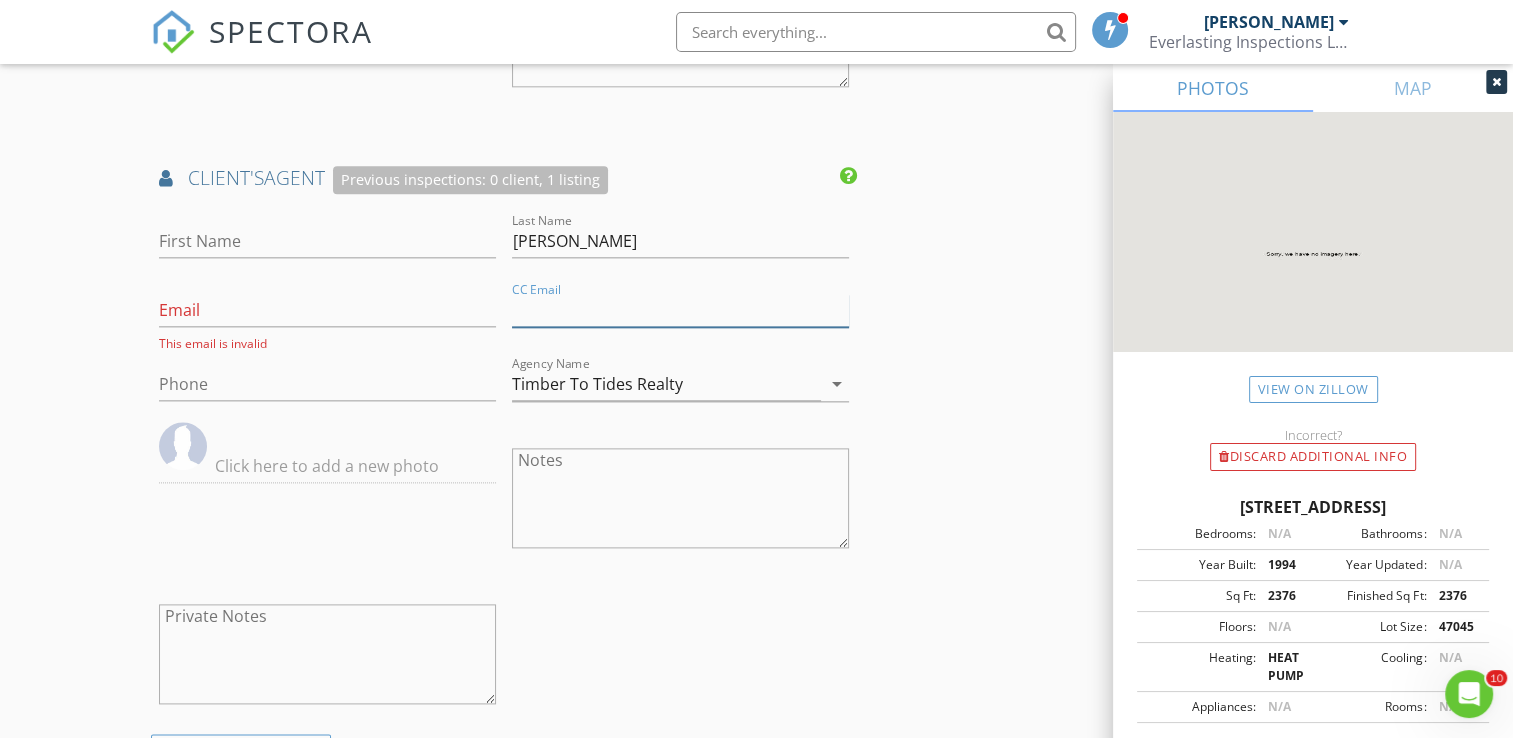 drag, startPoint x: 620, startPoint y: 312, endPoint x: 515, endPoint y: 309, distance: 105.04285 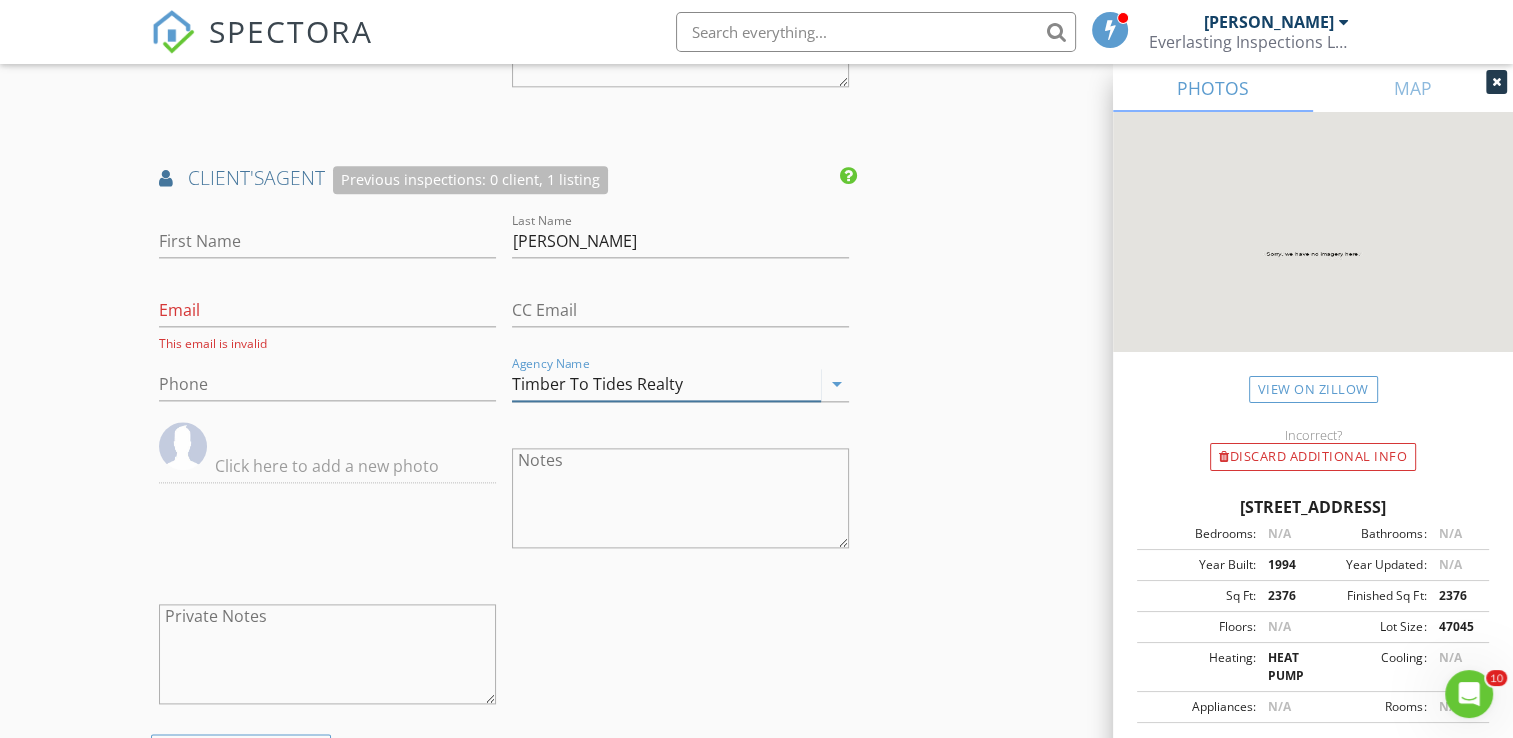 type 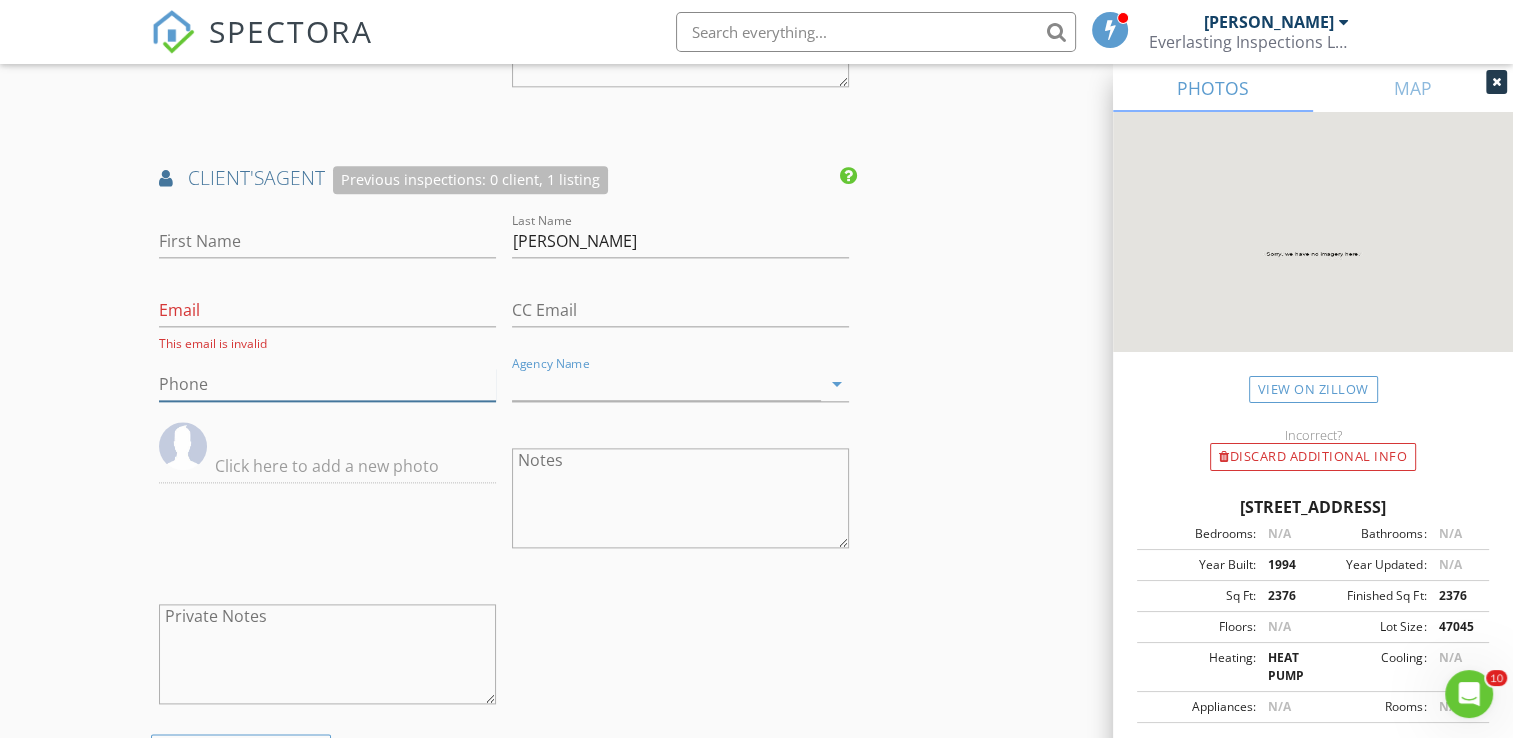 type on "Timber To Tides Realty" 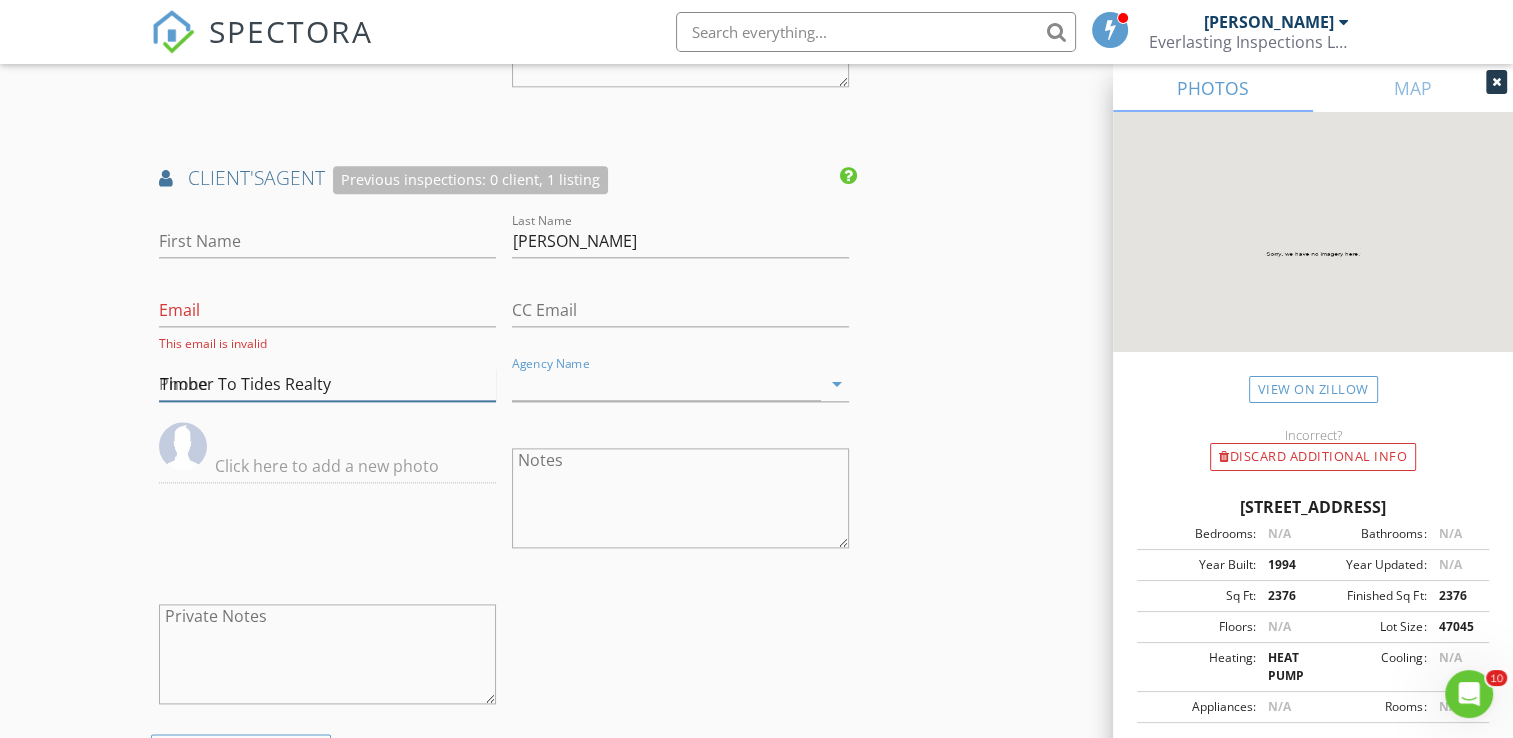 type 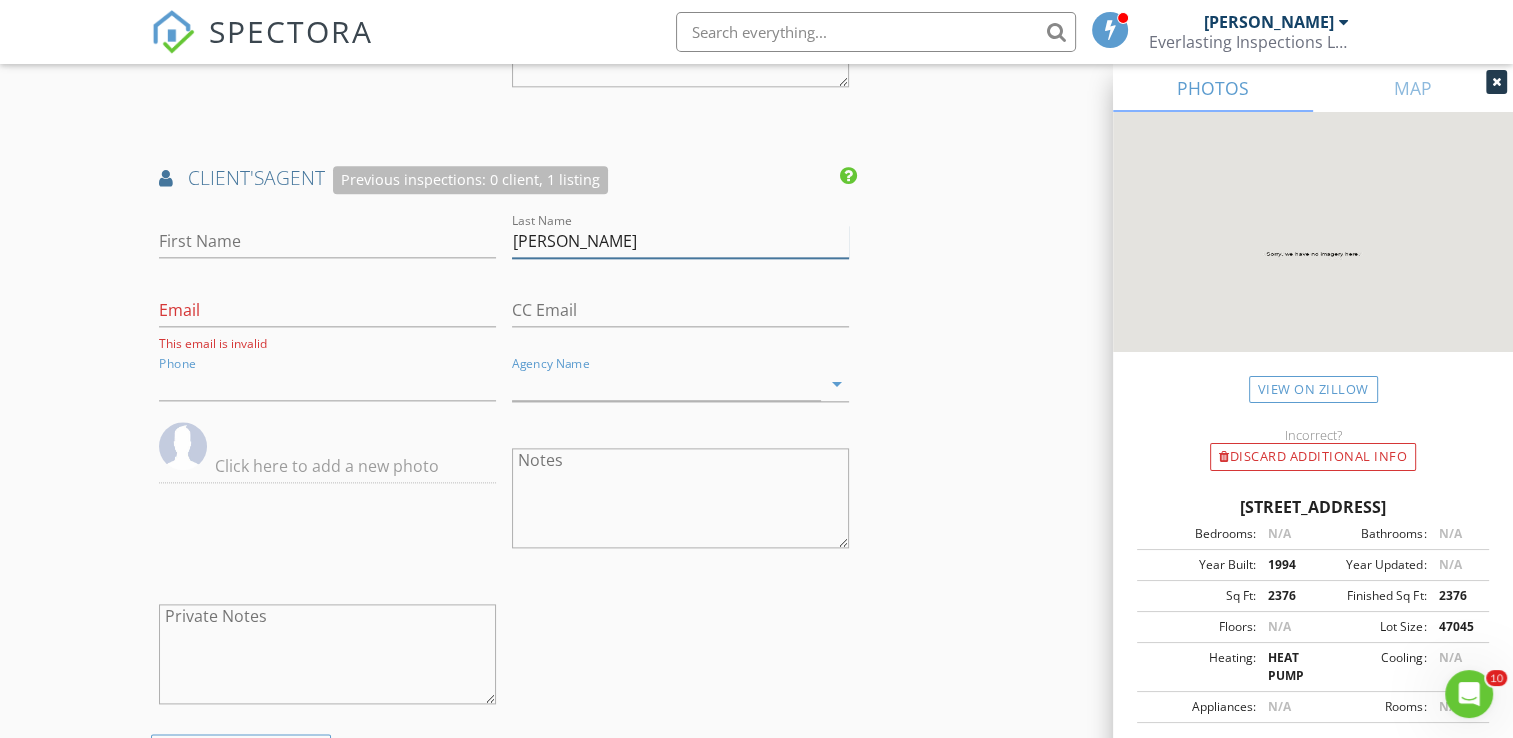 click on "Mathews" at bounding box center (680, 241) 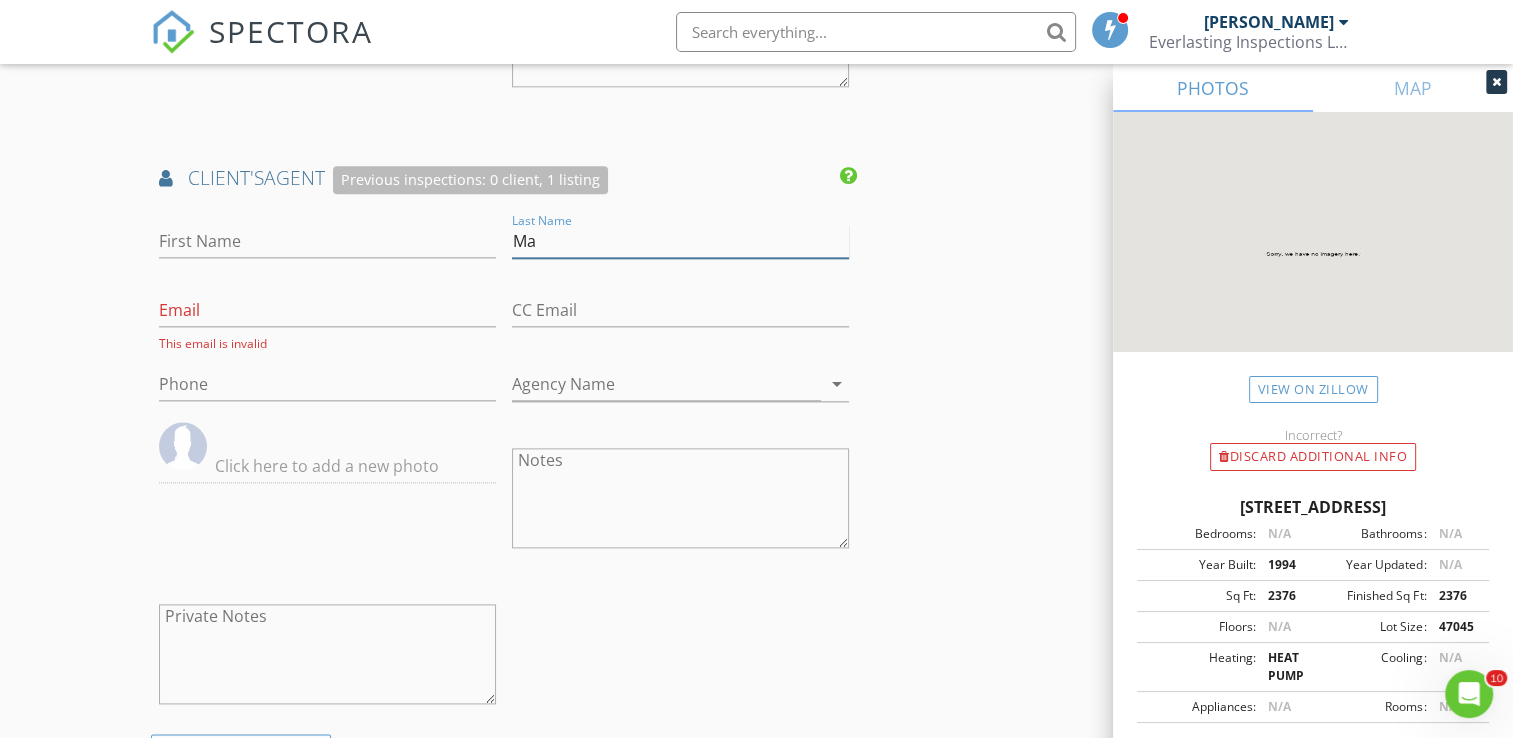 type on "M" 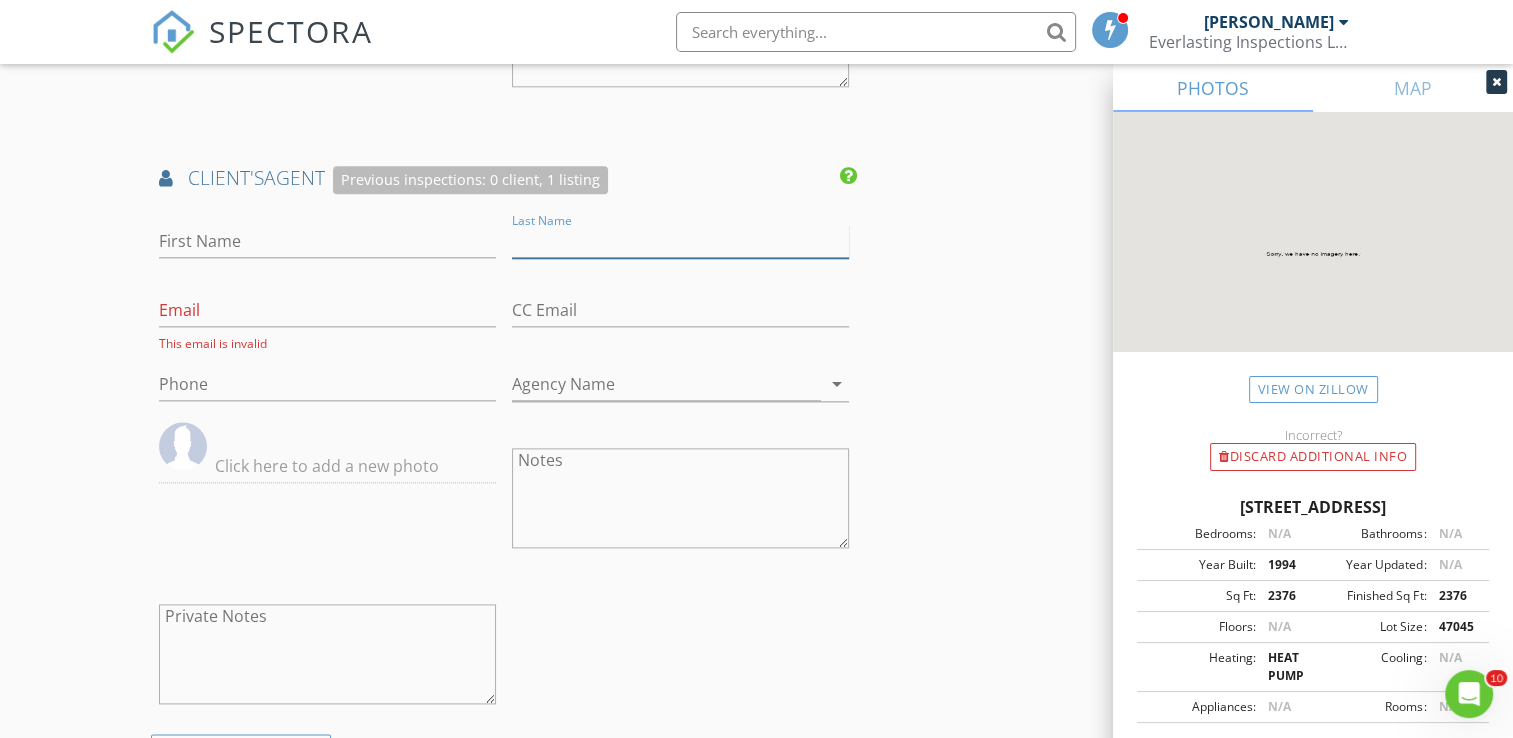 type 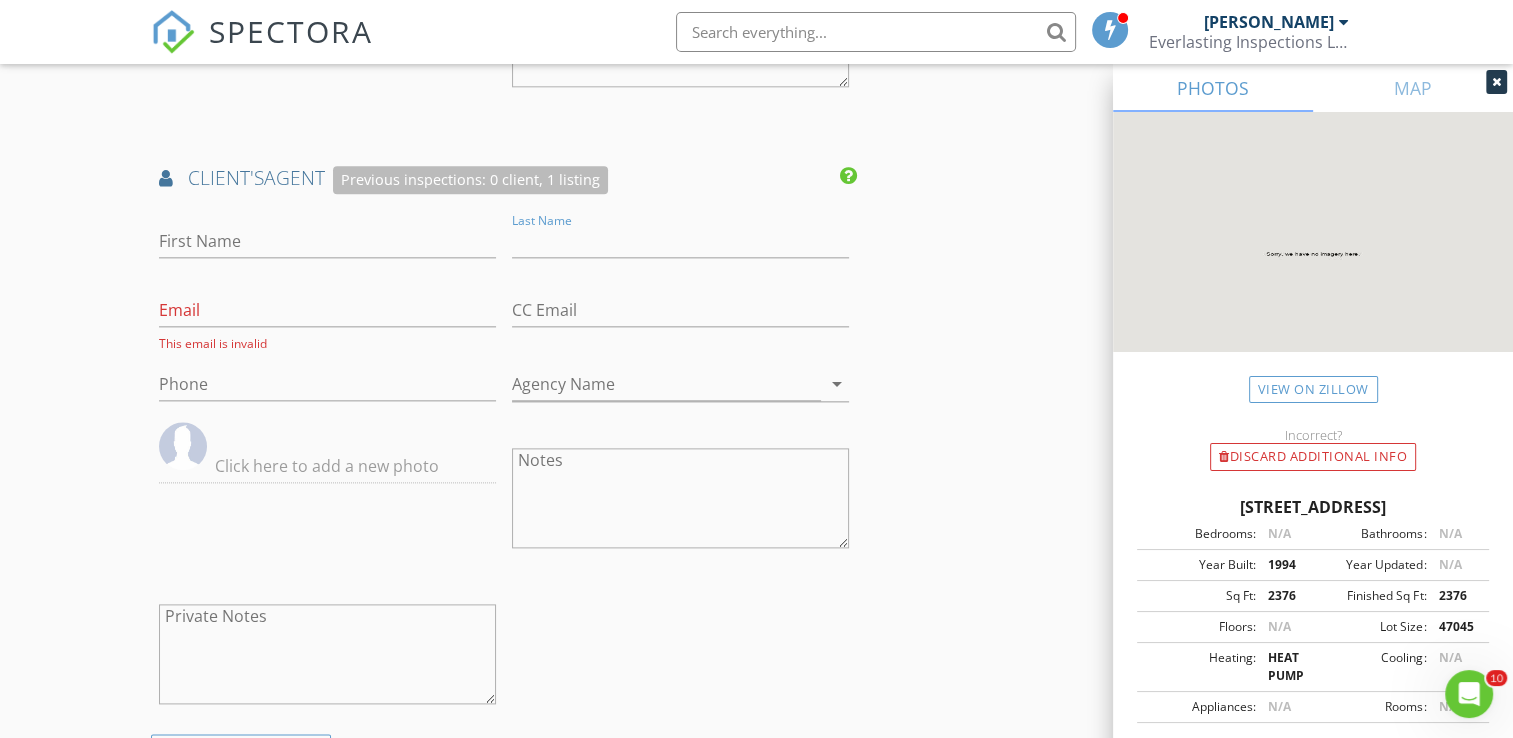 click on "INSPECTOR(S)
check_box   Austin Bradley   PRIMARY   Austin Bradley arrow_drop_down   check_box_outline_blank Austin Bradley specifically requested
Date/Time
07/10/2025 12:00 PM
Location
Address Search       Address 133 Divi Divi Dr   Unit   City San Mateo   State FL   Zip 32187   Putnam Putnam     Square Feet 2376   Year Built 1994   Foundation arrow_drop_down     Austin Bradley     11.5 miles     (23 minutes)
client
check_box Enable Client CC email for this inspection   Client Search     check_box_outline_blank Client is a Company/Organization     First Name Troy   Last Name Delarm   Email tdjd8012@gmail.com   CC Email   Phone 386-937-8483           Notes   Private Notes
ADD ADDITIONAL client
SERVICES
check_box_outline_blank   Wind Mitigation   w/ home inspection" at bounding box center [756, -264] 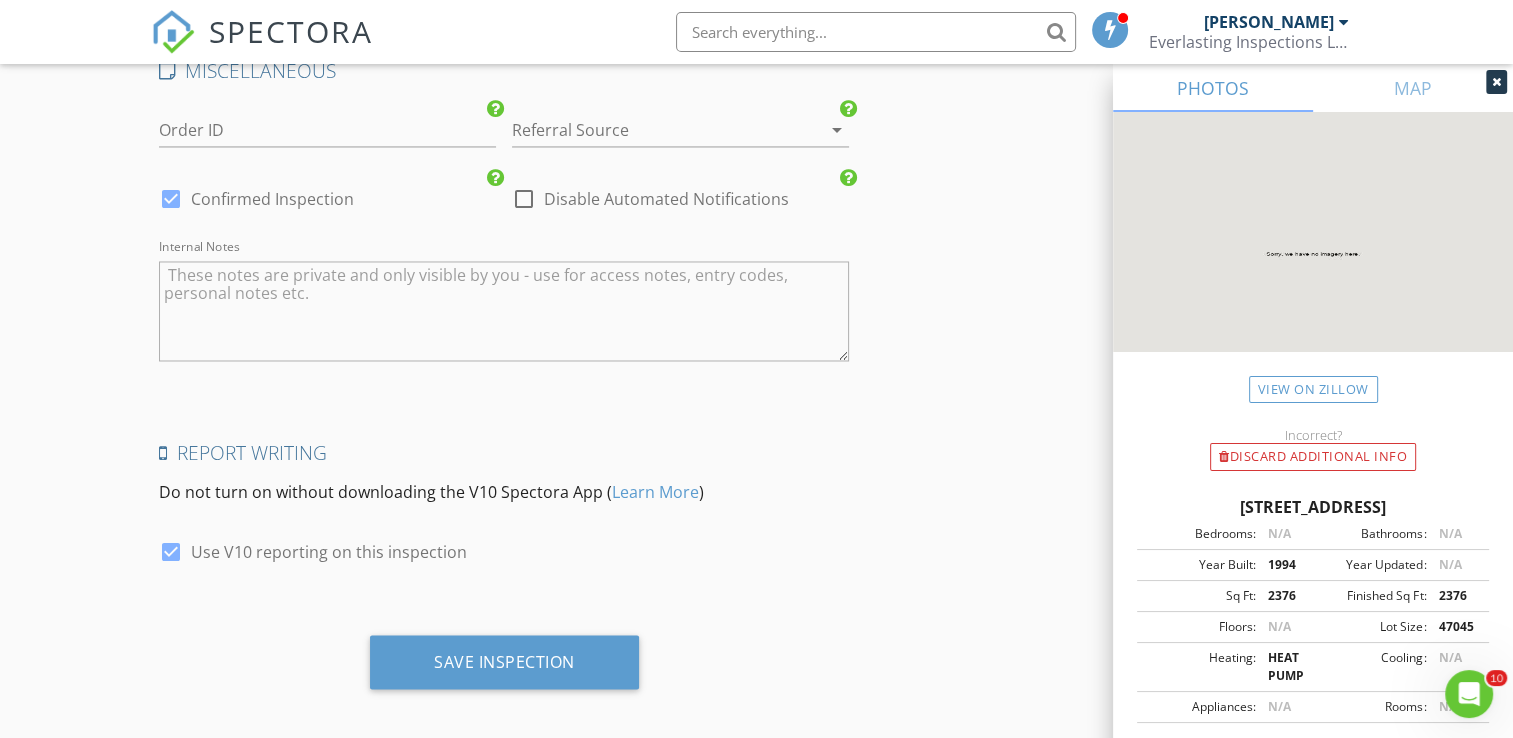 scroll, scrollTop: 3341, scrollLeft: 0, axis: vertical 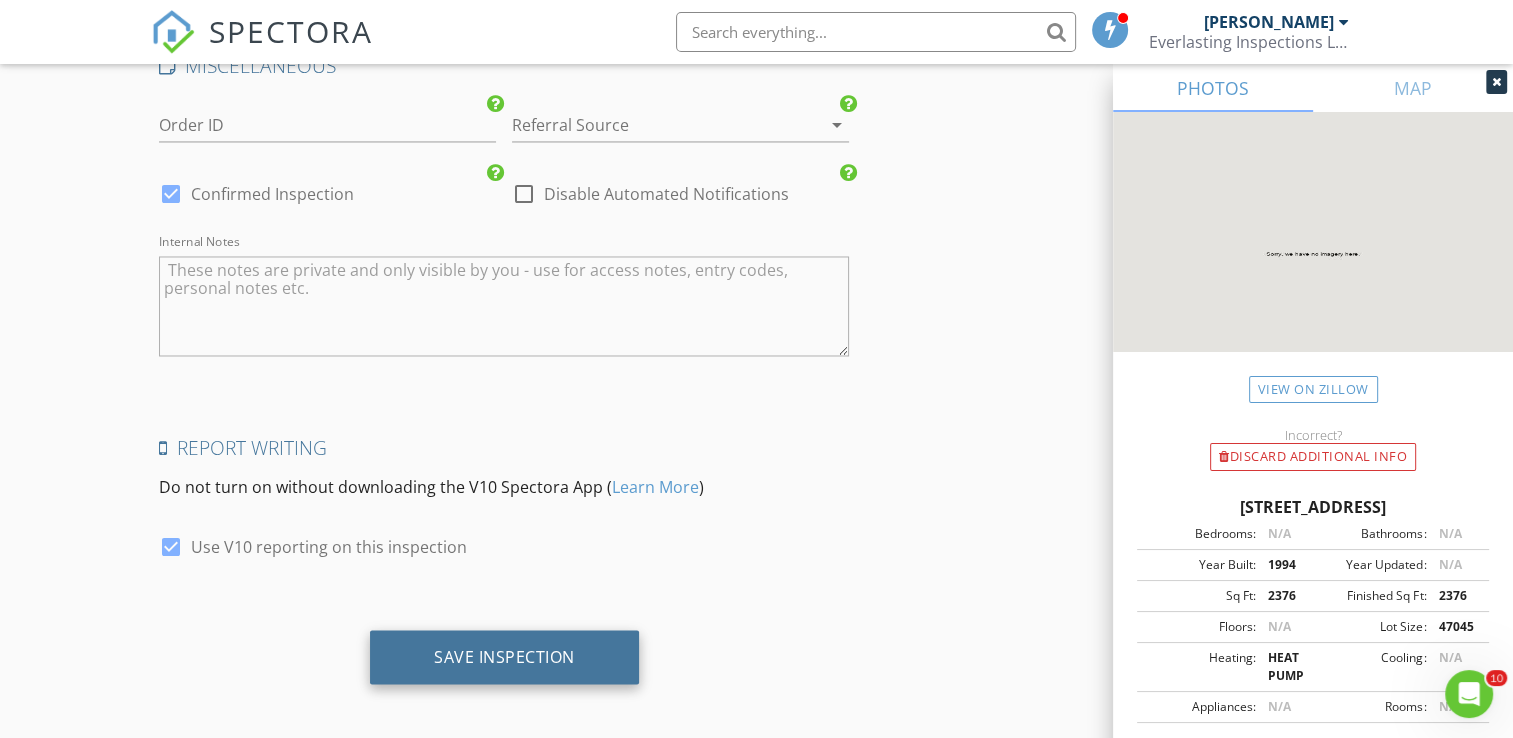 click on "Save Inspection" at bounding box center (504, 657) 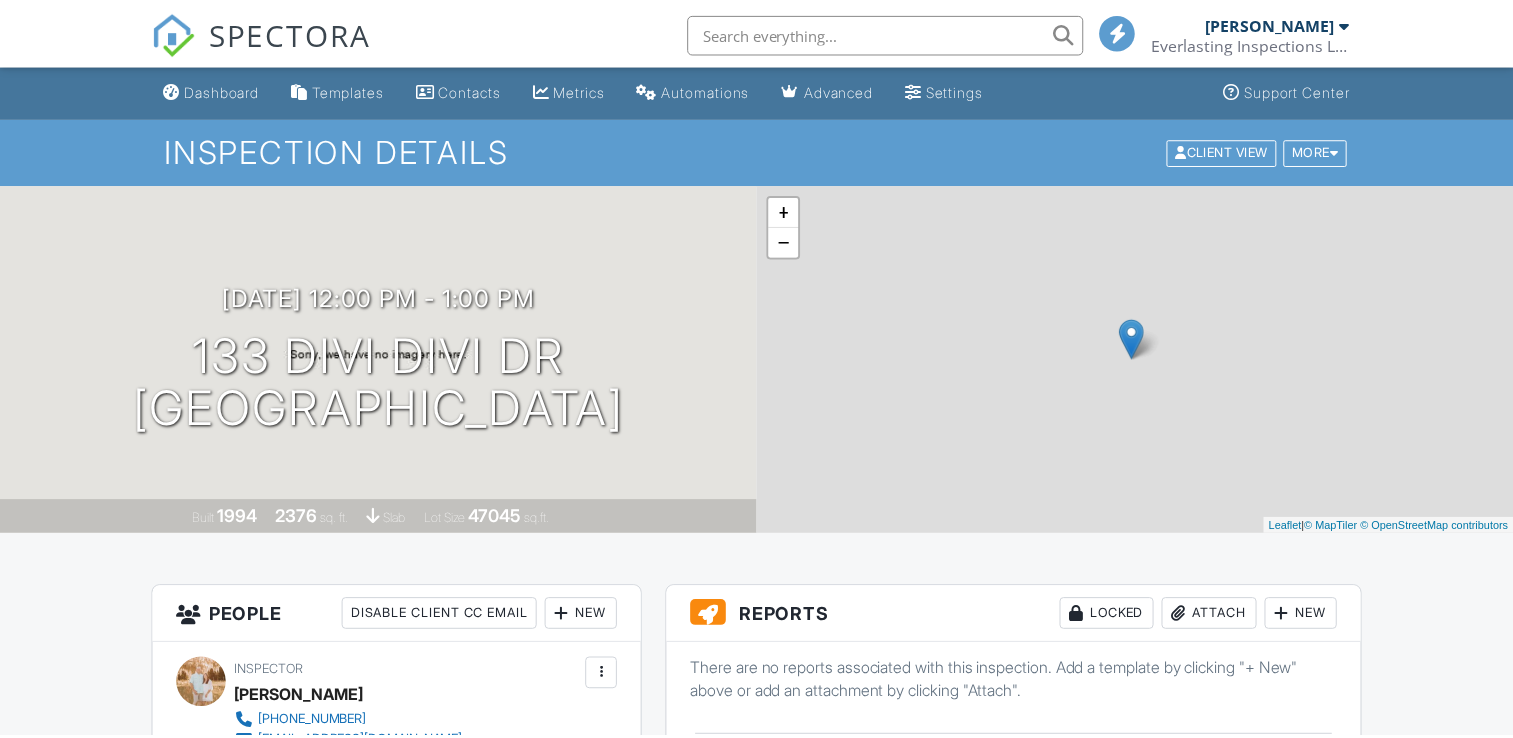 scroll, scrollTop: 0, scrollLeft: 0, axis: both 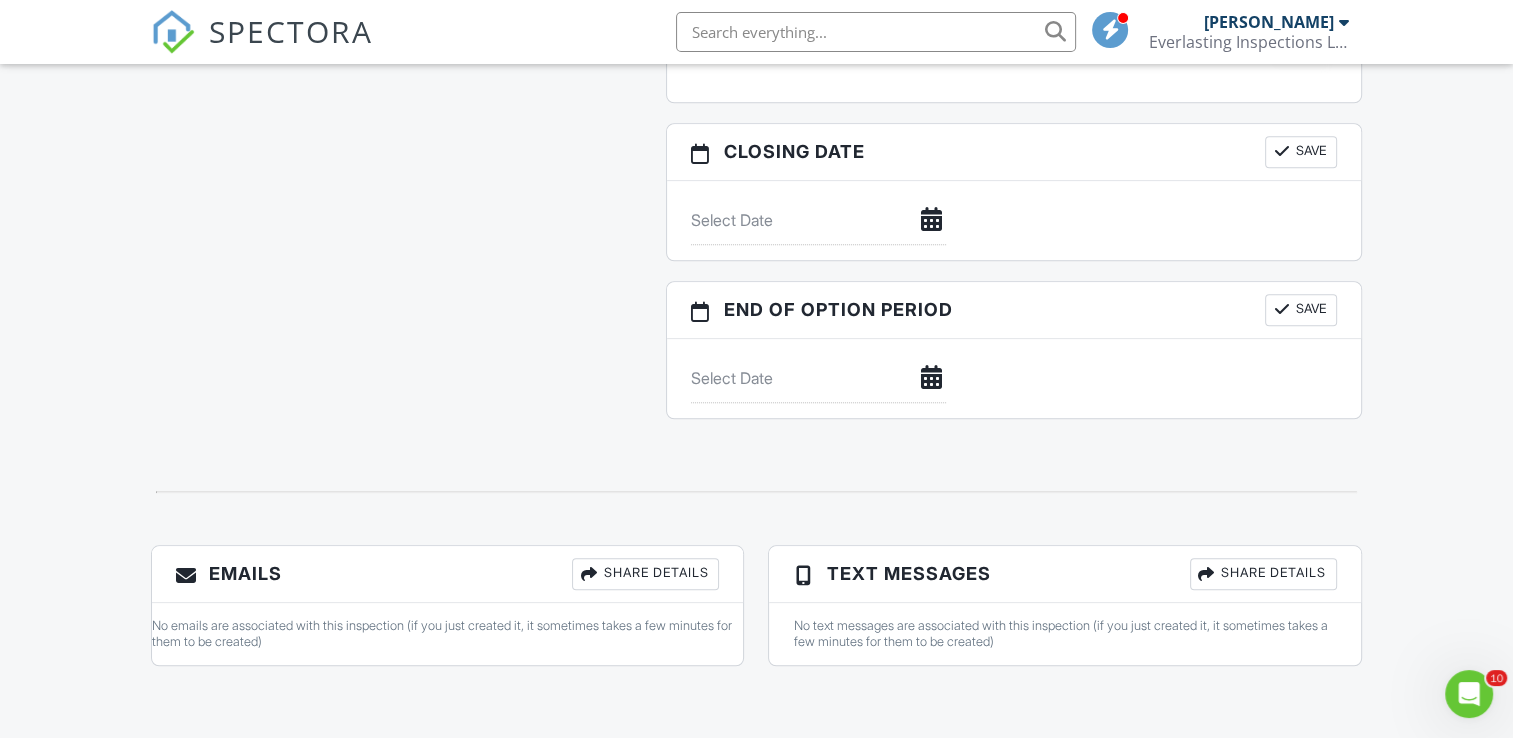 drag, startPoint x: 632, startPoint y: 566, endPoint x: 646, endPoint y: 576, distance: 17.20465 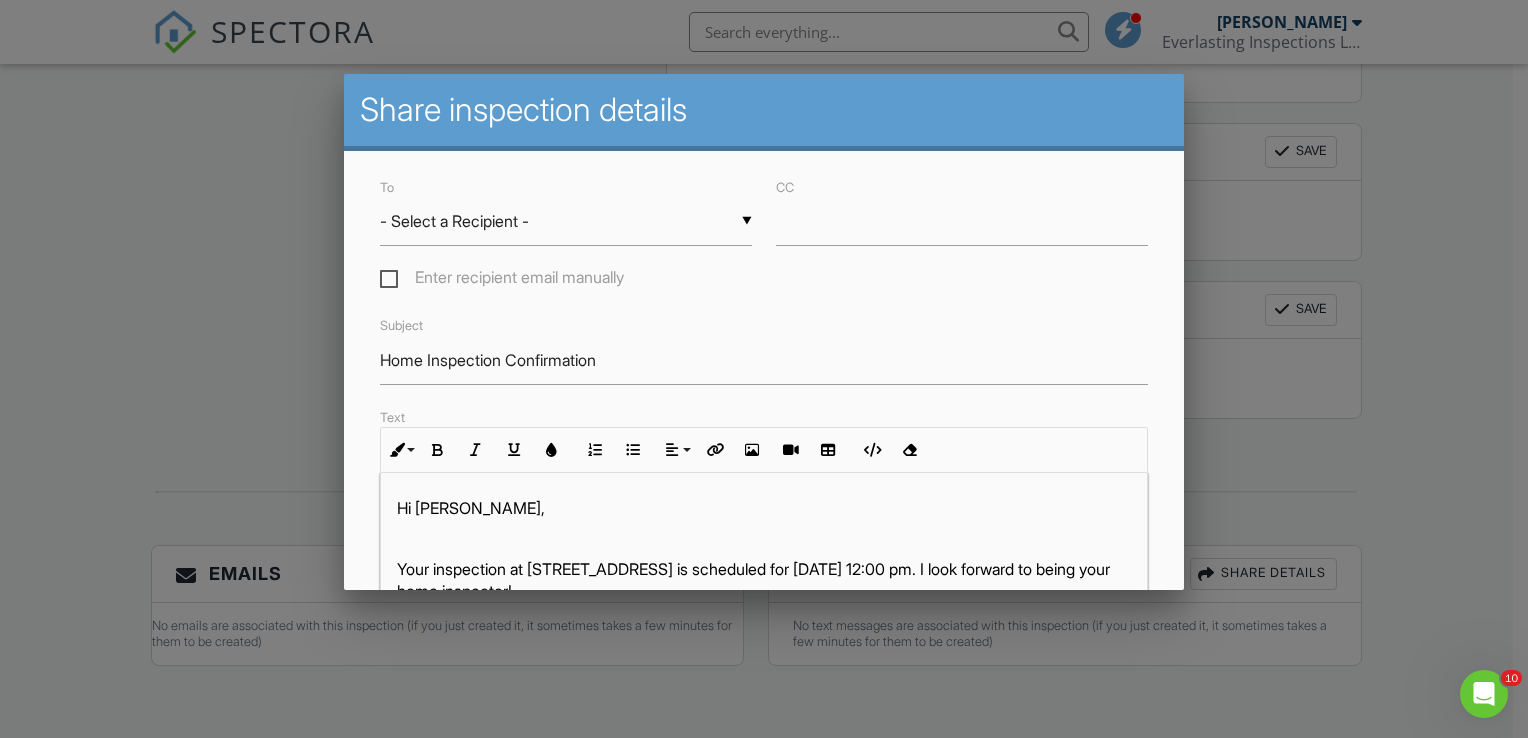 click on "▼ - Select a Recipient - - Select a Recipient - [PERSON_NAME] (Client) - Select a Recipient - [PERSON_NAME] (Client)" at bounding box center [566, 221] 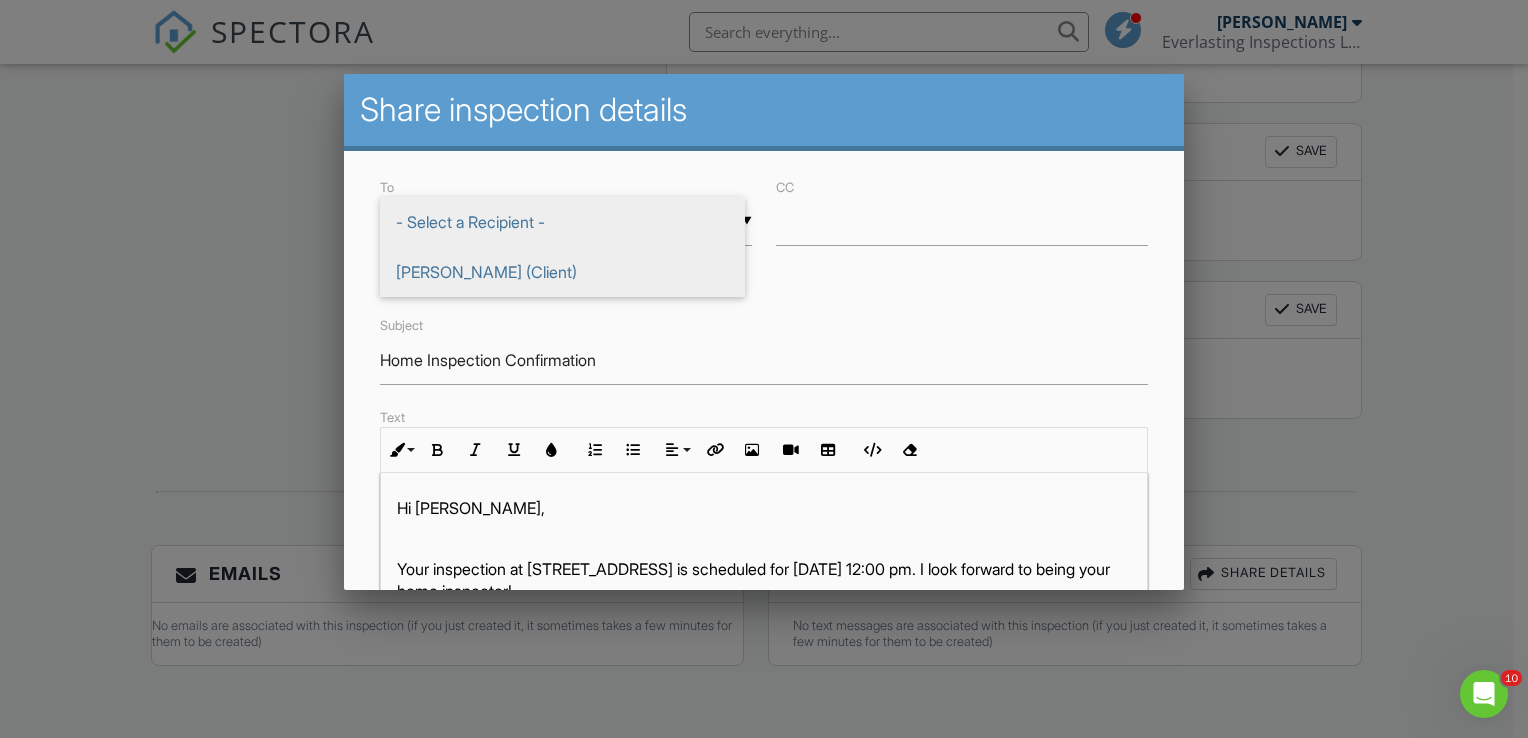 click on "[PERSON_NAME] (Client)" at bounding box center (562, 272) 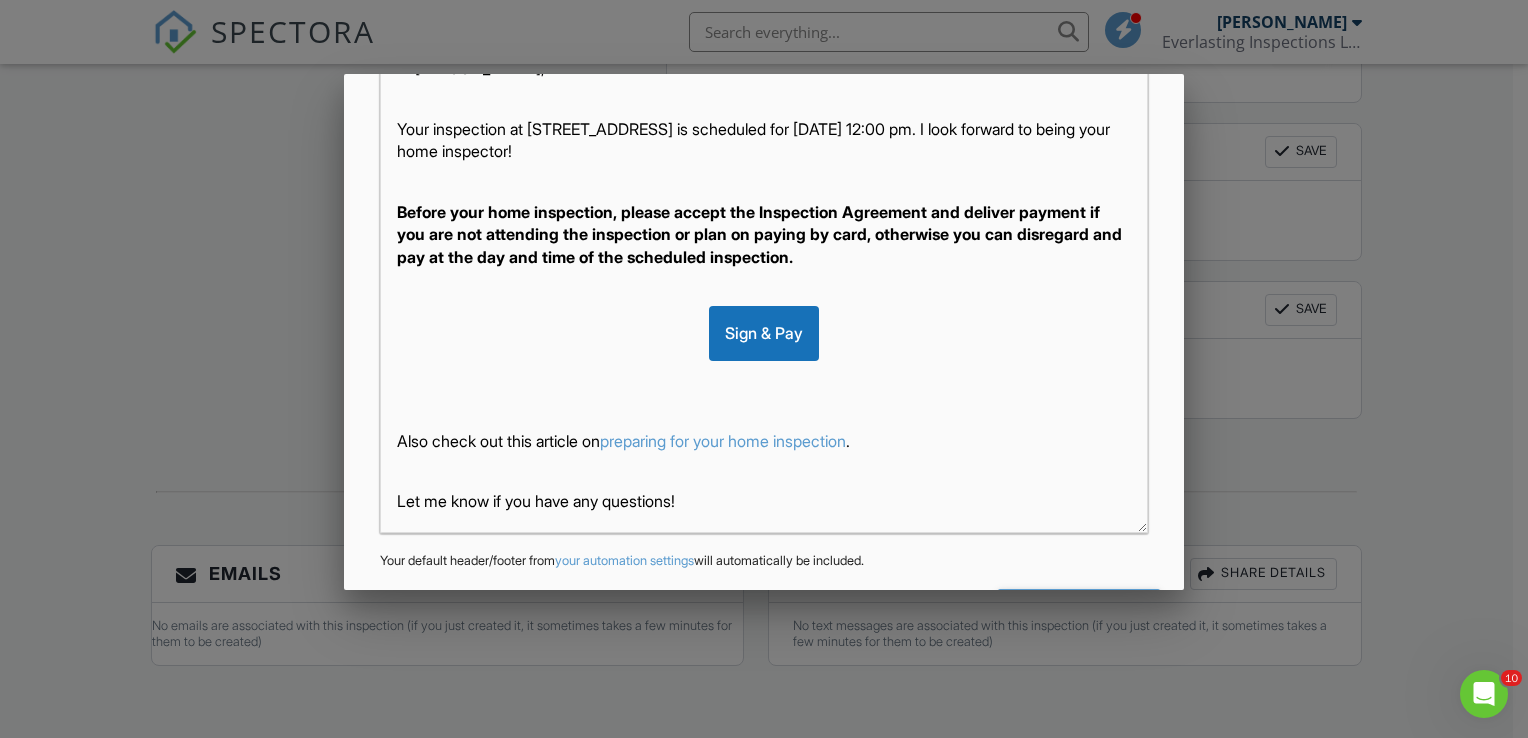 scroll, scrollTop: 412, scrollLeft: 0, axis: vertical 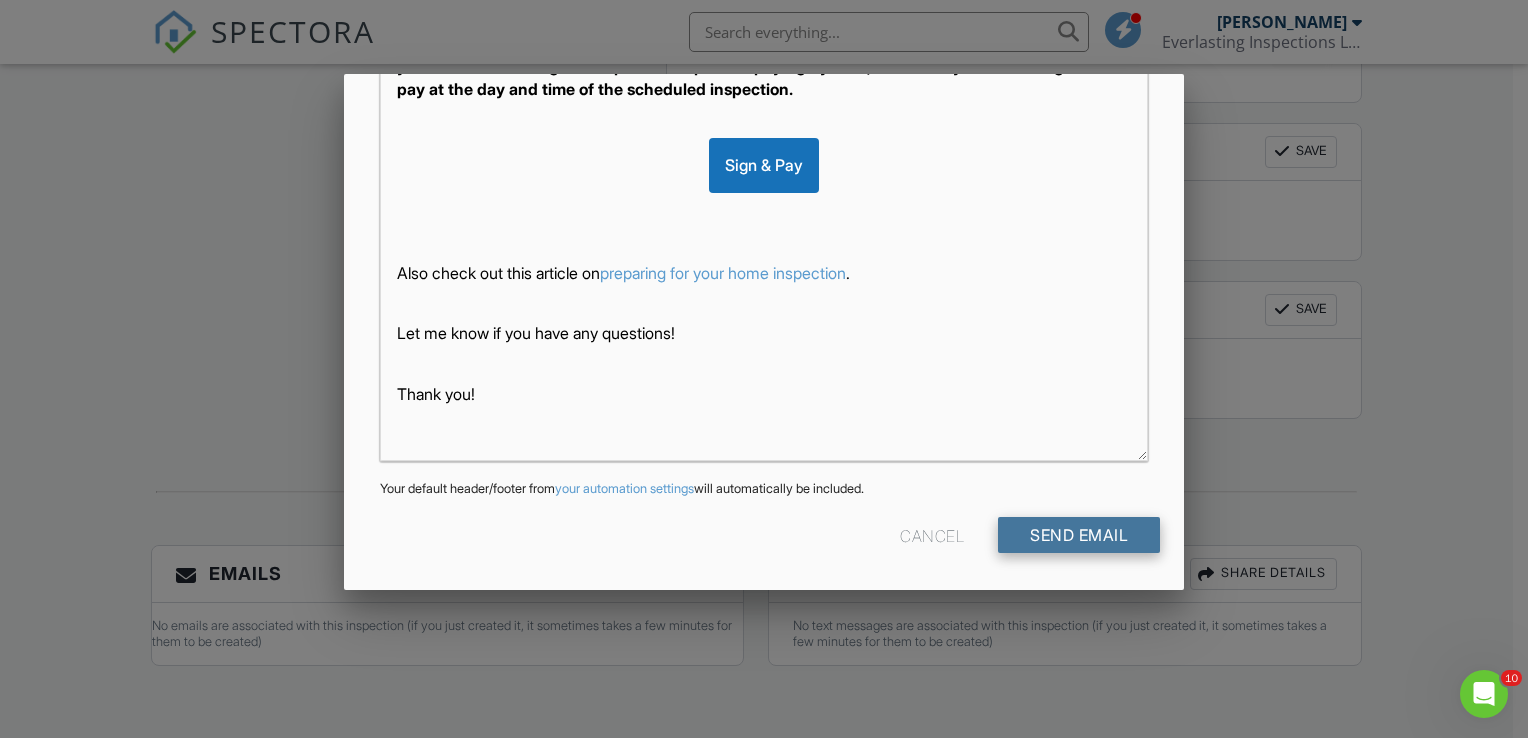 click on "Send Email" at bounding box center (1079, 535) 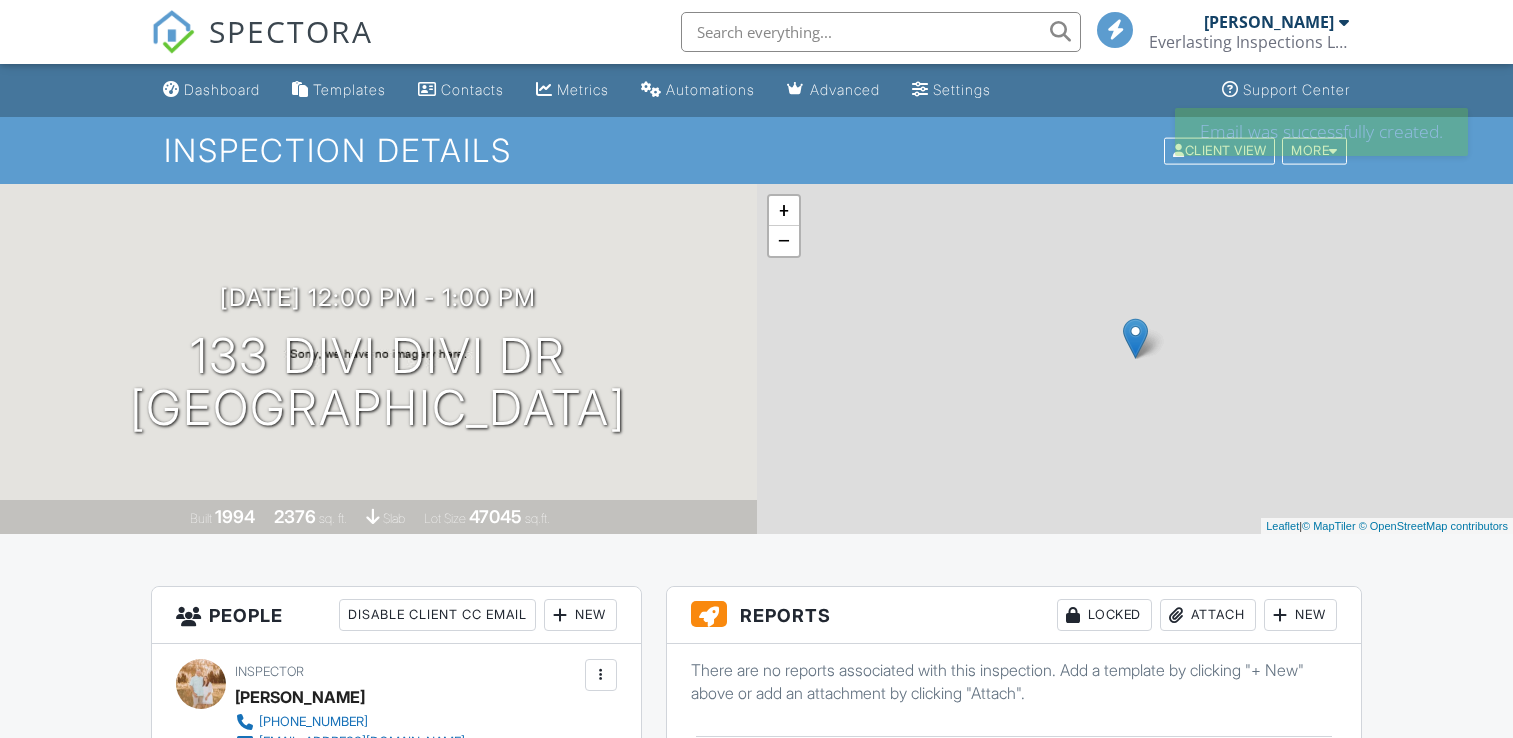 scroll, scrollTop: 0, scrollLeft: 0, axis: both 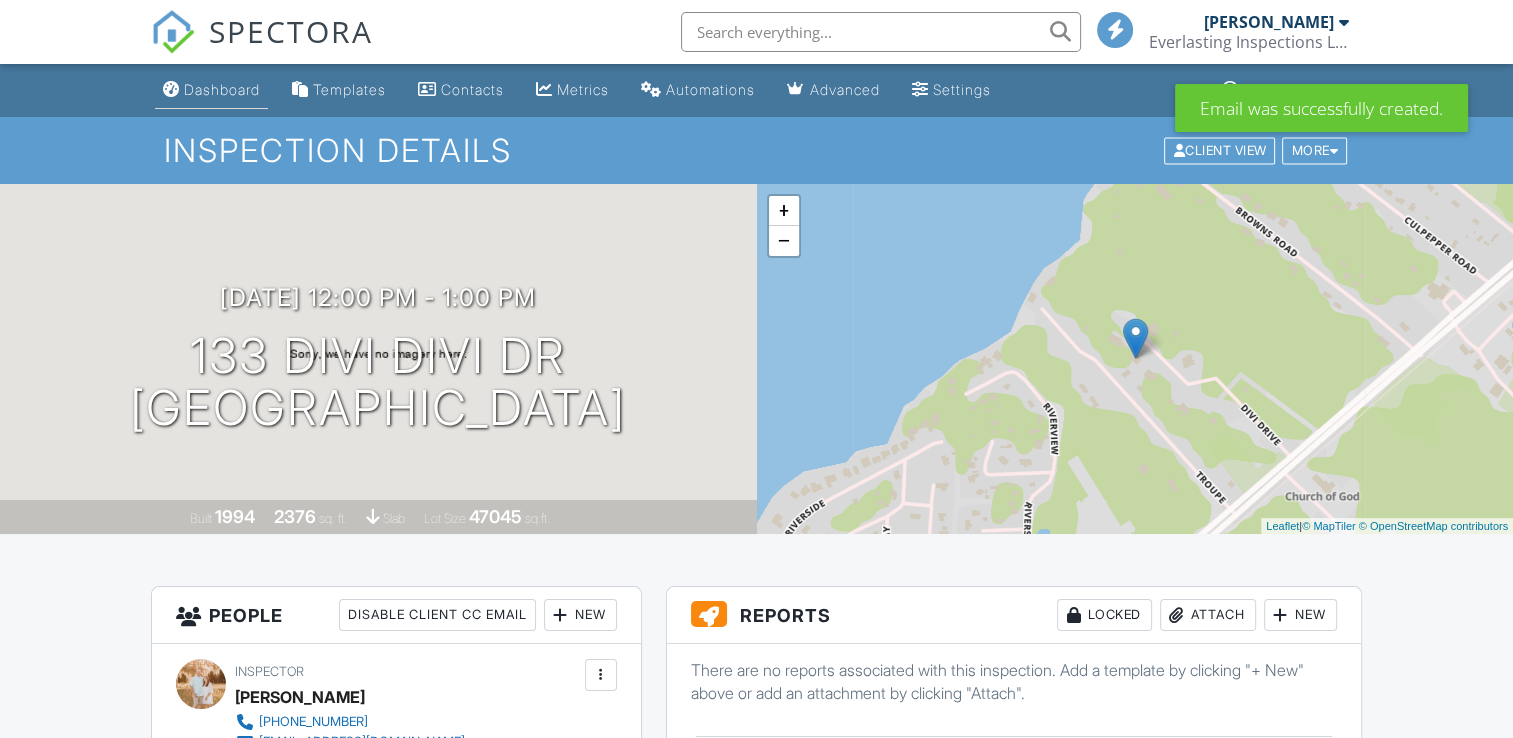 click on "Dashboard" at bounding box center (222, 89) 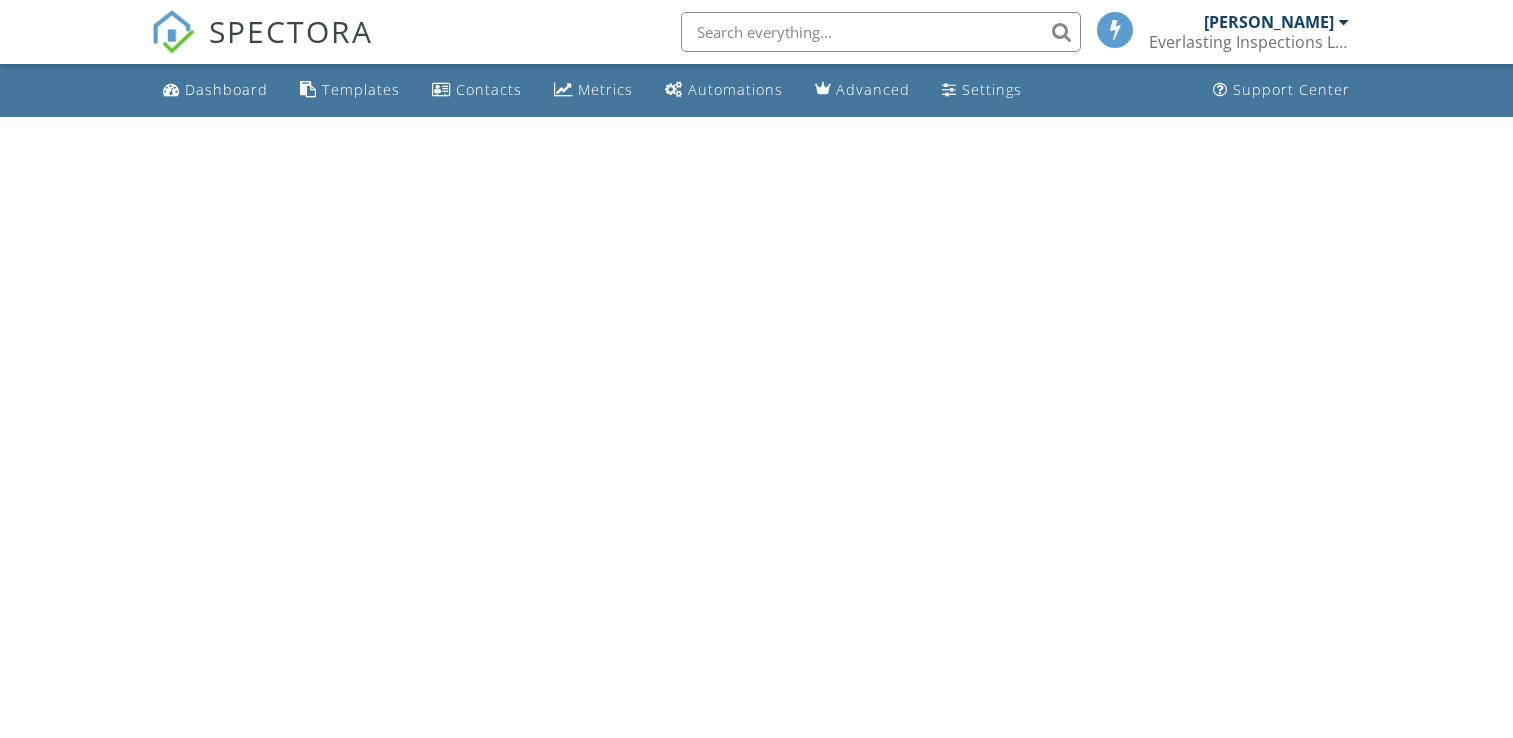 scroll, scrollTop: 0, scrollLeft: 0, axis: both 